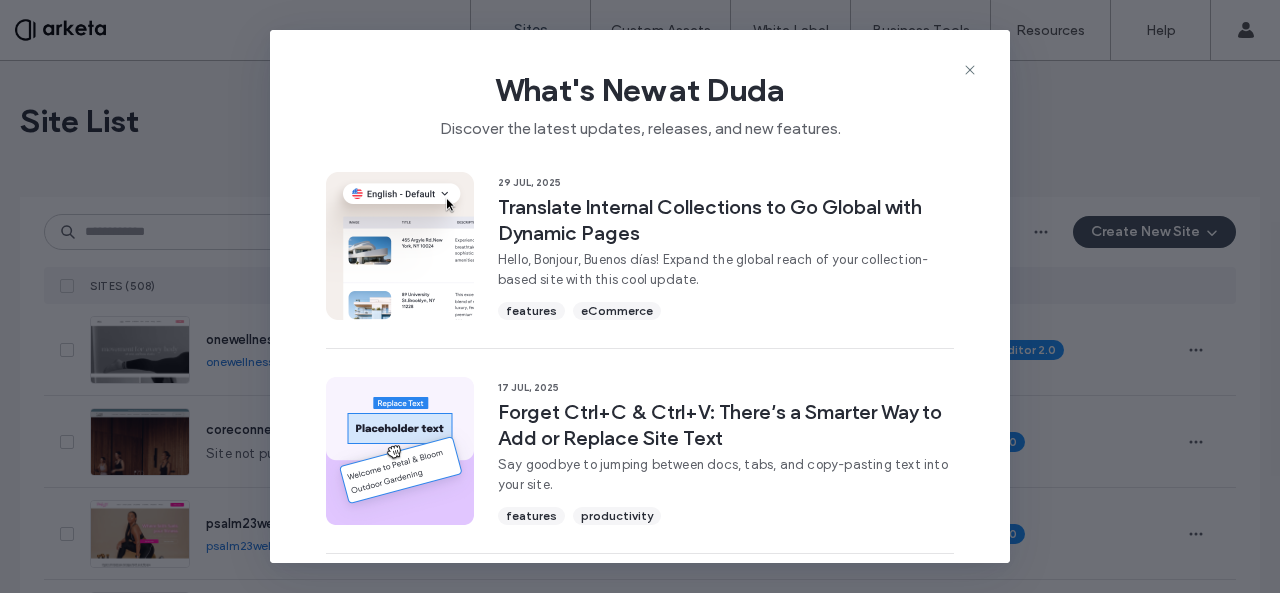 scroll, scrollTop: 0, scrollLeft: 0, axis: both 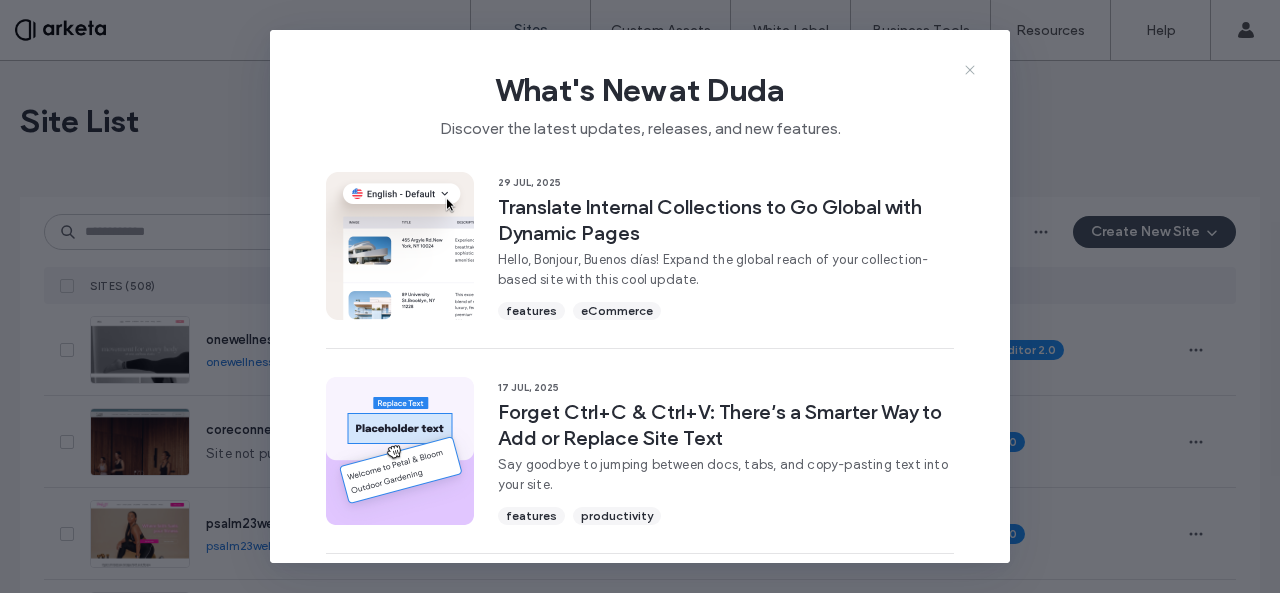 click 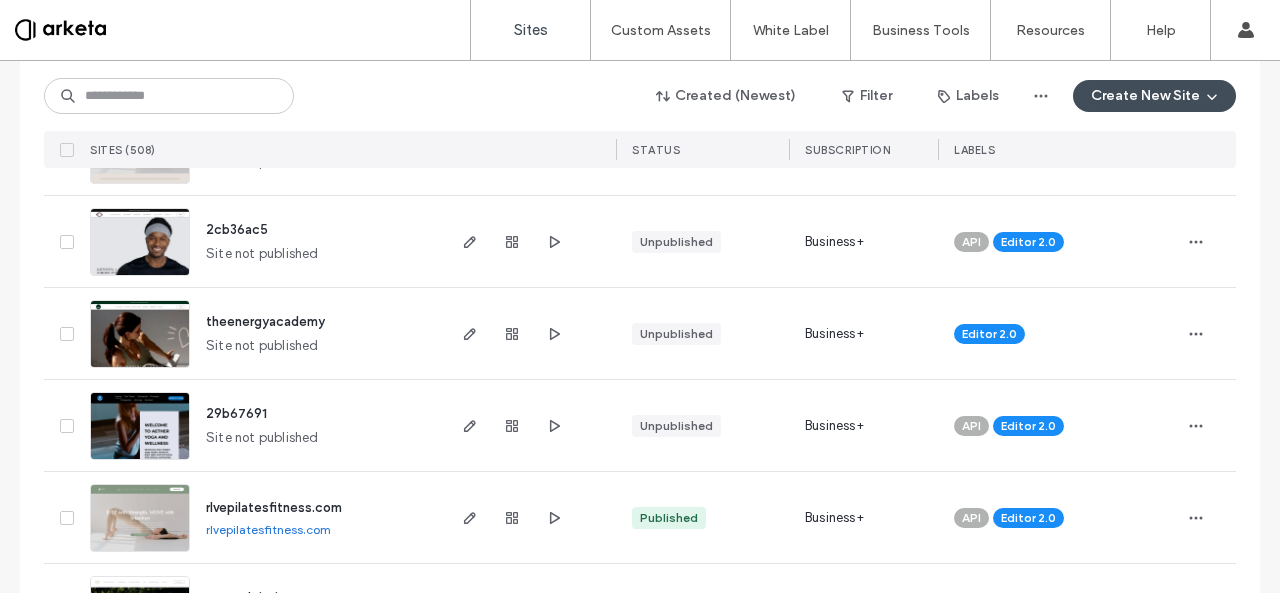 scroll, scrollTop: 892, scrollLeft: 0, axis: vertical 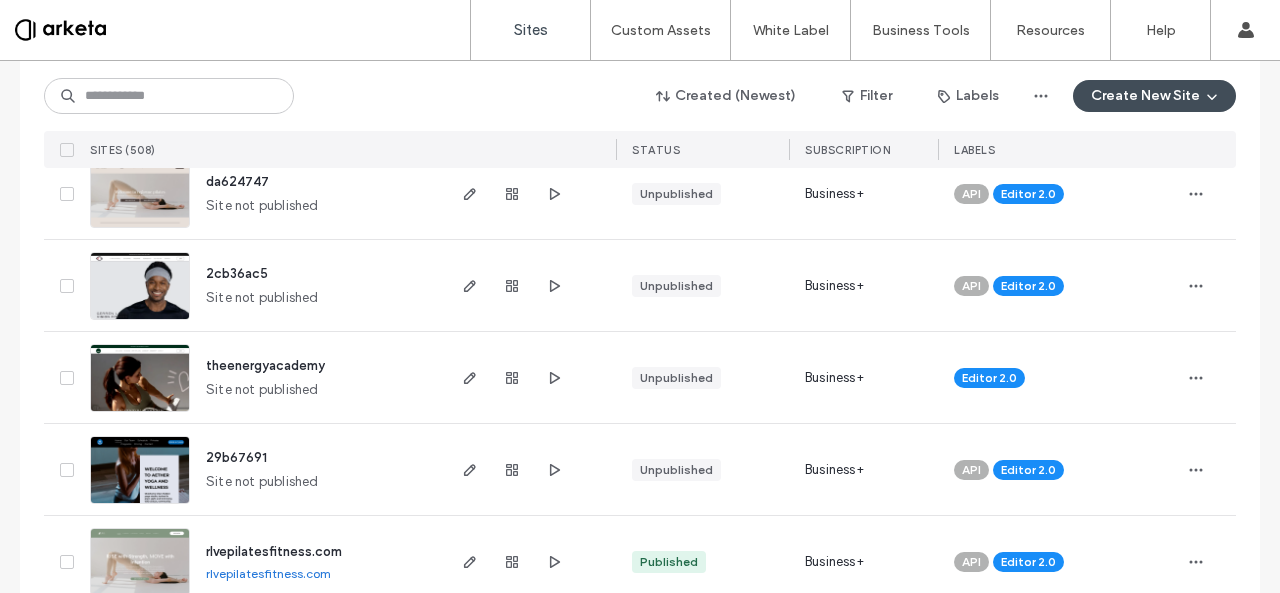 type 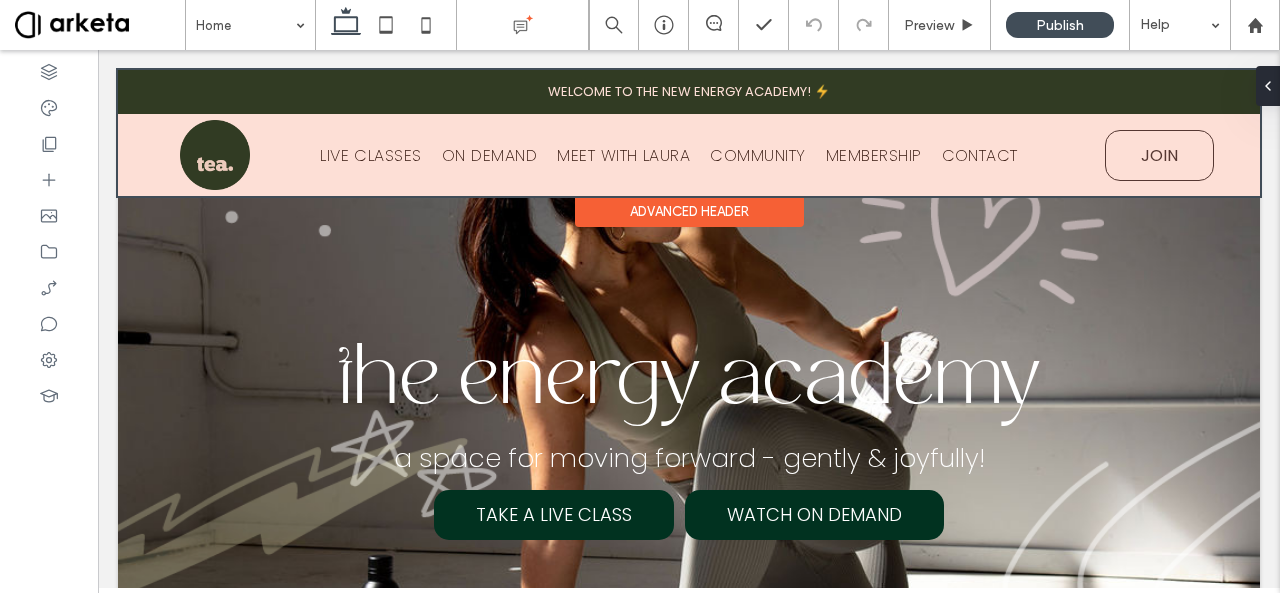 scroll, scrollTop: 0, scrollLeft: 0, axis: both 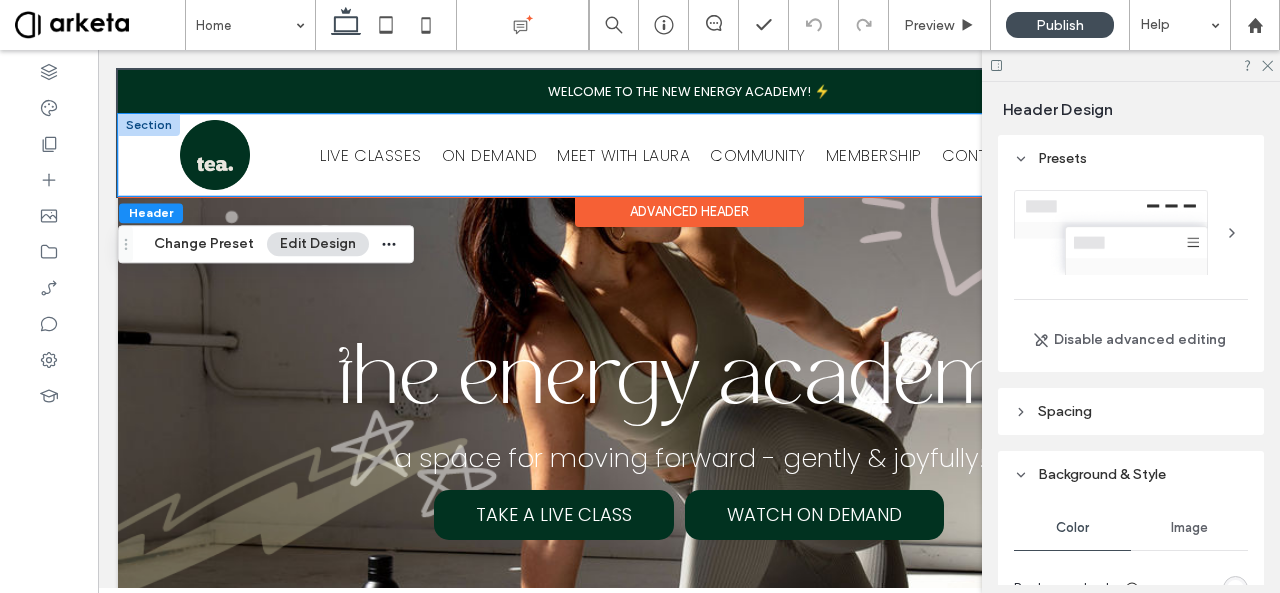 click on "LIVE CLASSES
ON DEMAND
MEET WITH [NAME]
COMMUNITY
MEMBERSHIP
CONTACT
JOIN" at bounding box center (689, 155) 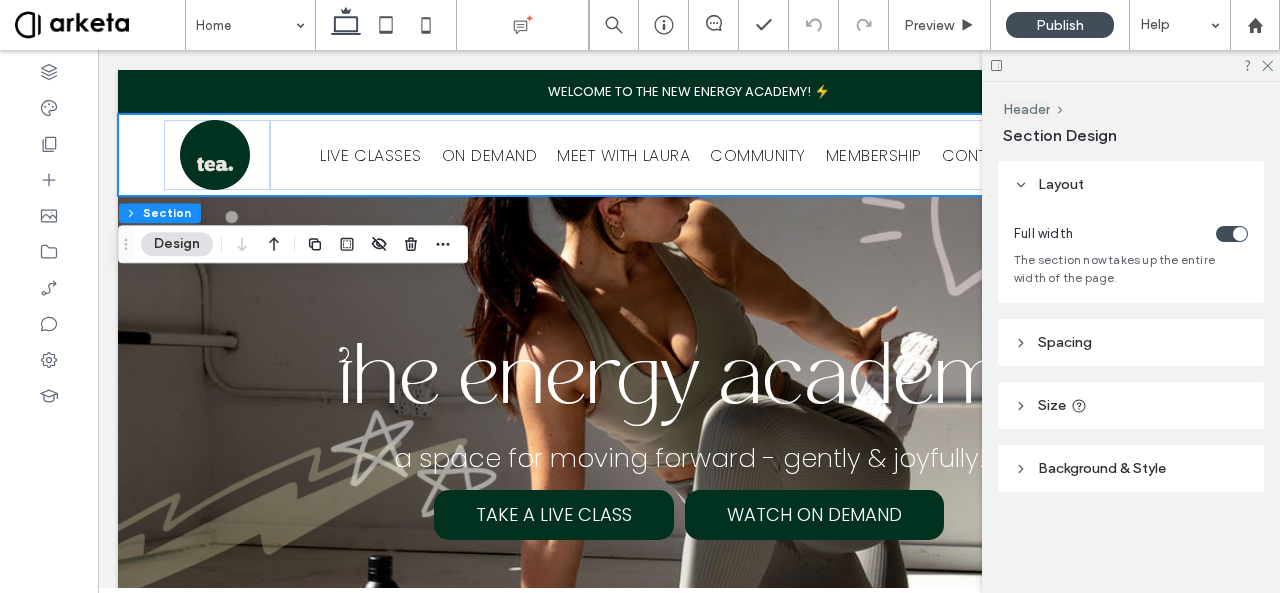 click on "Spacing" at bounding box center (1131, 342) 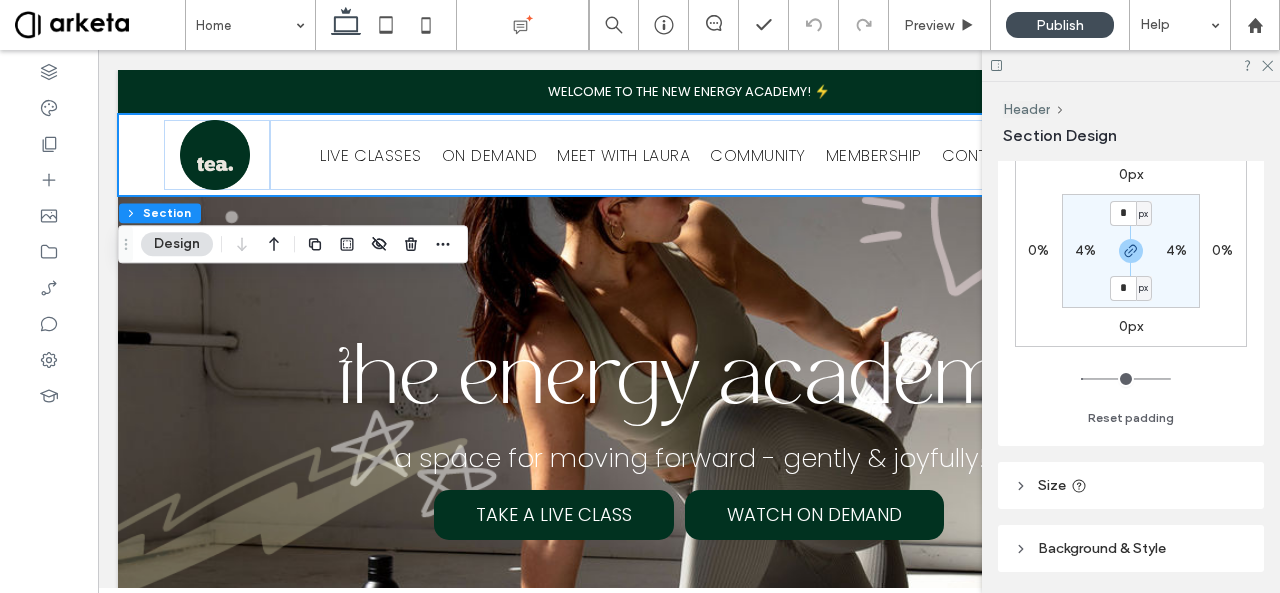 scroll, scrollTop: 252, scrollLeft: 0, axis: vertical 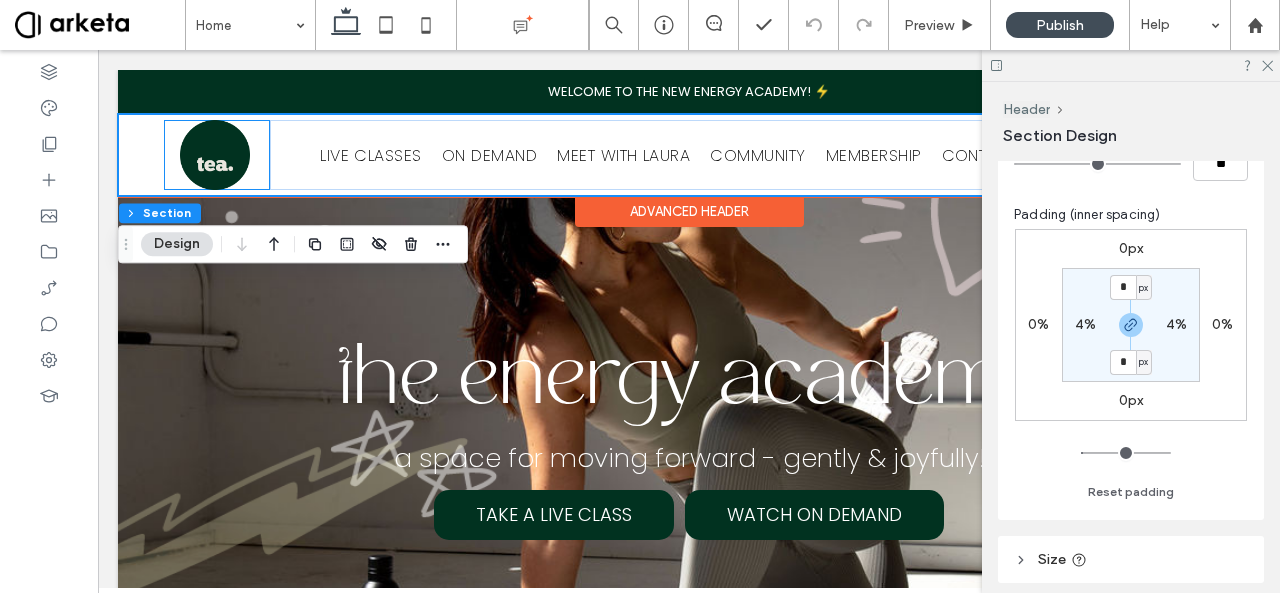 click at bounding box center [217, 155] 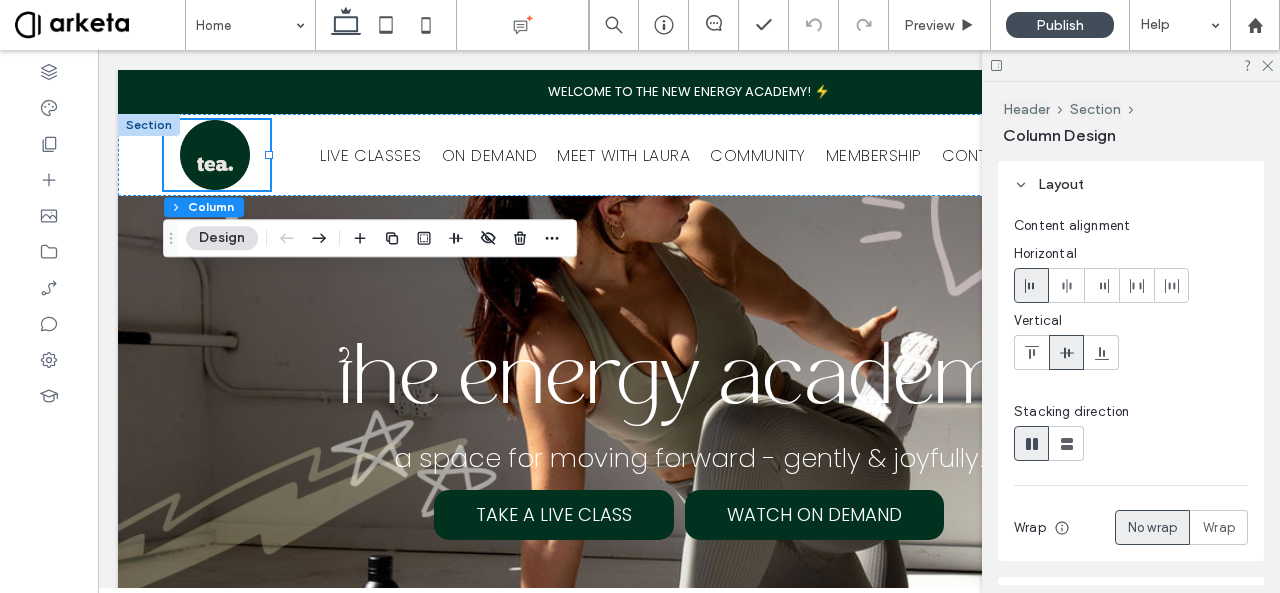scroll, scrollTop: 242, scrollLeft: 0, axis: vertical 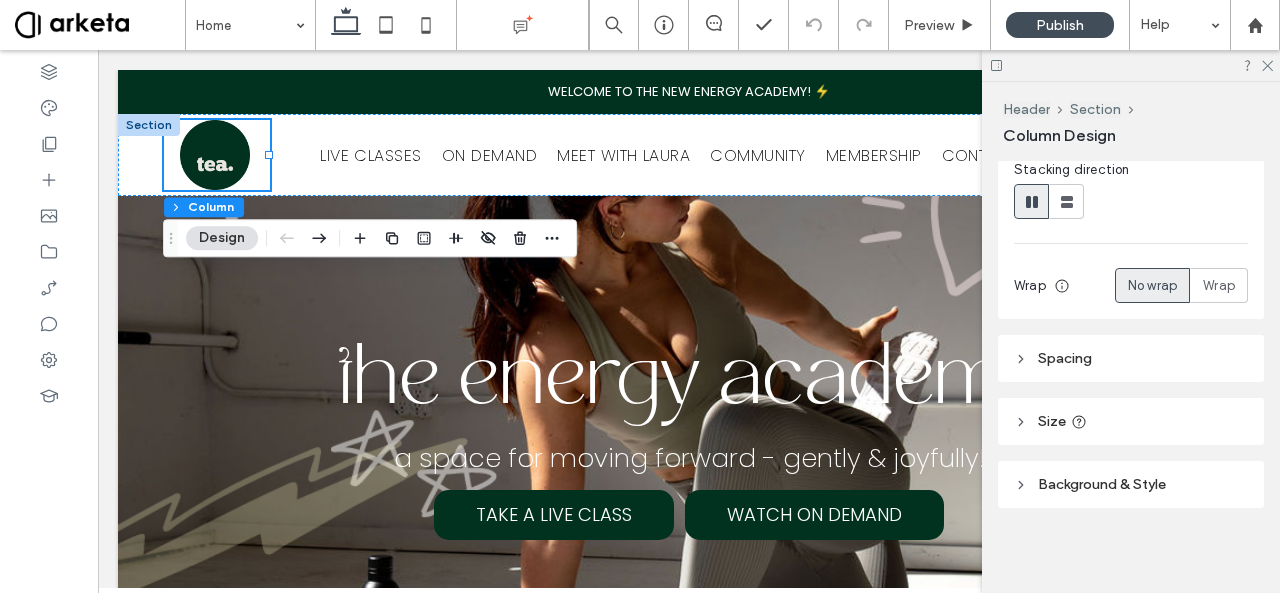 click on "Spacing" at bounding box center (1131, 358) 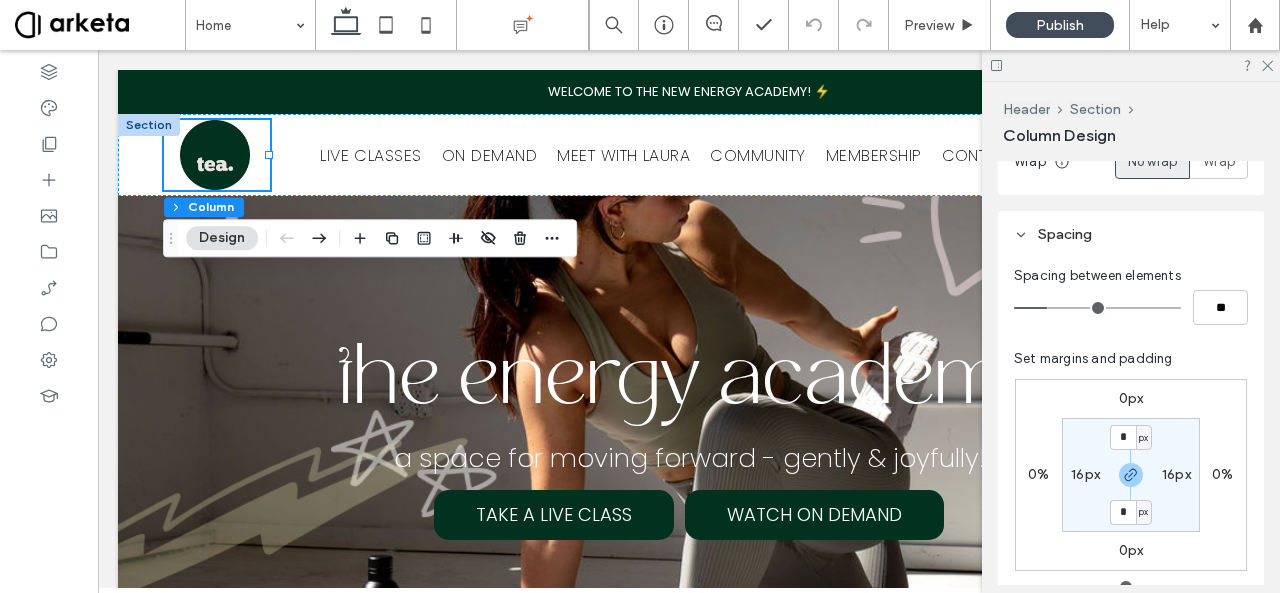 scroll, scrollTop: 475, scrollLeft: 0, axis: vertical 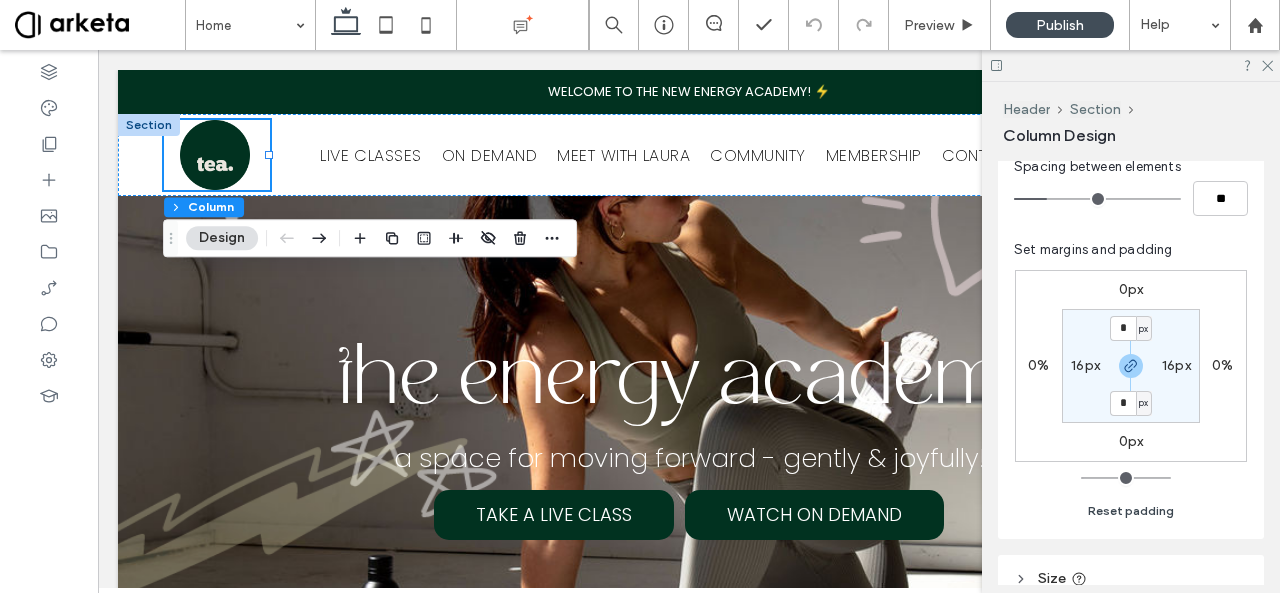click on "Reset padding" at bounding box center (1131, 511) 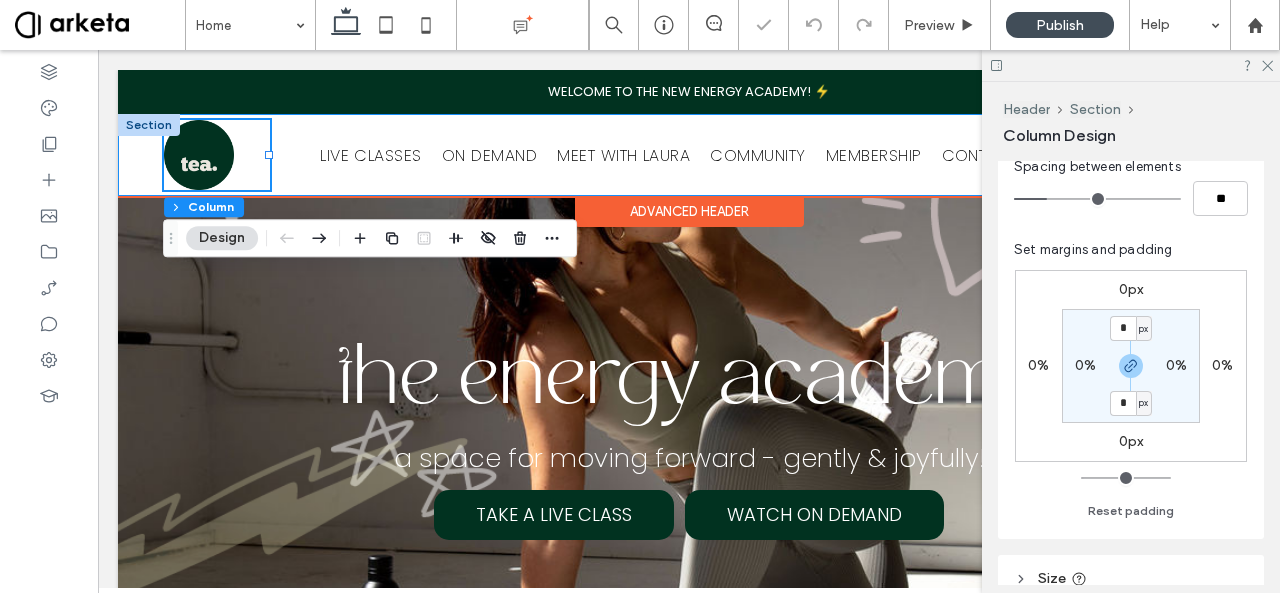 scroll, scrollTop: 0, scrollLeft: 298, axis: horizontal 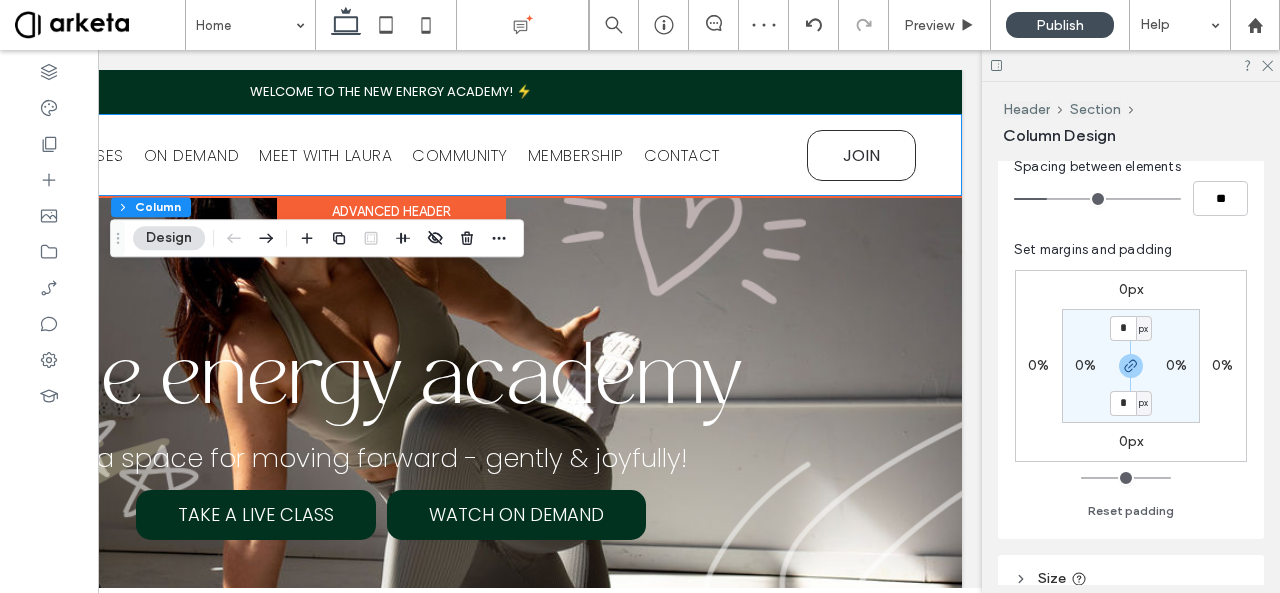 click on "LIVE CLASSES
ON DEMAND
MEET WITH [NAME]
COMMUNITY
MEMBERSHIP
CONTACT
JOIN" at bounding box center [391, 155] 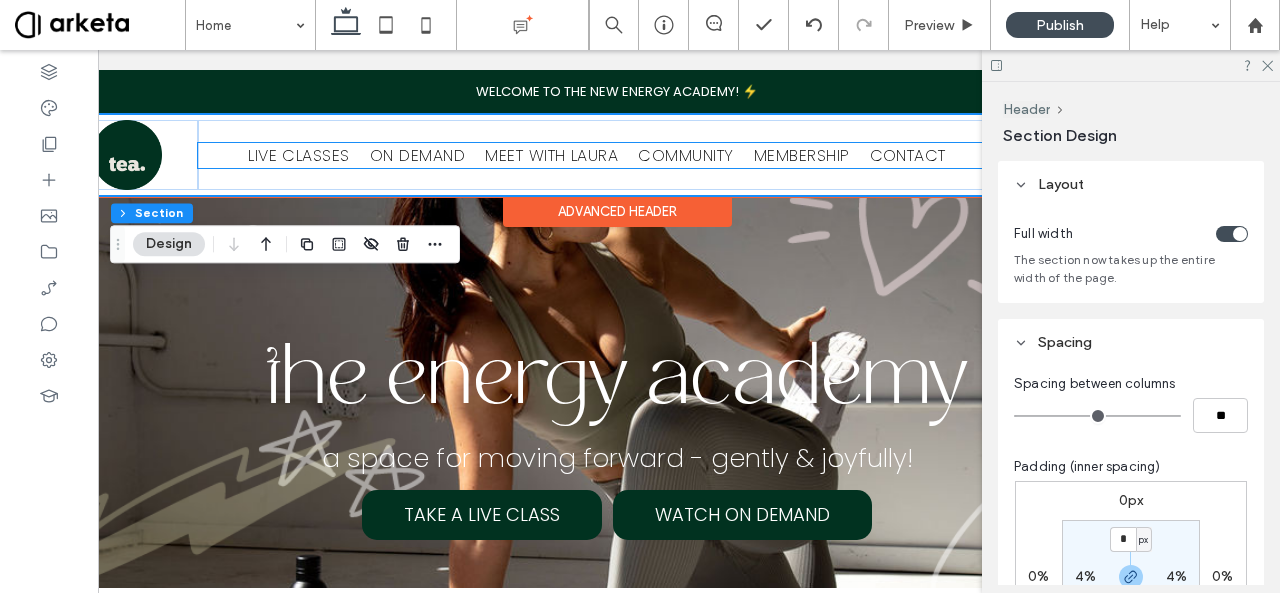 scroll, scrollTop: 0, scrollLeft: 298, axis: horizontal 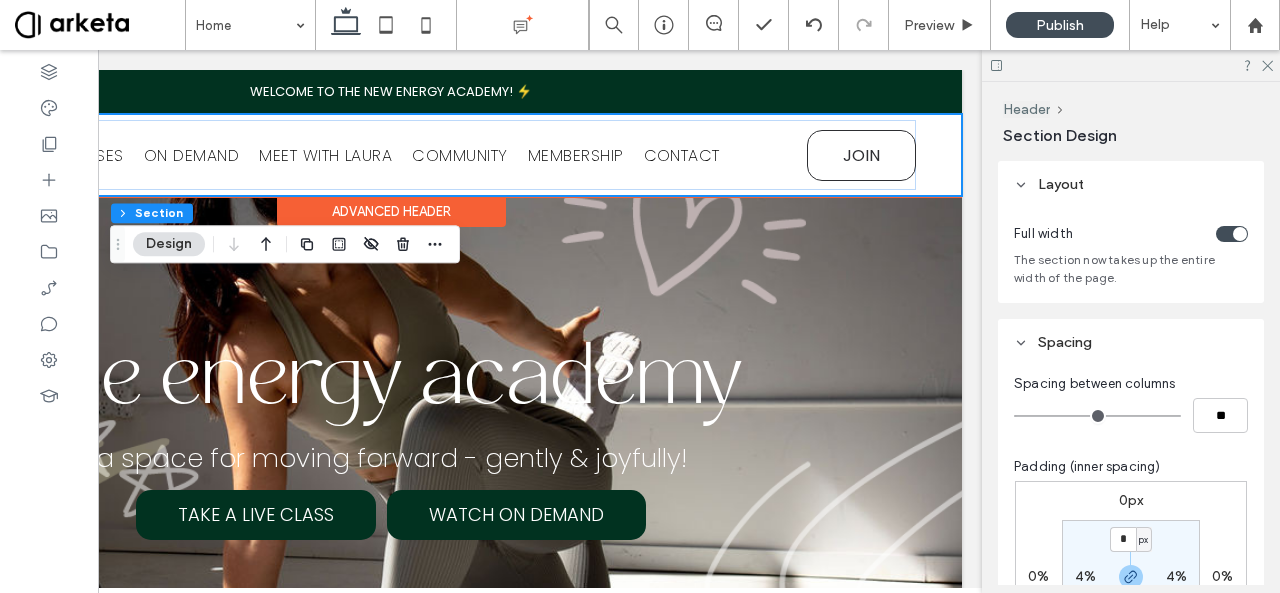 click on "LIVE CLASSES
ON DEMAND
MEET WITH [NAME]
COMMUNITY
MEMBERSHIP
CONTACT
JOIN" at bounding box center [391, 155] 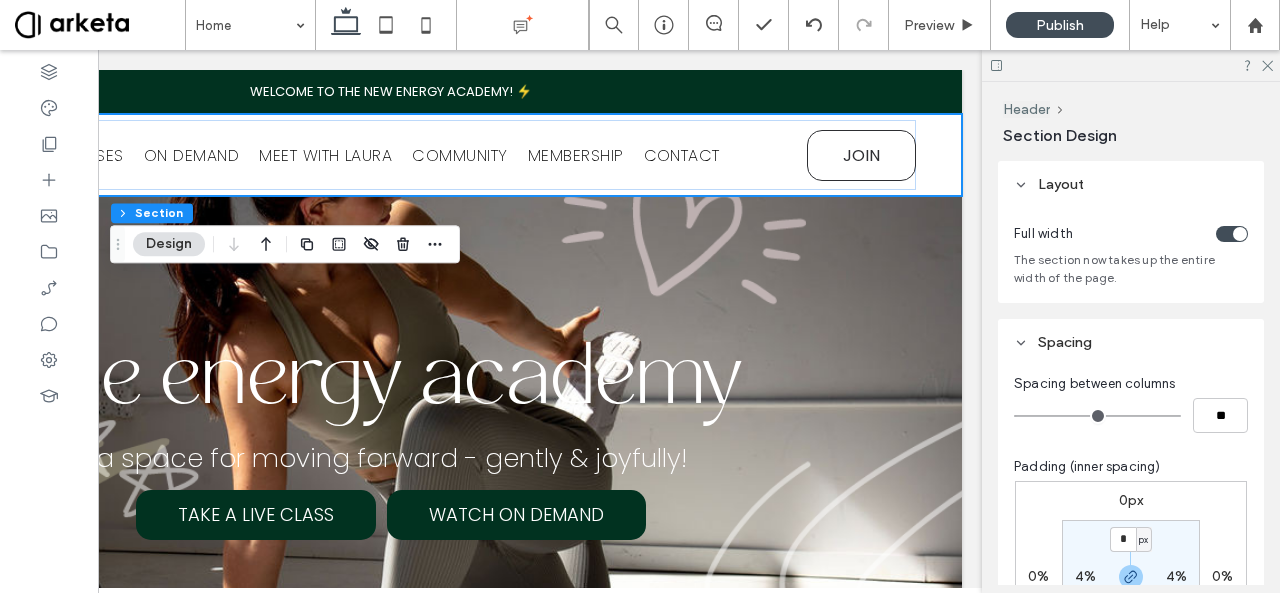 scroll, scrollTop: 392, scrollLeft: 0, axis: vertical 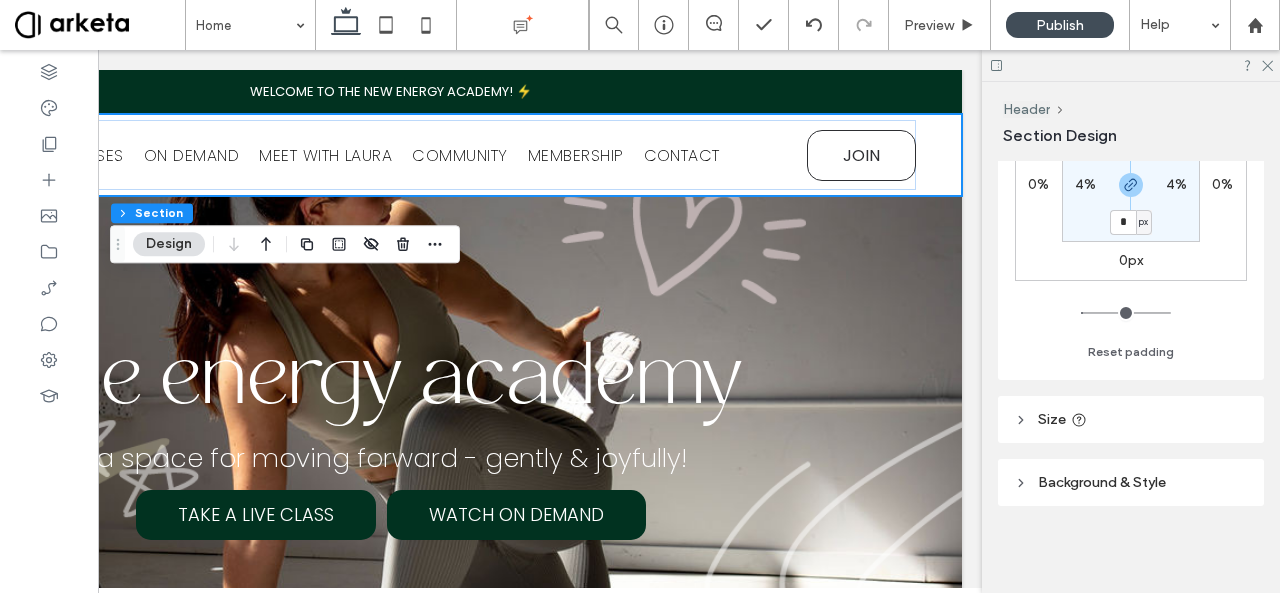 click on "4%" at bounding box center (1085, 184) 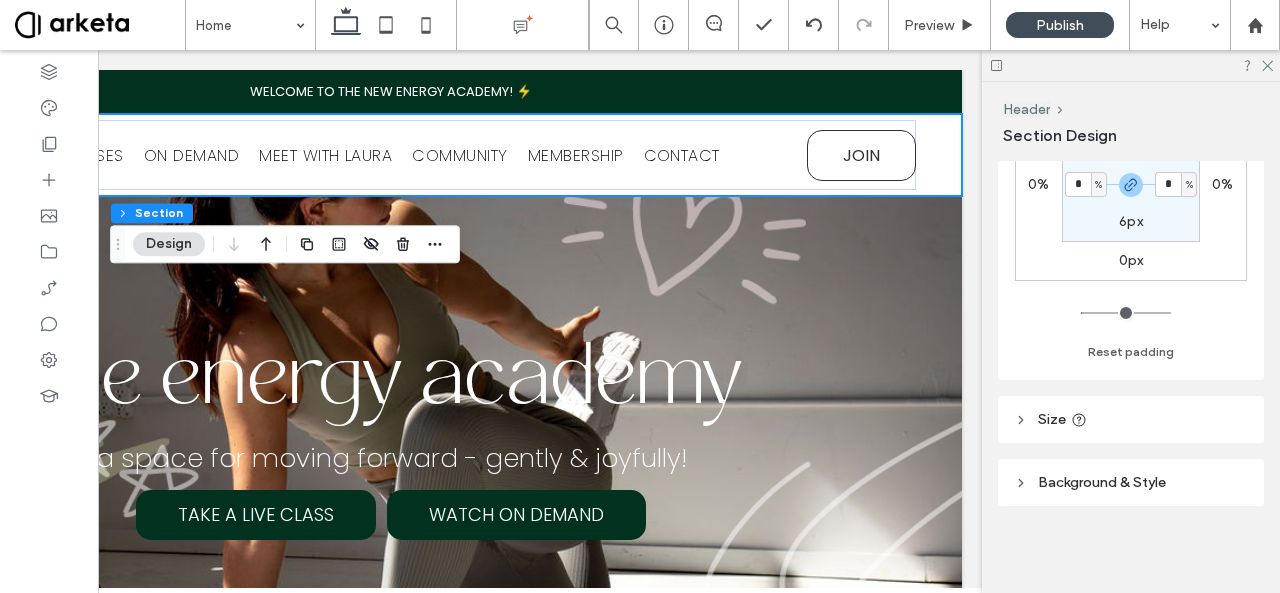 type on "*" 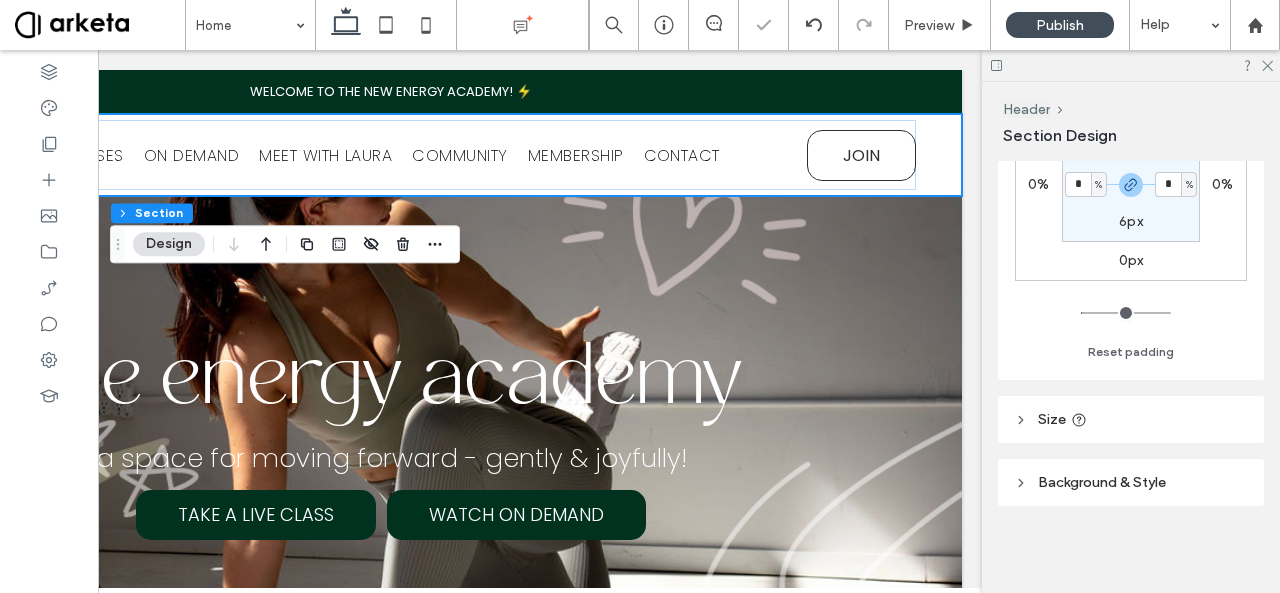 type on "*" 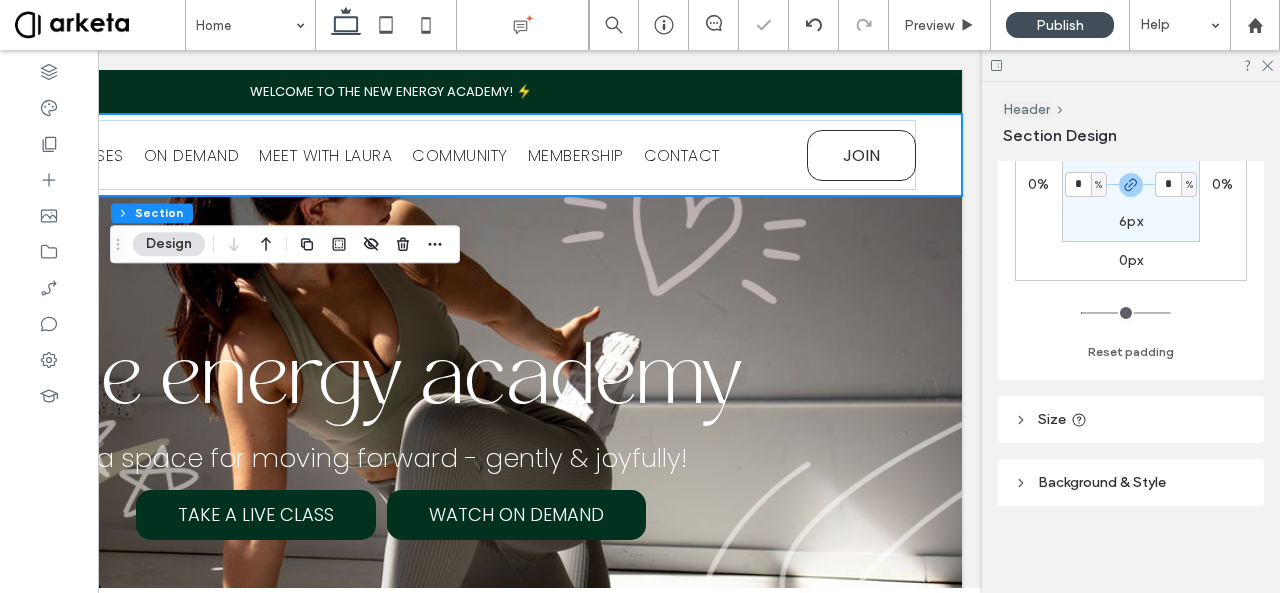 type on "*" 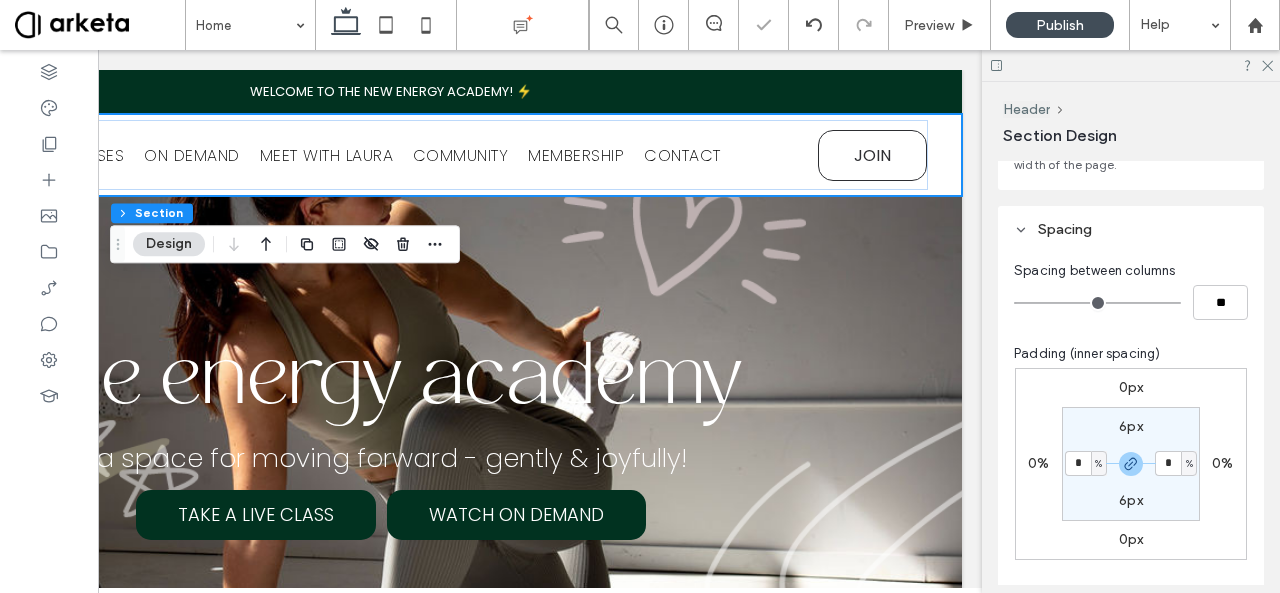 scroll, scrollTop: 111, scrollLeft: 0, axis: vertical 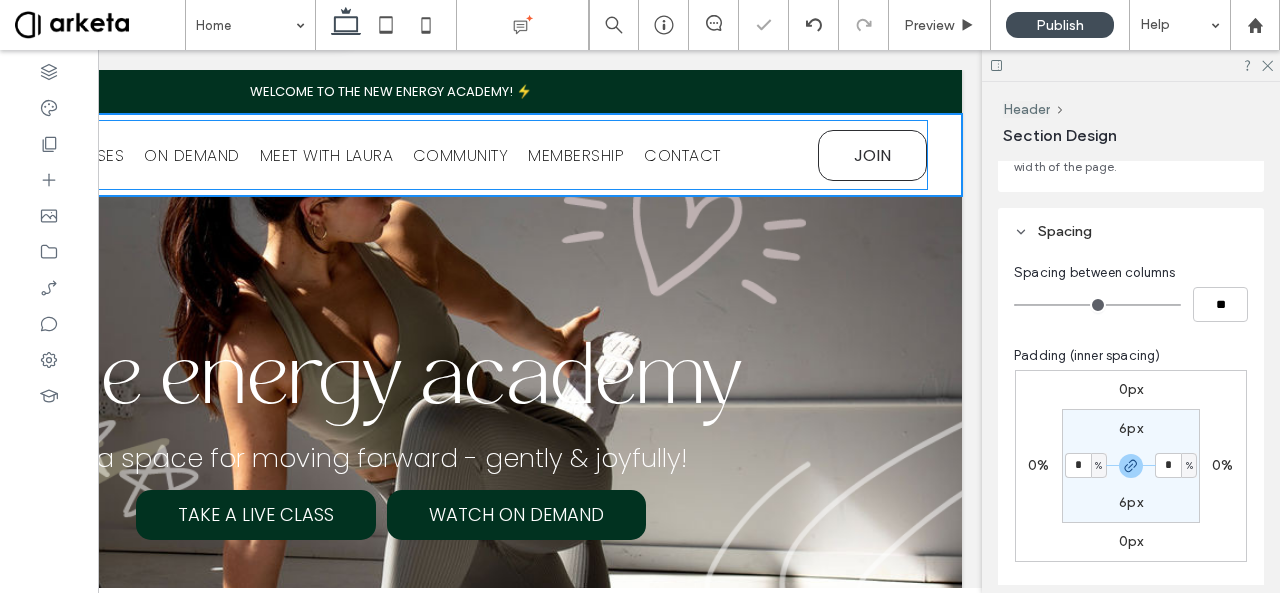 type on "**" 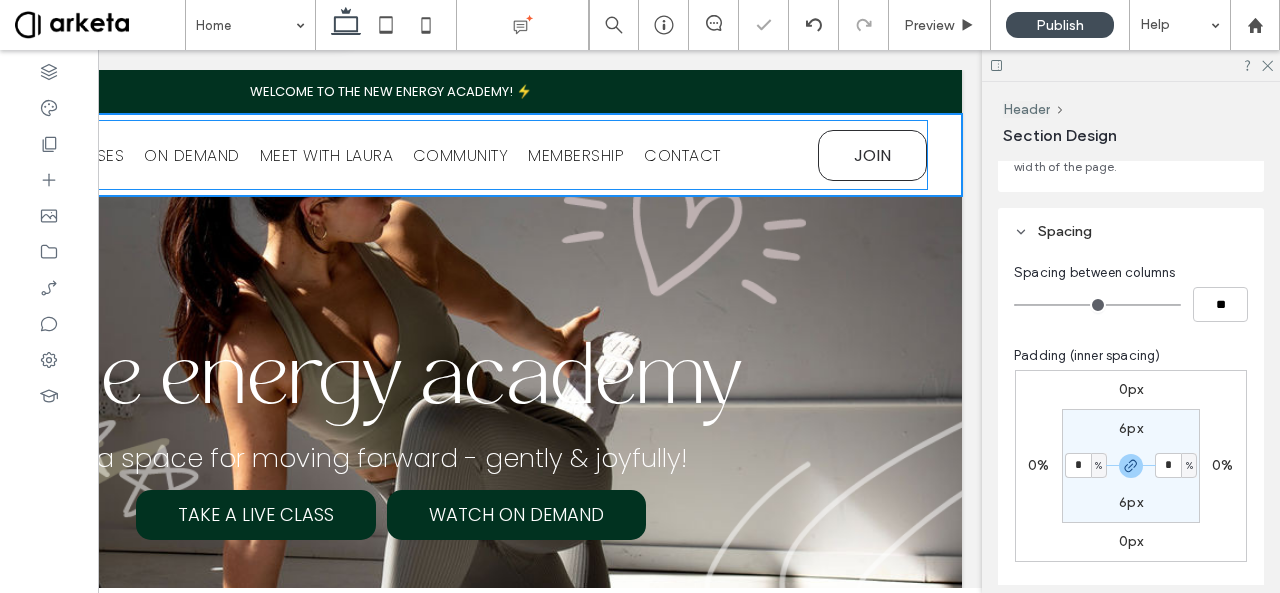 type on "**" 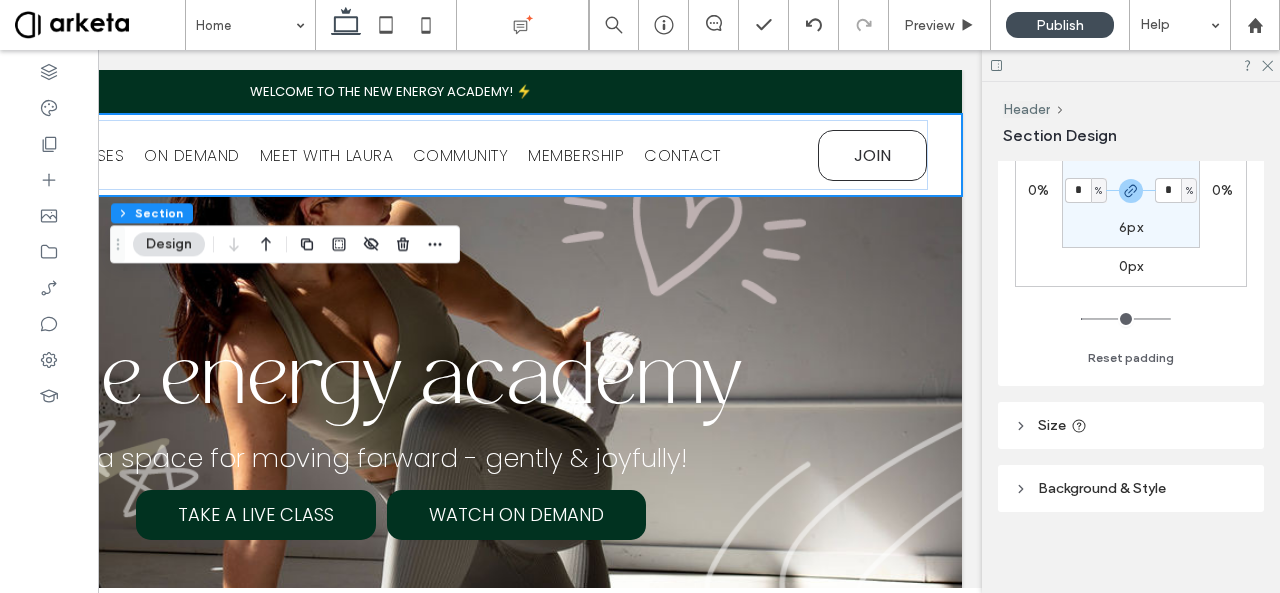 scroll, scrollTop: 392, scrollLeft: 0, axis: vertical 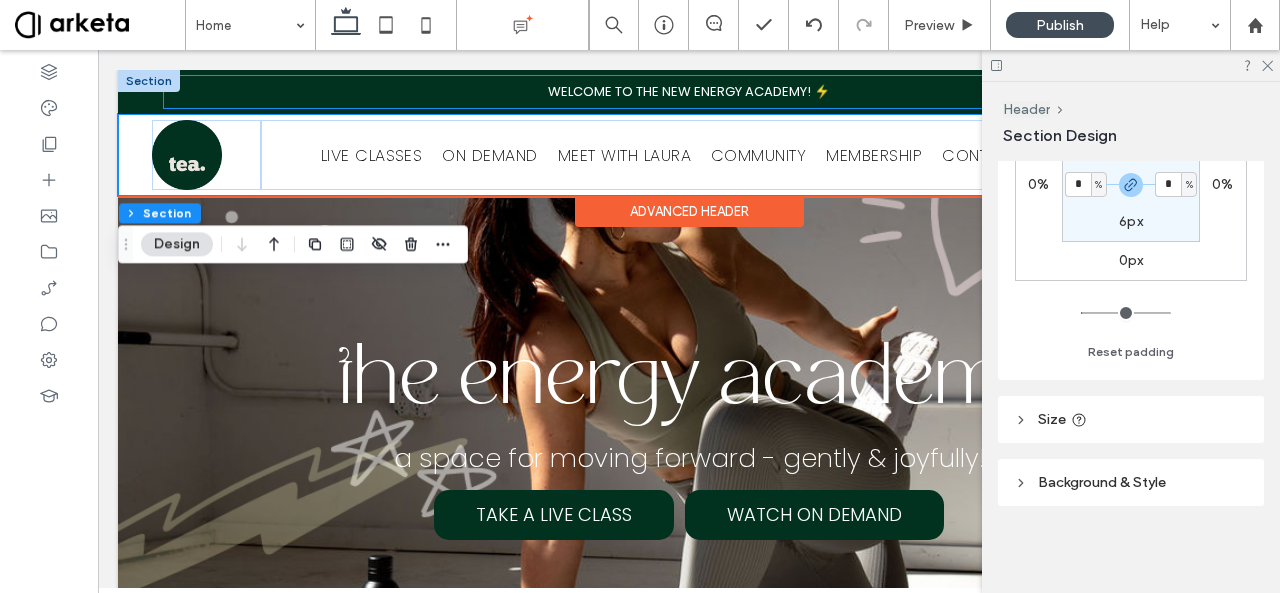 click on "WELCOME TO THE NEW ENERGY ACADEMY! ⚡" at bounding box center (689, 92) 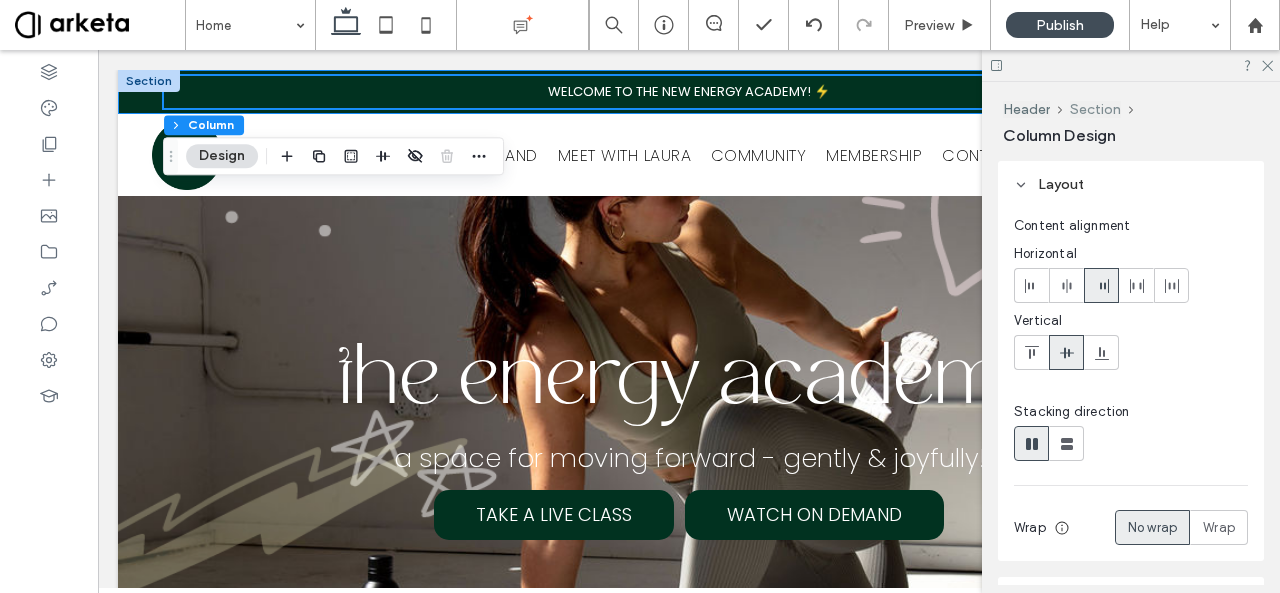 click on "Section" at bounding box center (1095, 109) 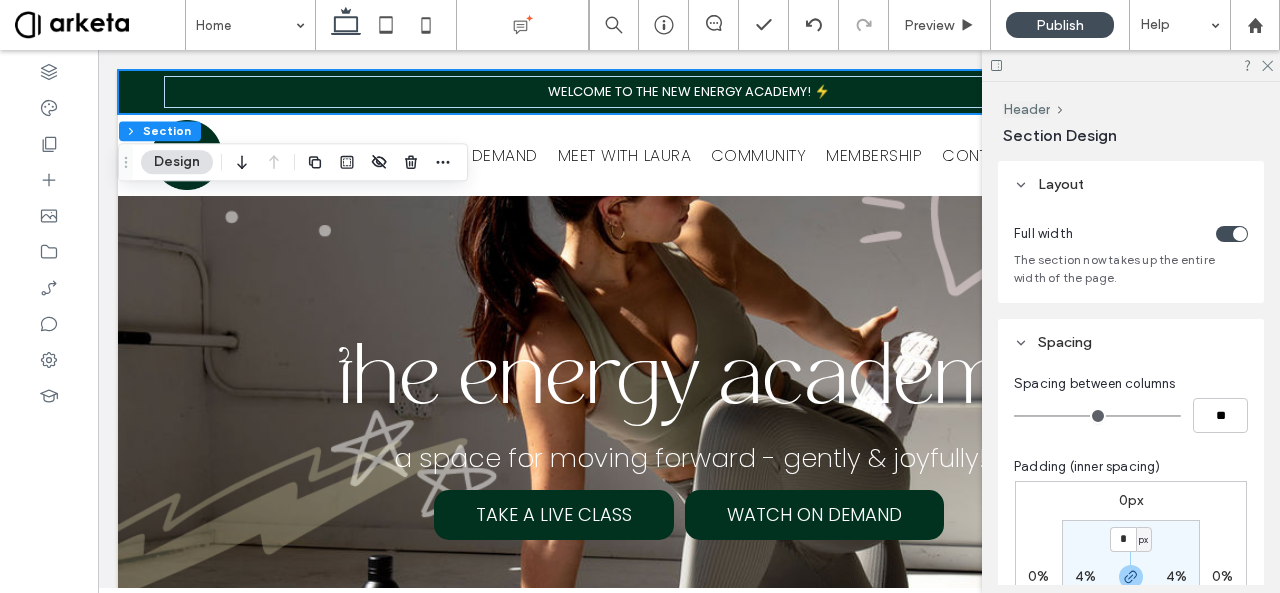 scroll, scrollTop: 392, scrollLeft: 0, axis: vertical 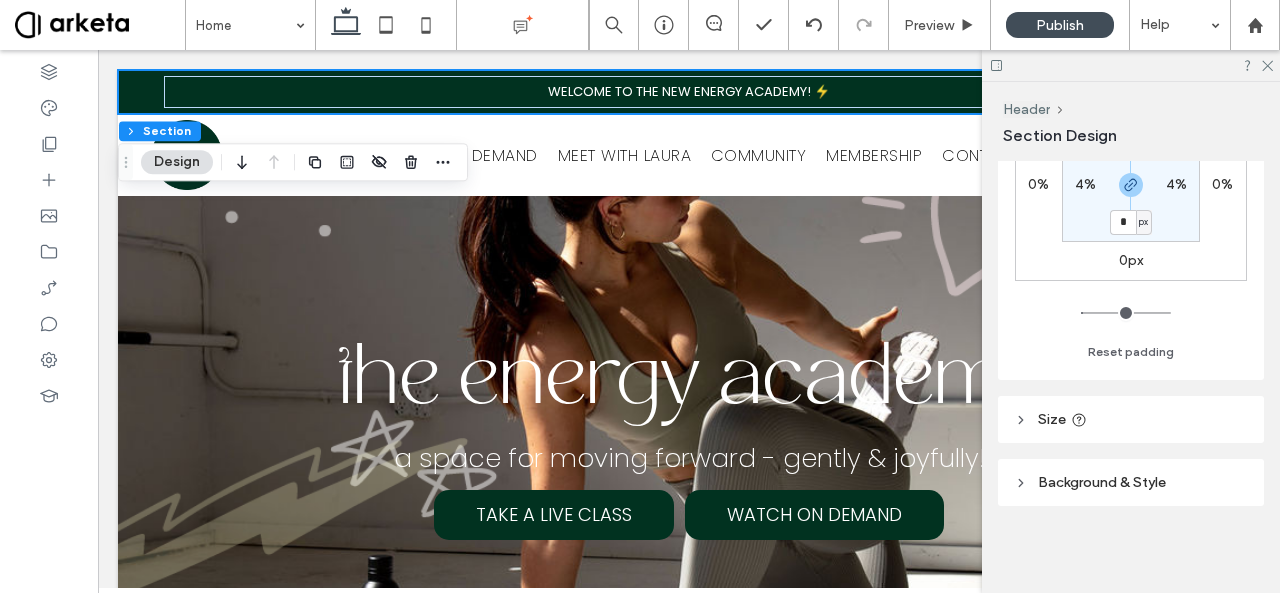 click on "*" at bounding box center (1123, 222) 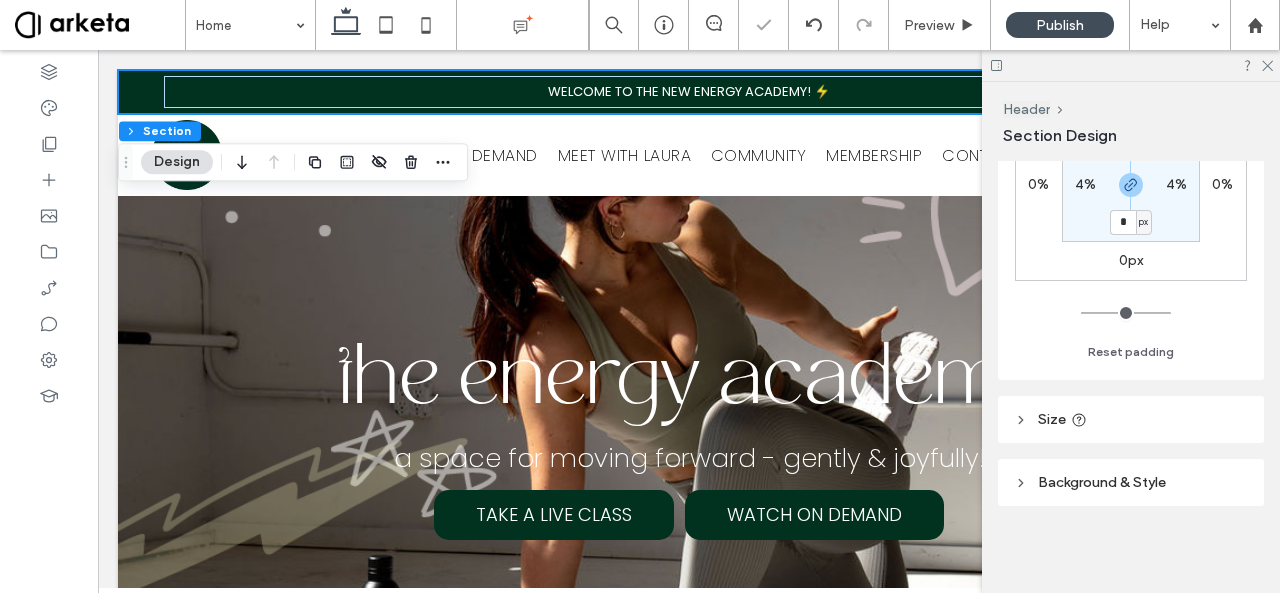 type on "*" 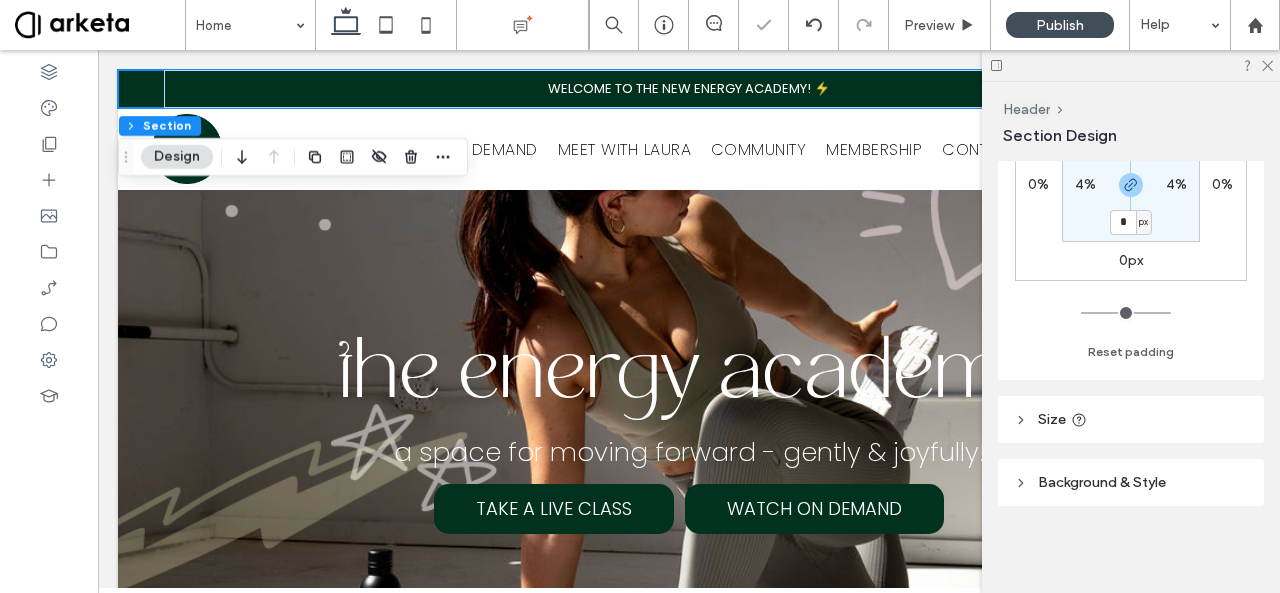 click on "4%" at bounding box center (1085, 184) 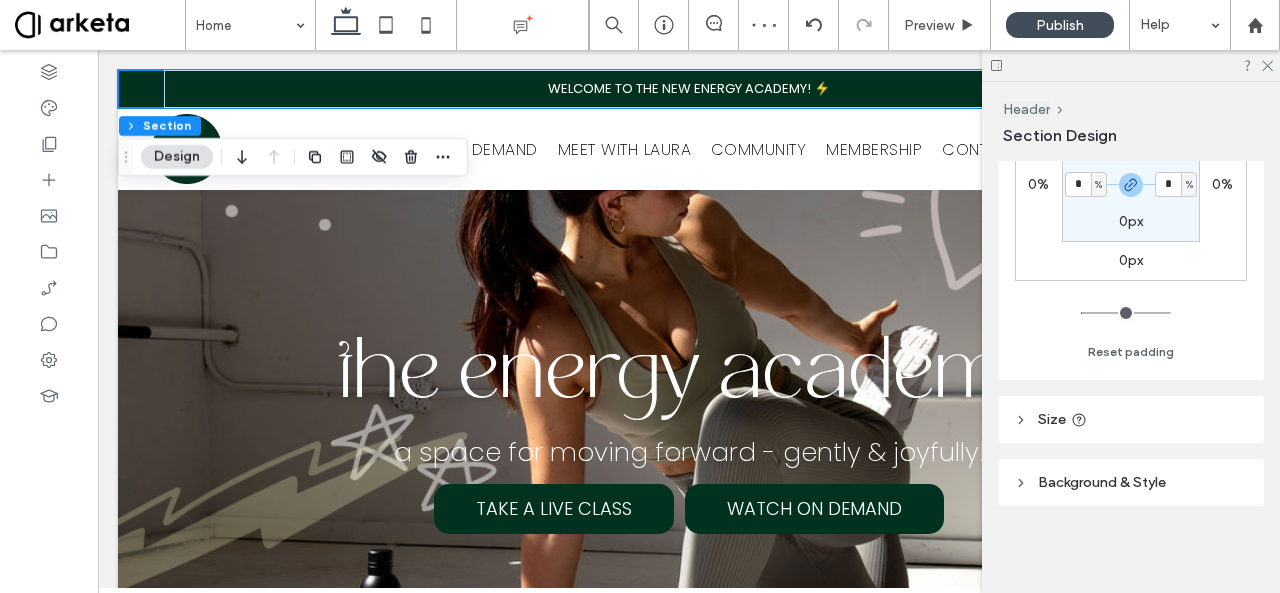 type on "*" 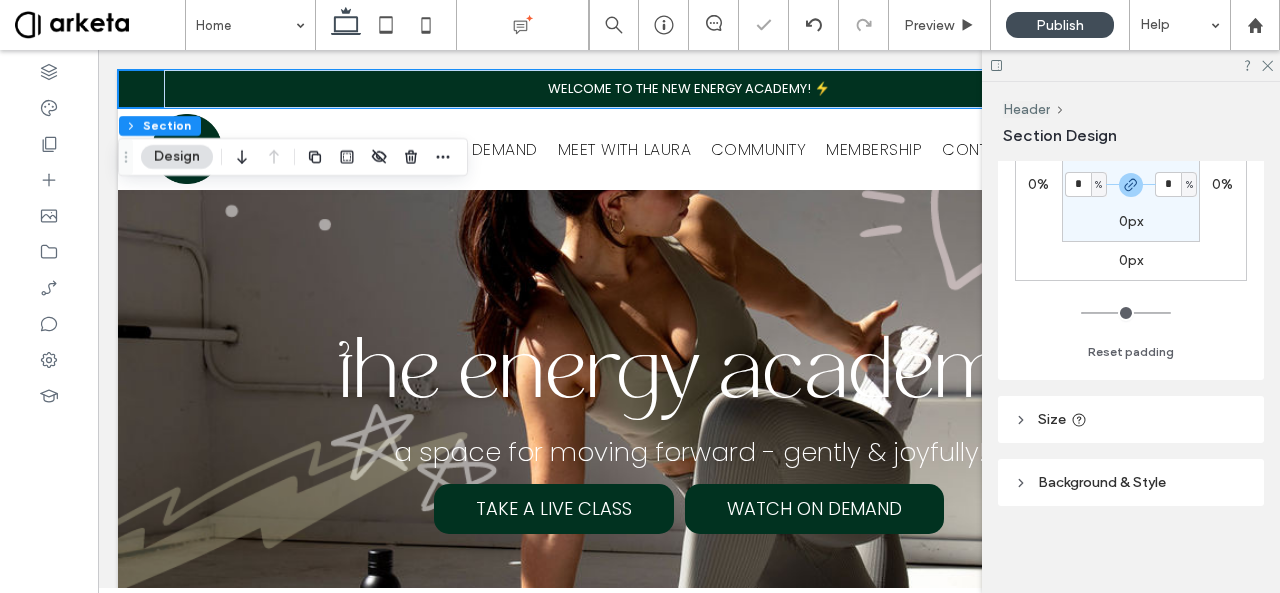 type on "*" 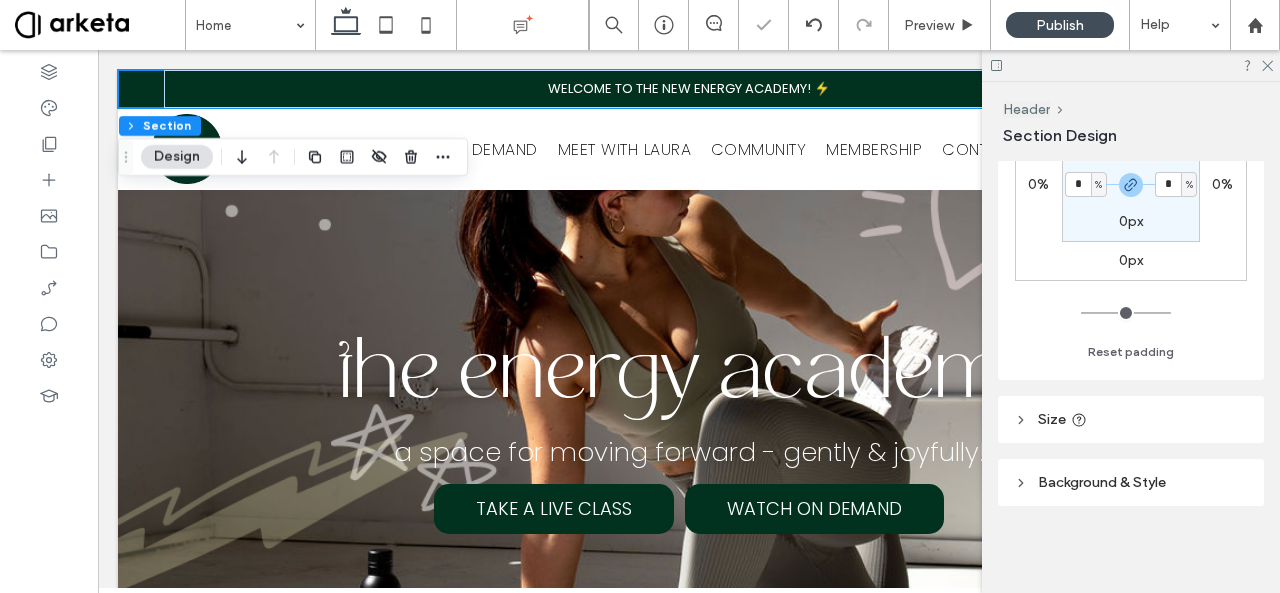 type on "*" 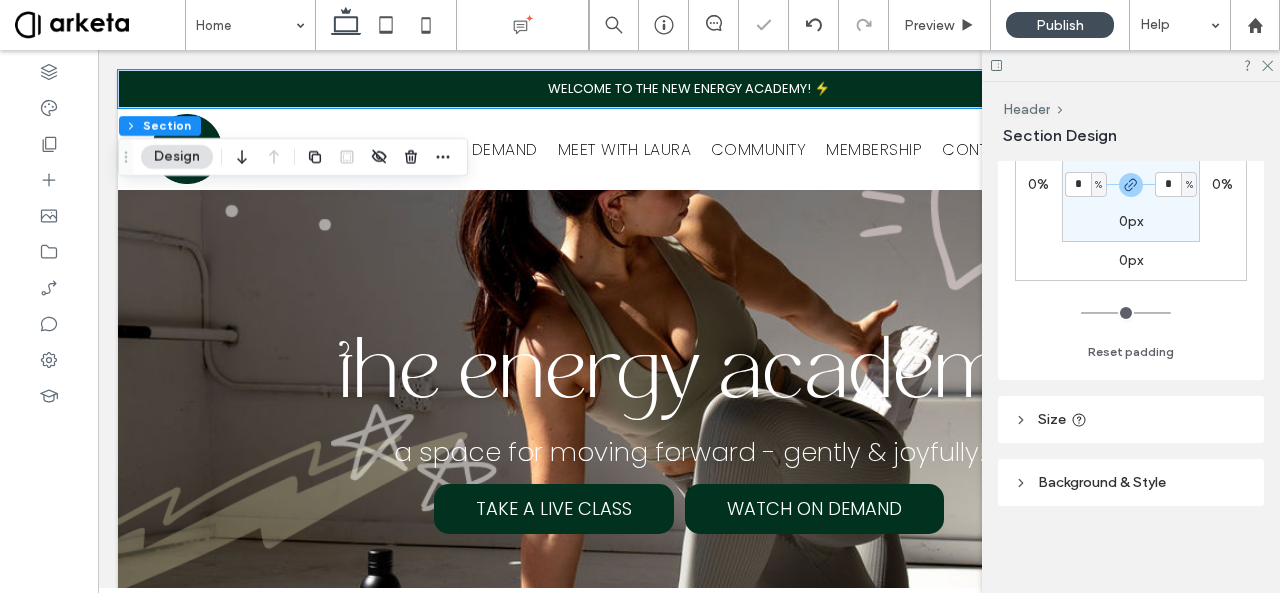 click at bounding box center [1131, 65] 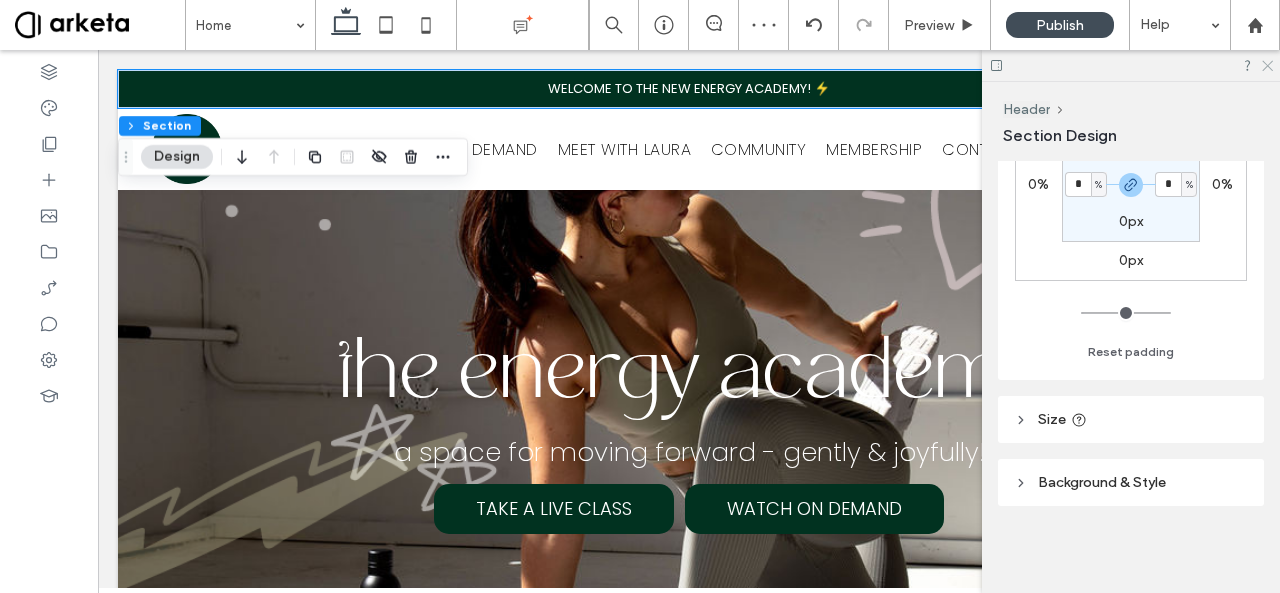 click 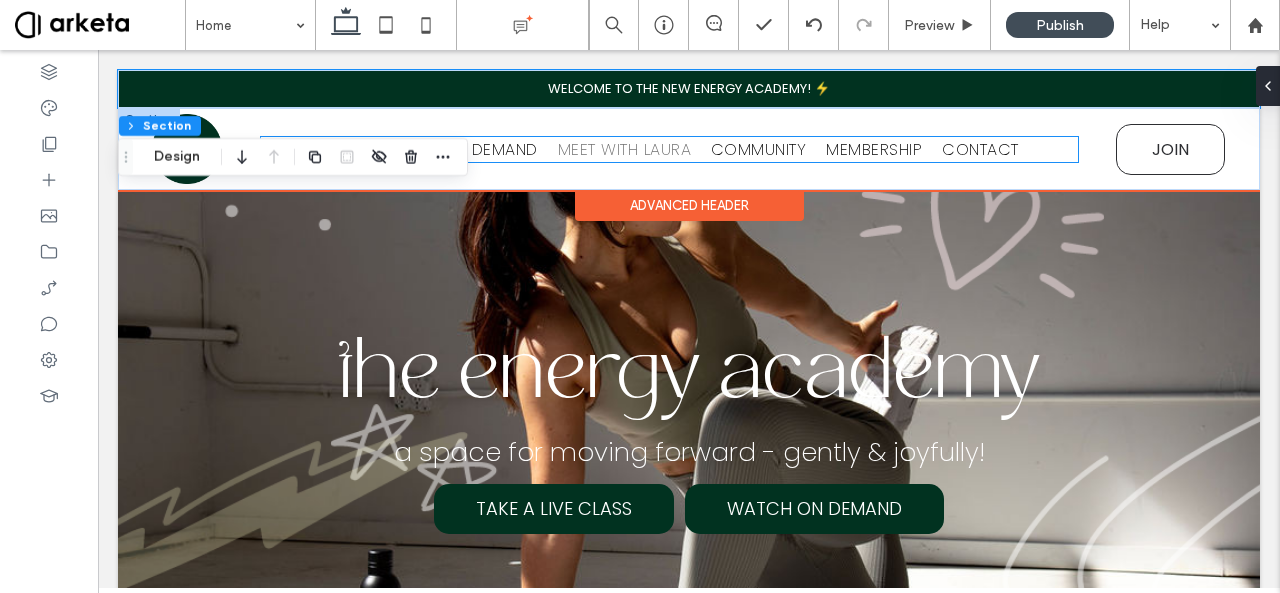 click on "MEET WITH LAURA" at bounding box center (624, 149) 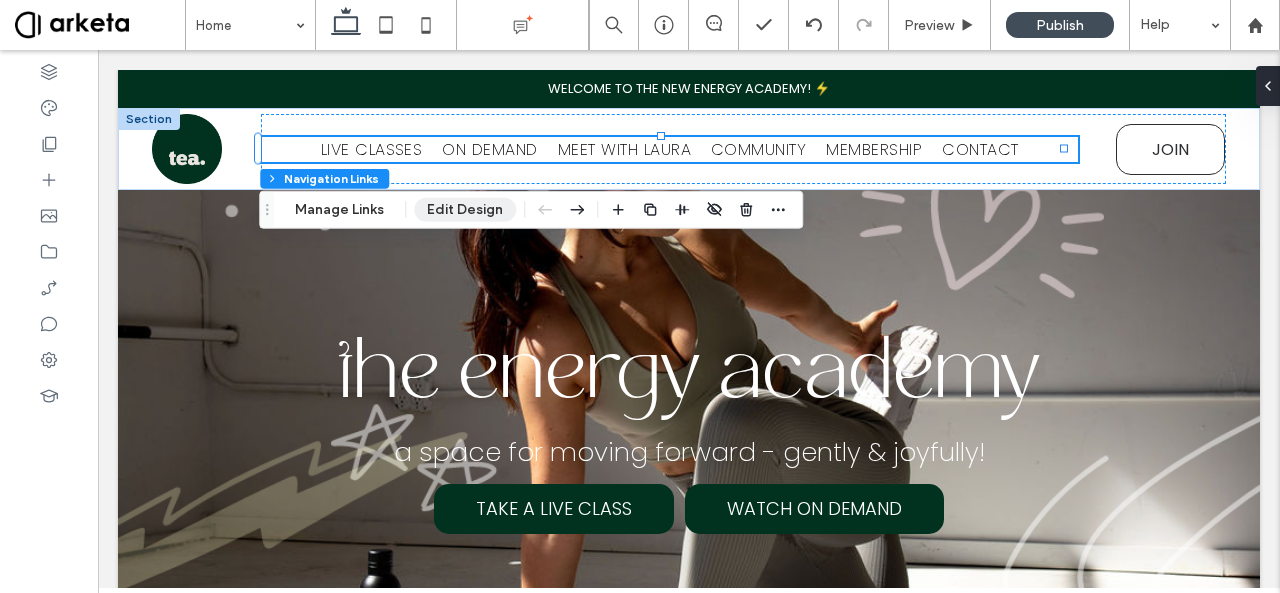 click on "Edit Design" at bounding box center [465, 210] 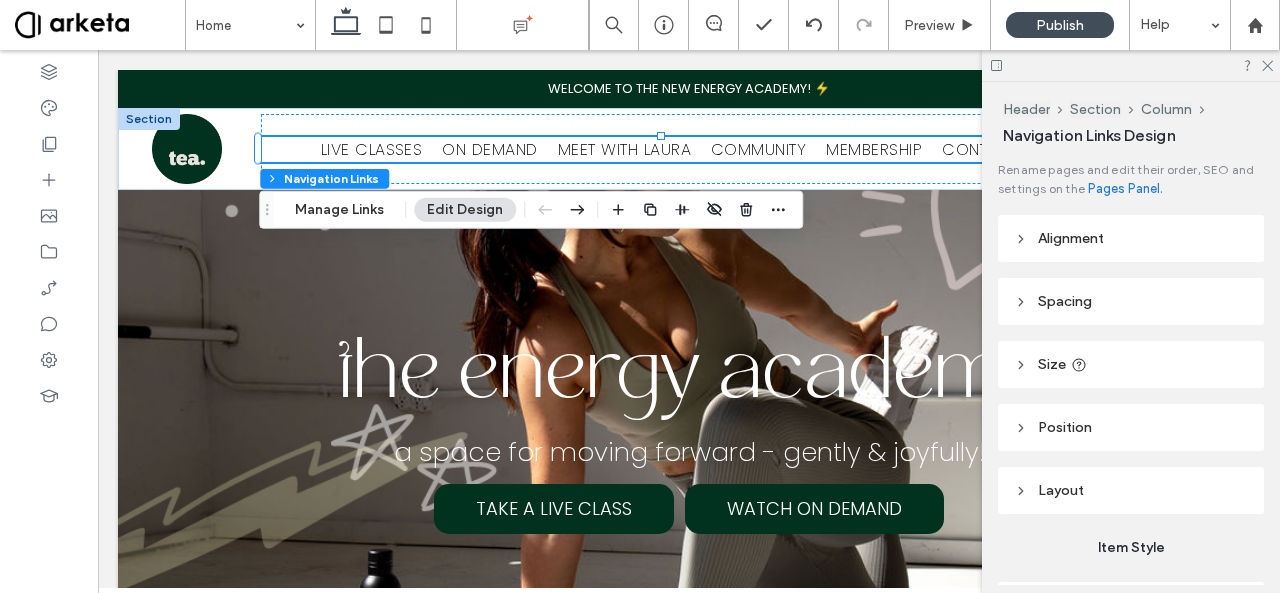 scroll, scrollTop: 184, scrollLeft: 0, axis: vertical 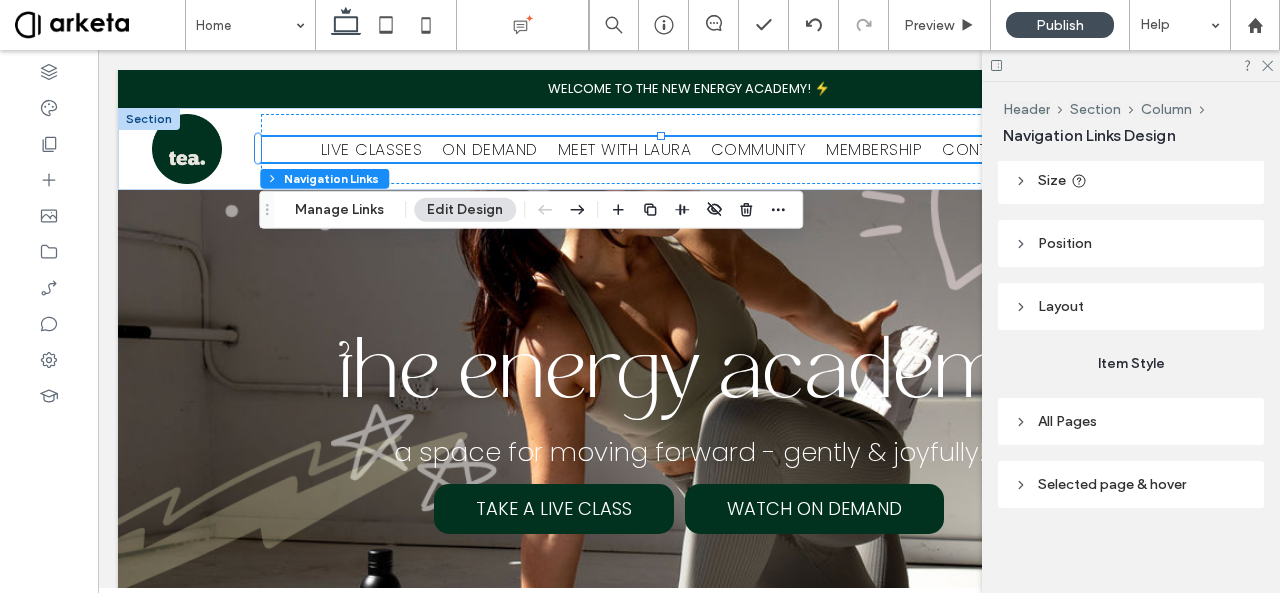 click on "All Pages" at bounding box center [1131, 421] 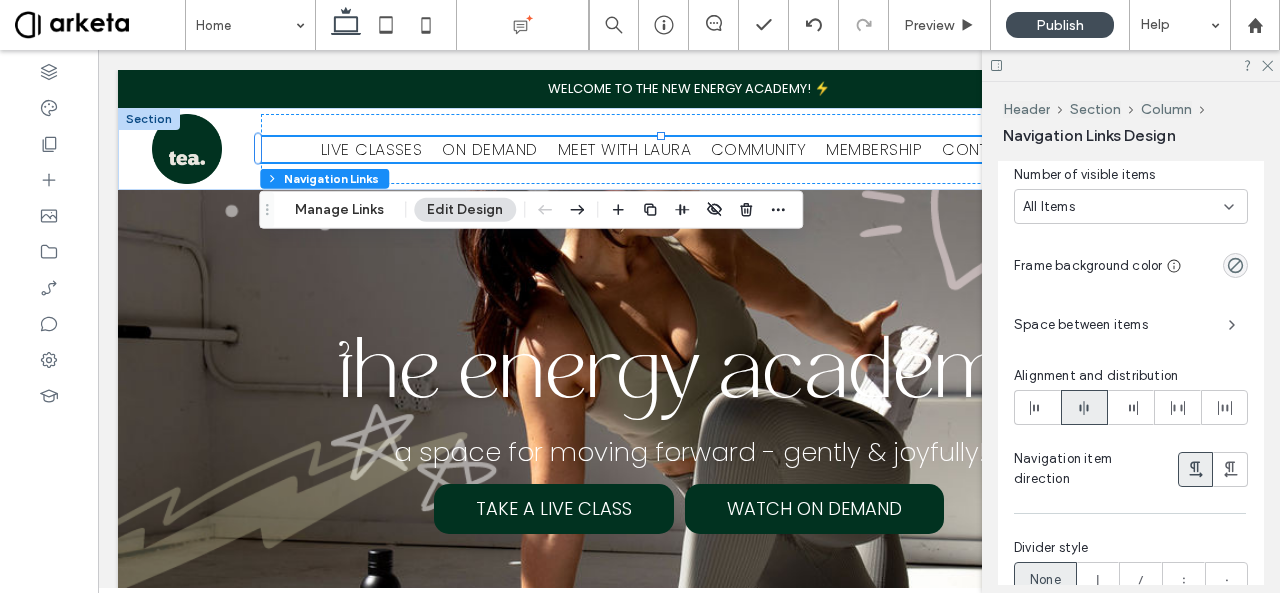 scroll, scrollTop: 522, scrollLeft: 0, axis: vertical 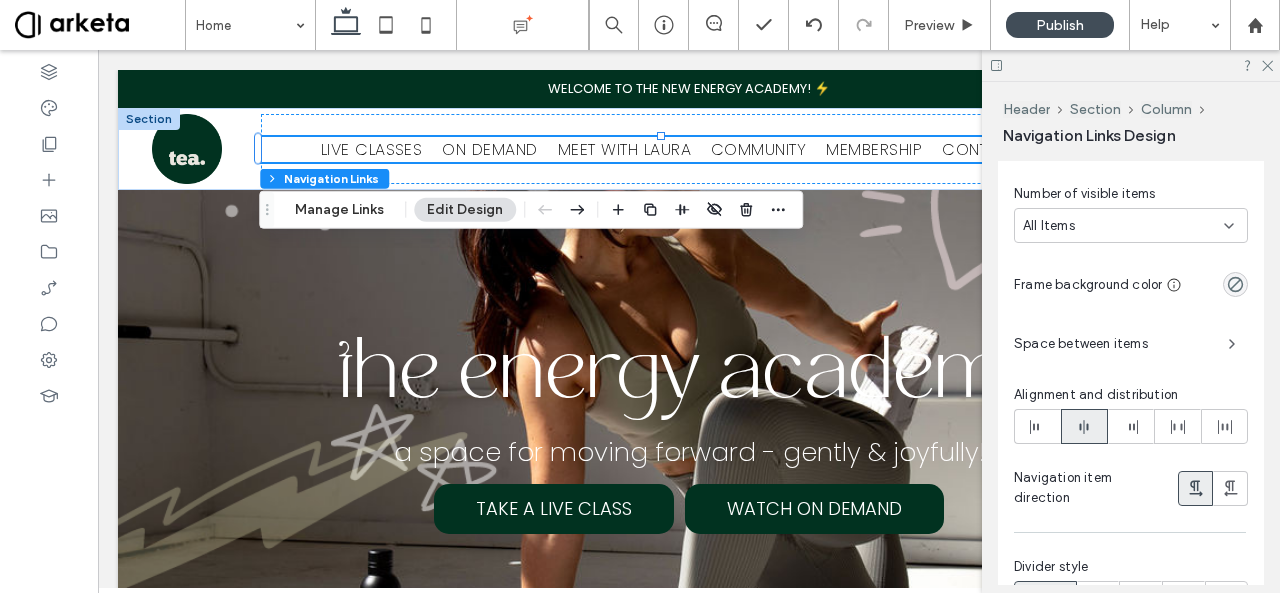 click on "Space between items" at bounding box center [1113, 344] 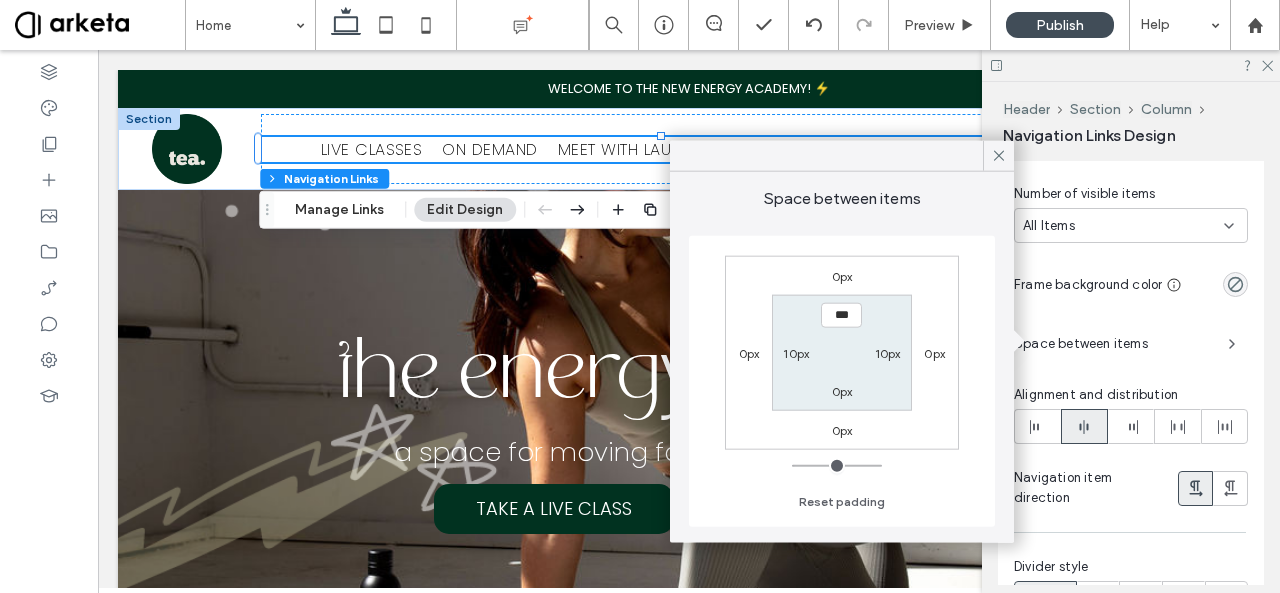 click on "10px" at bounding box center [796, 353] 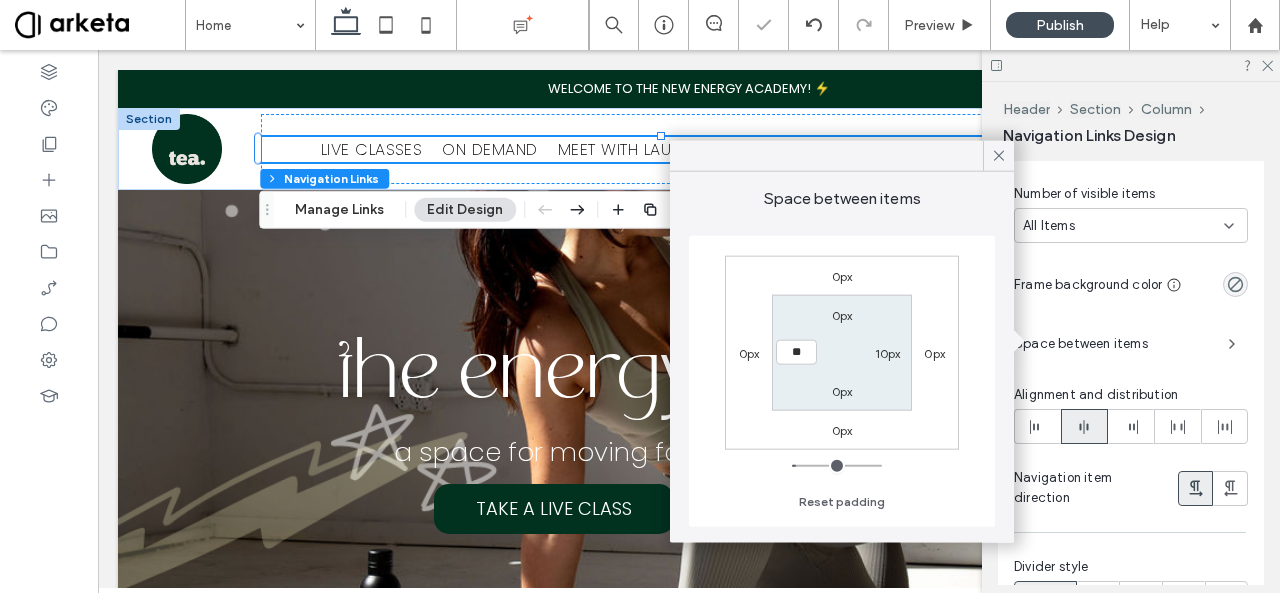 type on "****" 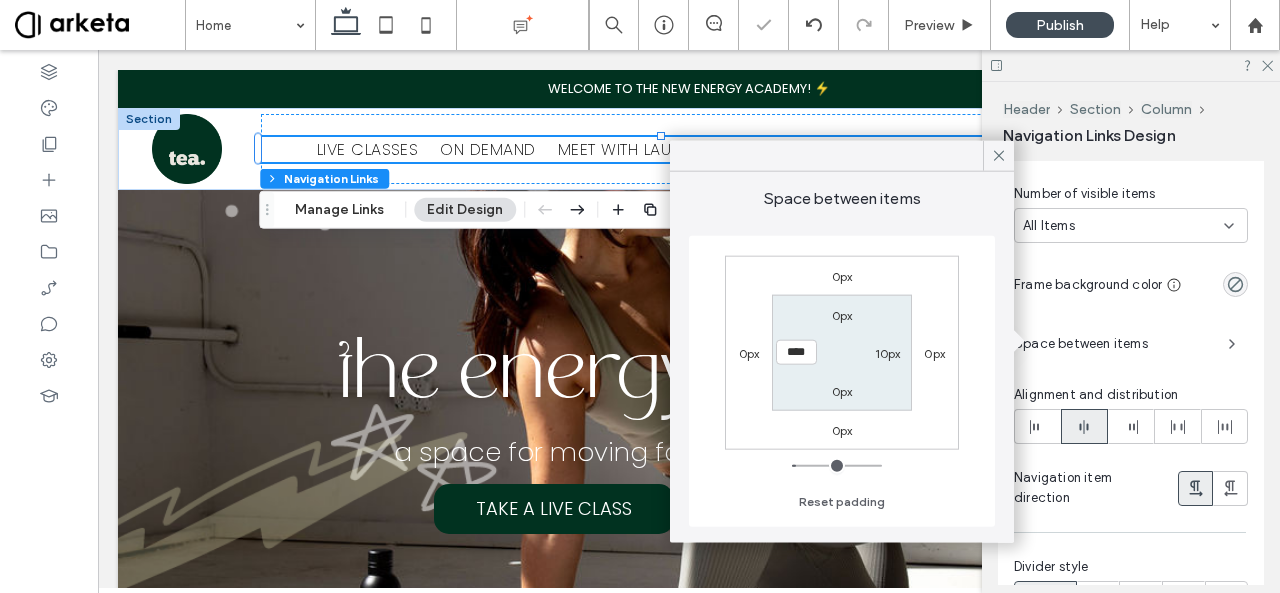 click on "10px" at bounding box center [888, 353] 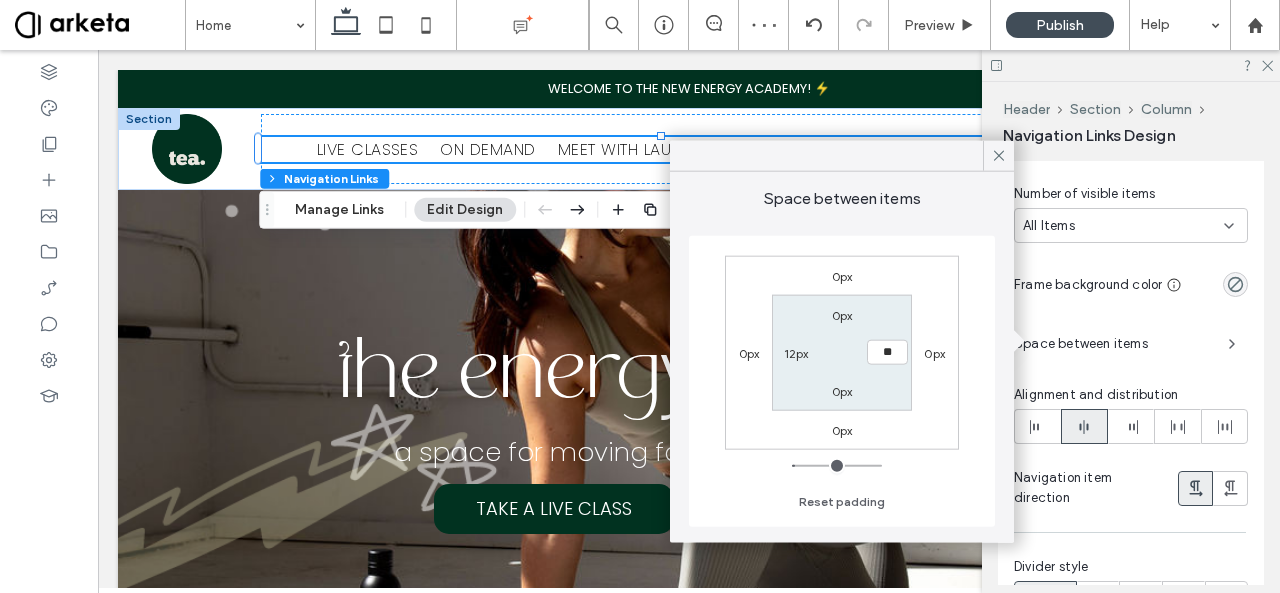 type on "****" 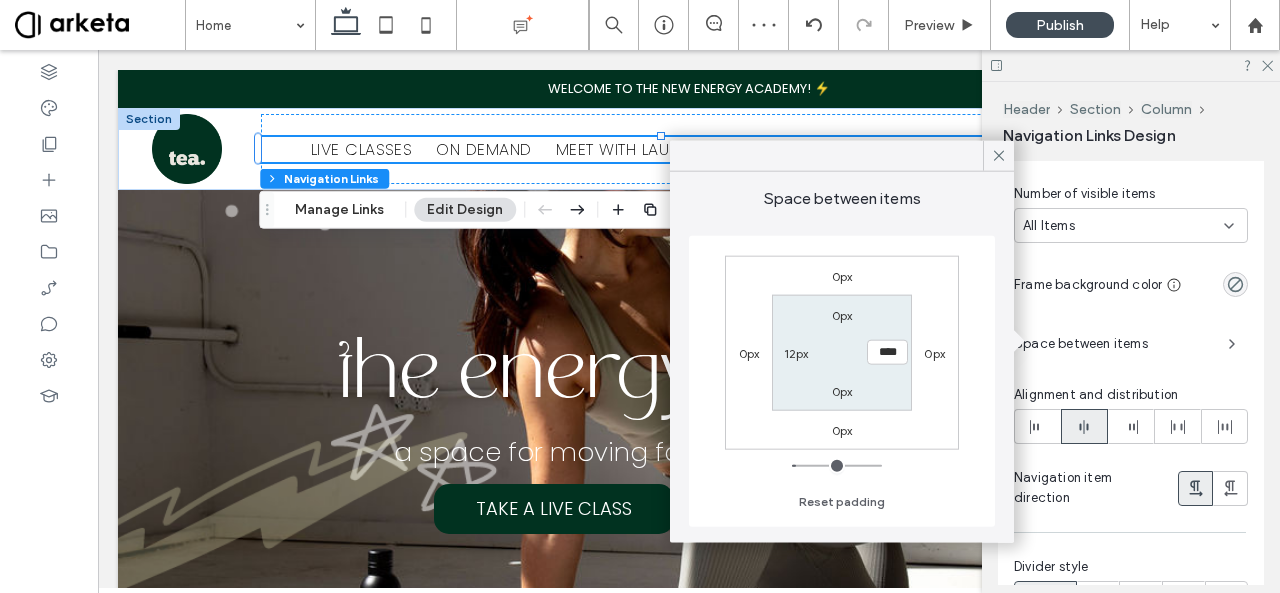 type on "**" 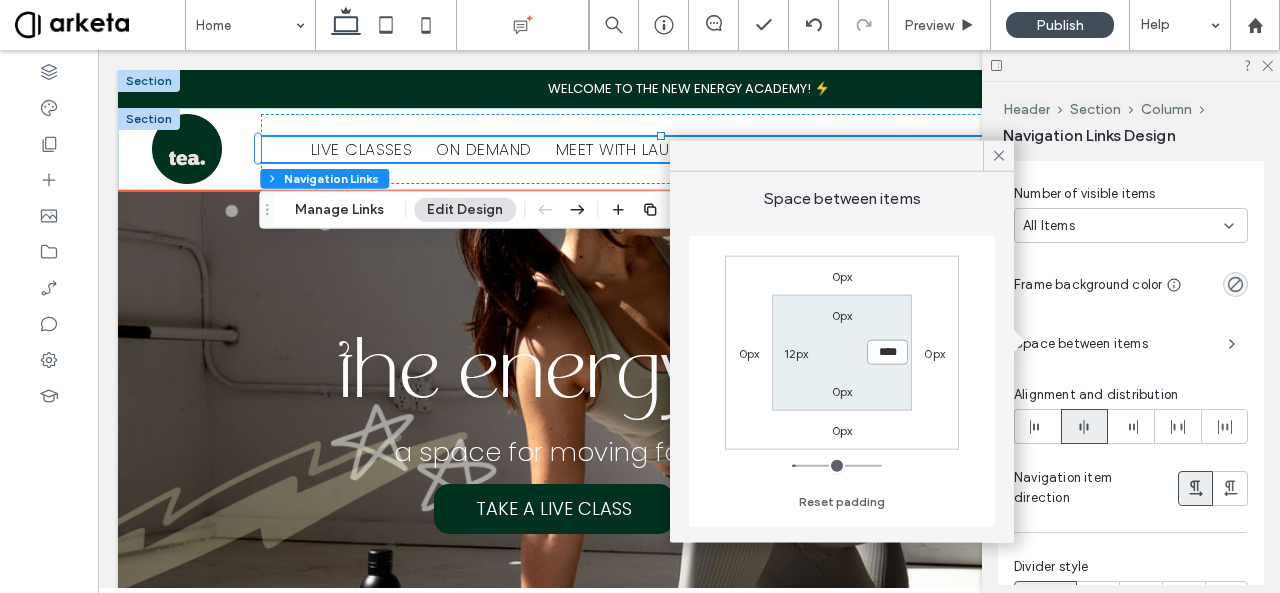 type on "****" 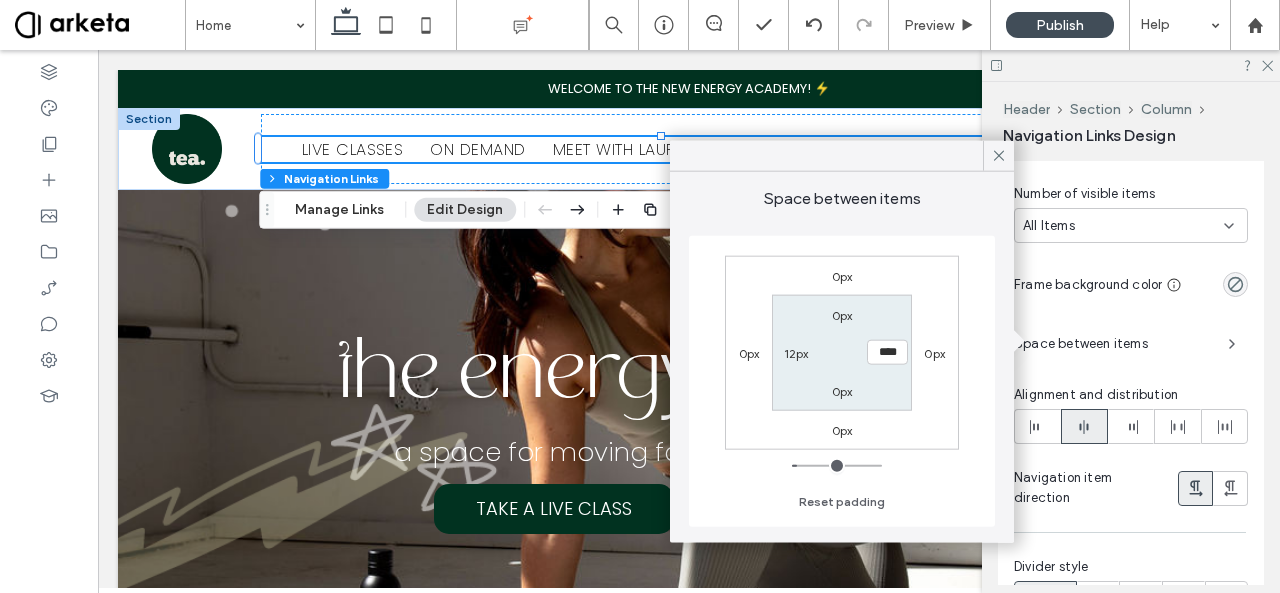 click on "12px" at bounding box center (796, 353) 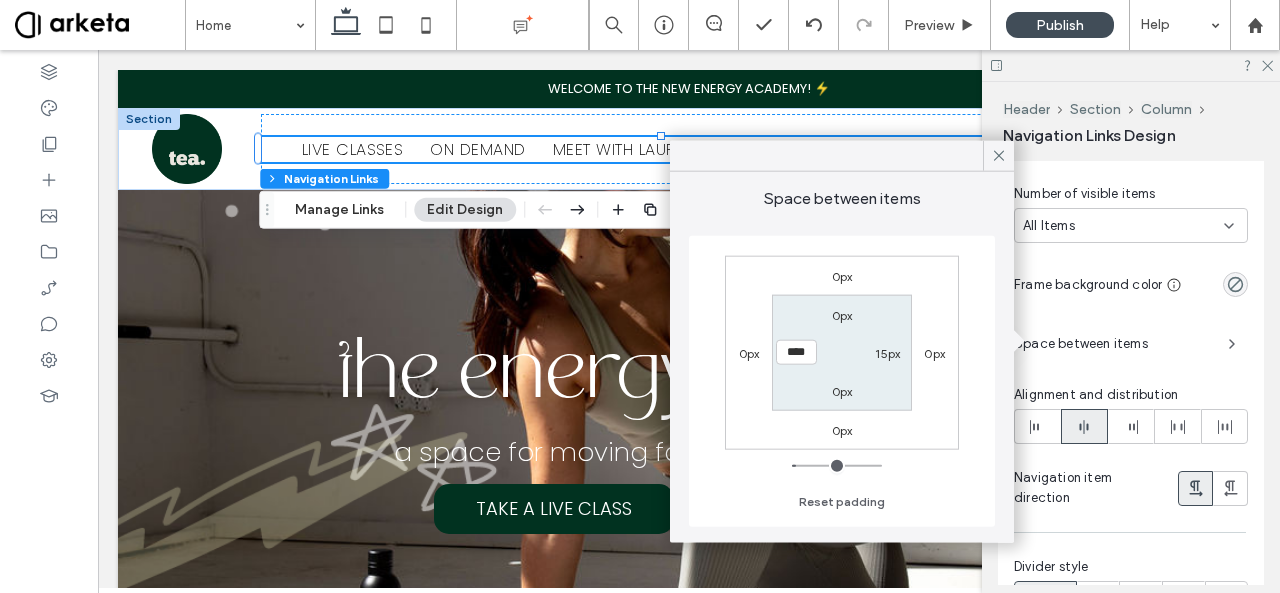 type on "**" 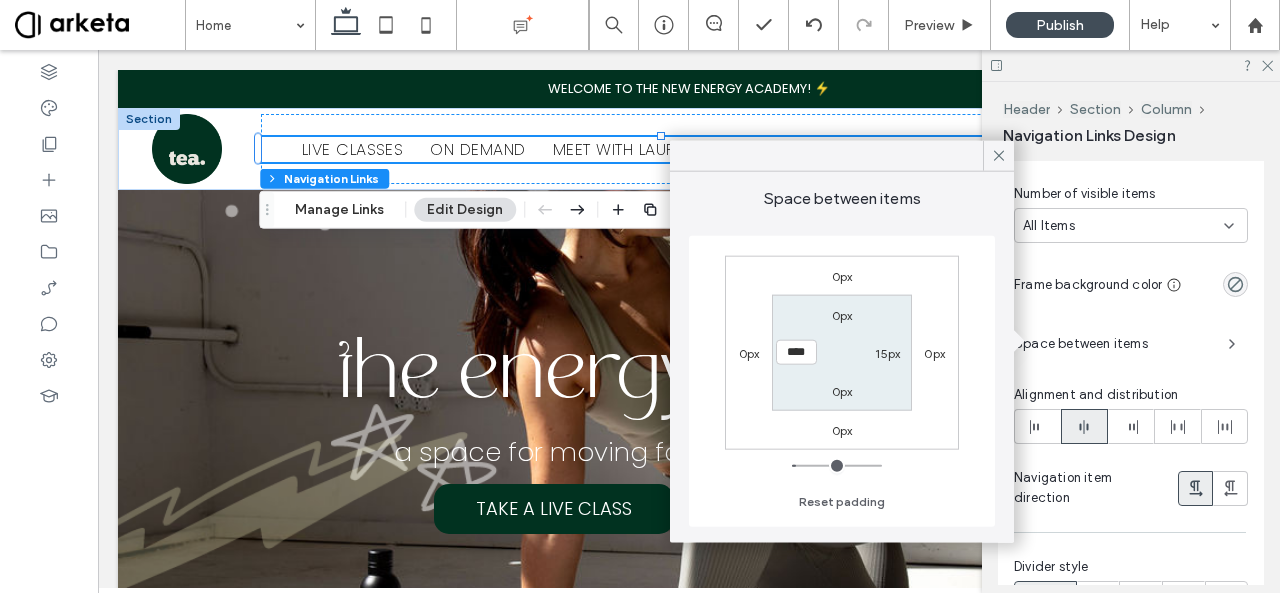 type on "****" 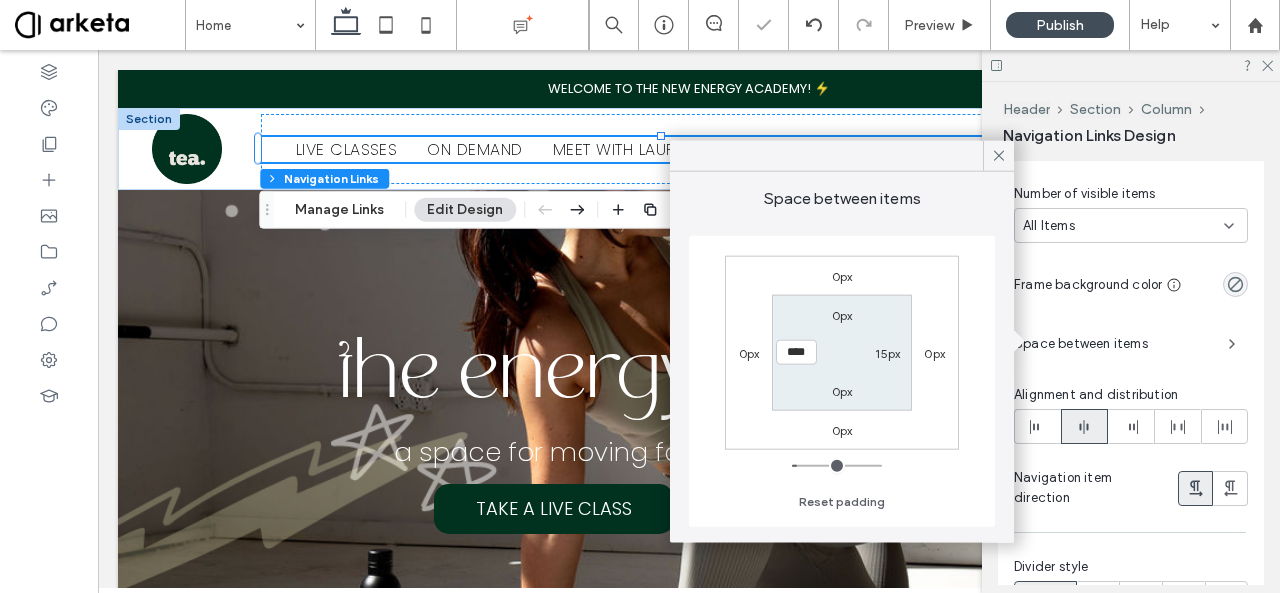 click on "0px 0px 0px 0px 0px 15px 0px **** Reset padding" at bounding box center (842, 381) 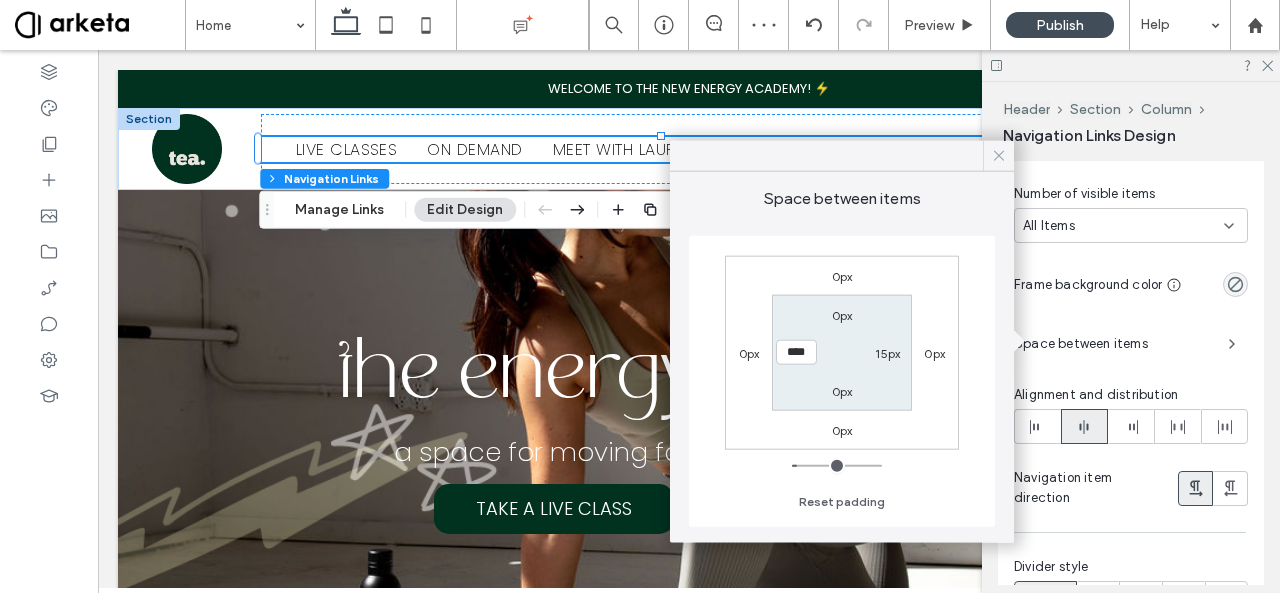 click 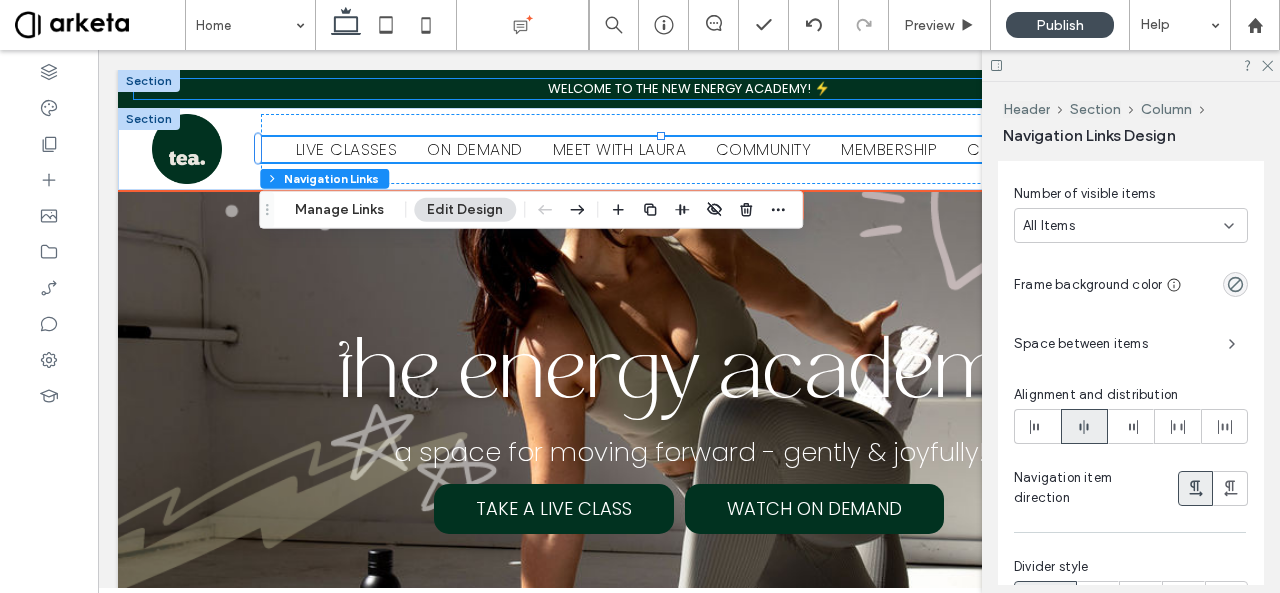 click on "WELCOME TO THE NEW ENERGY ACADEMY! ⚡" at bounding box center (689, 88) 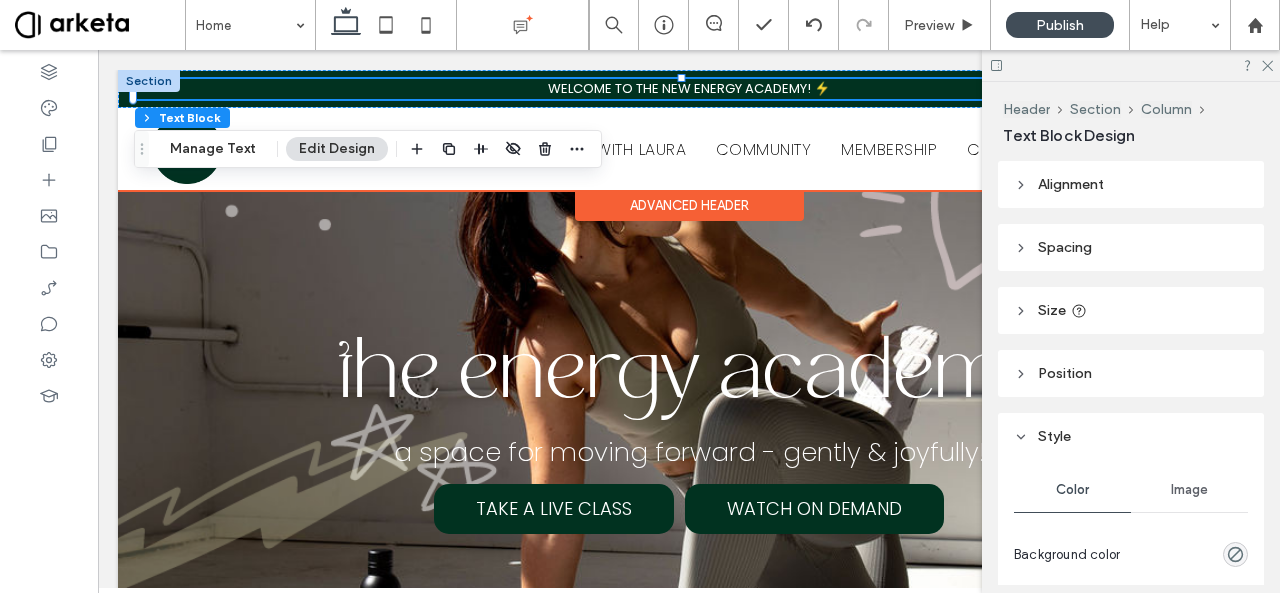 click on "WELCOME TO THE NEW ENERGY ACADEMY! ⚡" at bounding box center [689, 88] 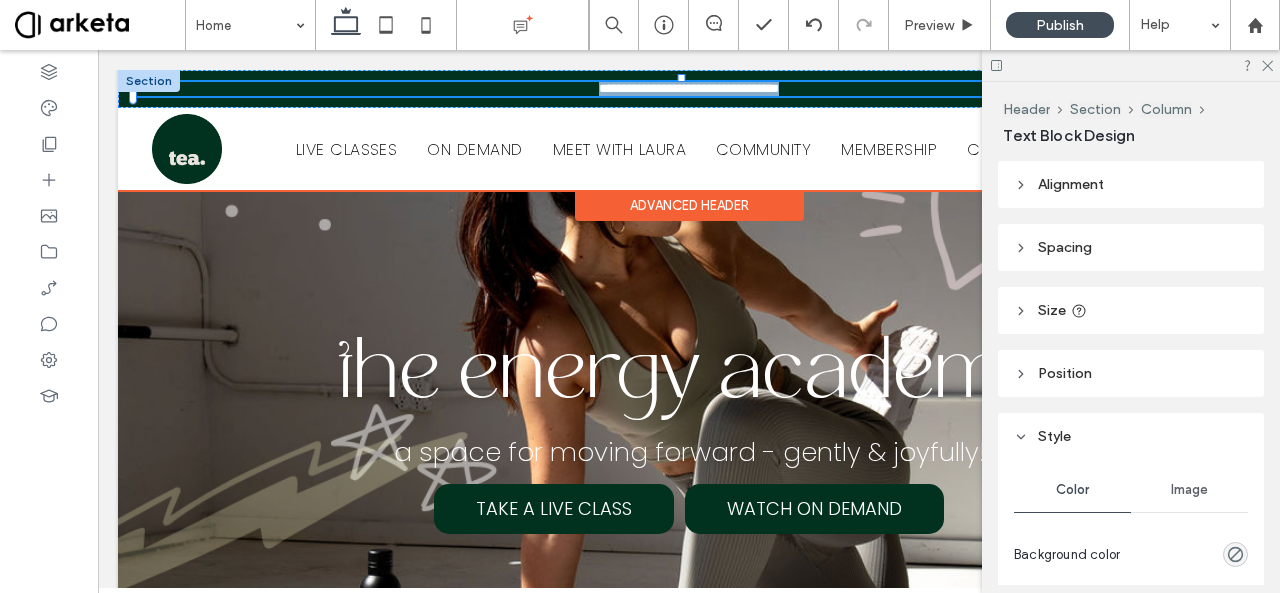 type on "*******" 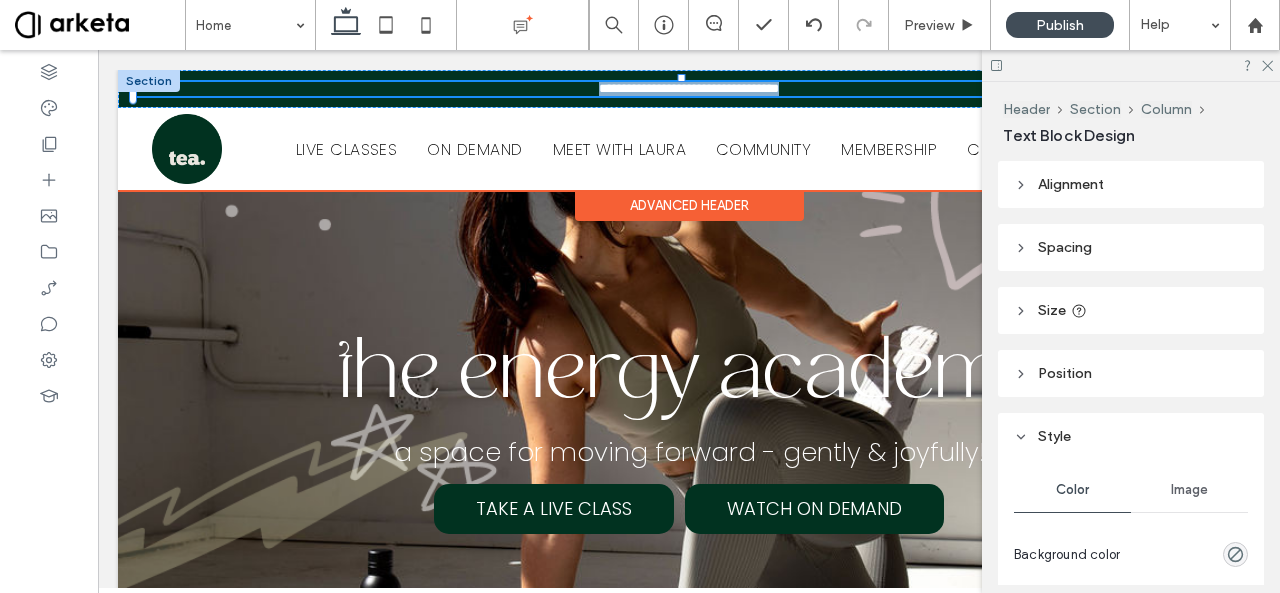 type on "**" 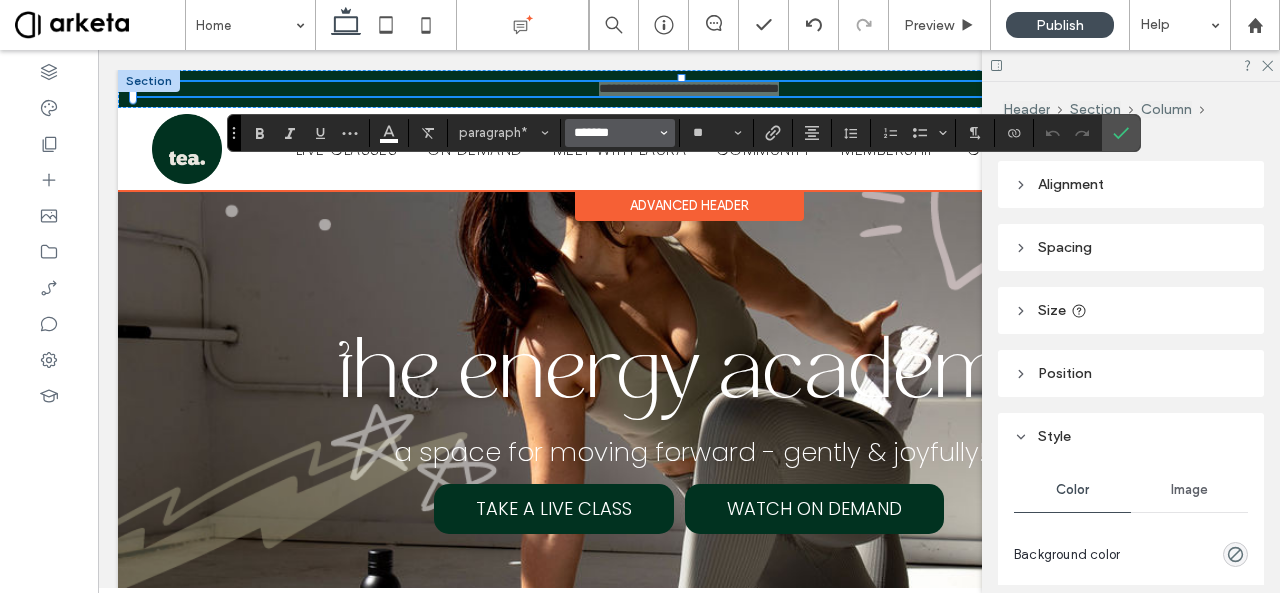 click on "*******" at bounding box center [614, 133] 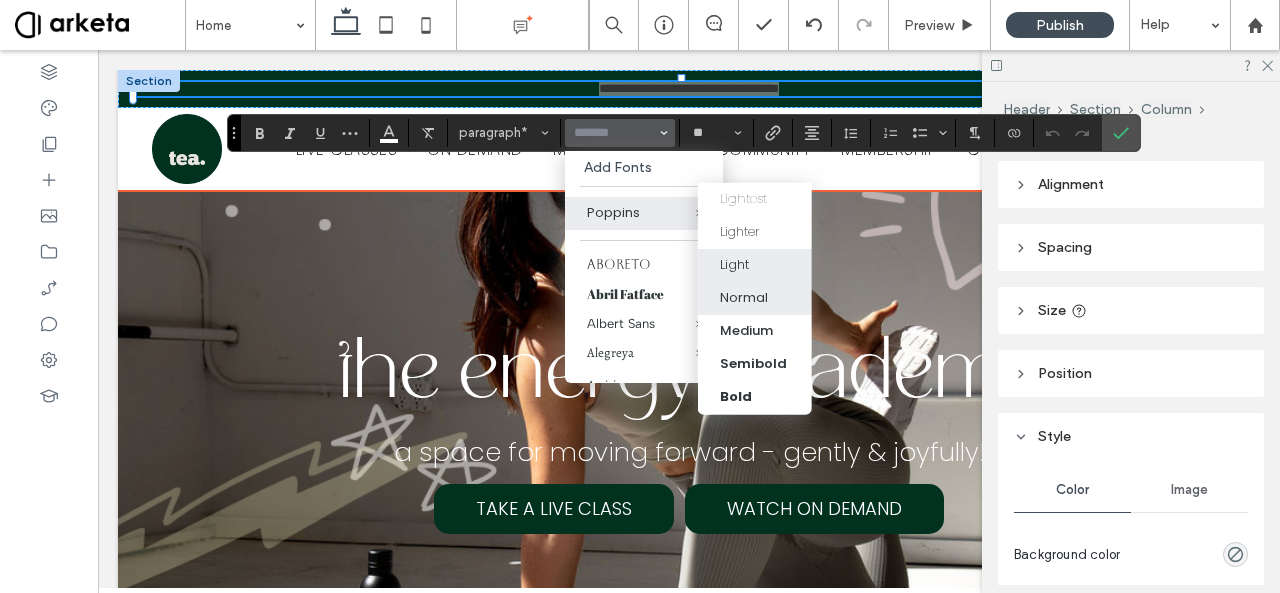 click on "Light" at bounding box center (754, 265) 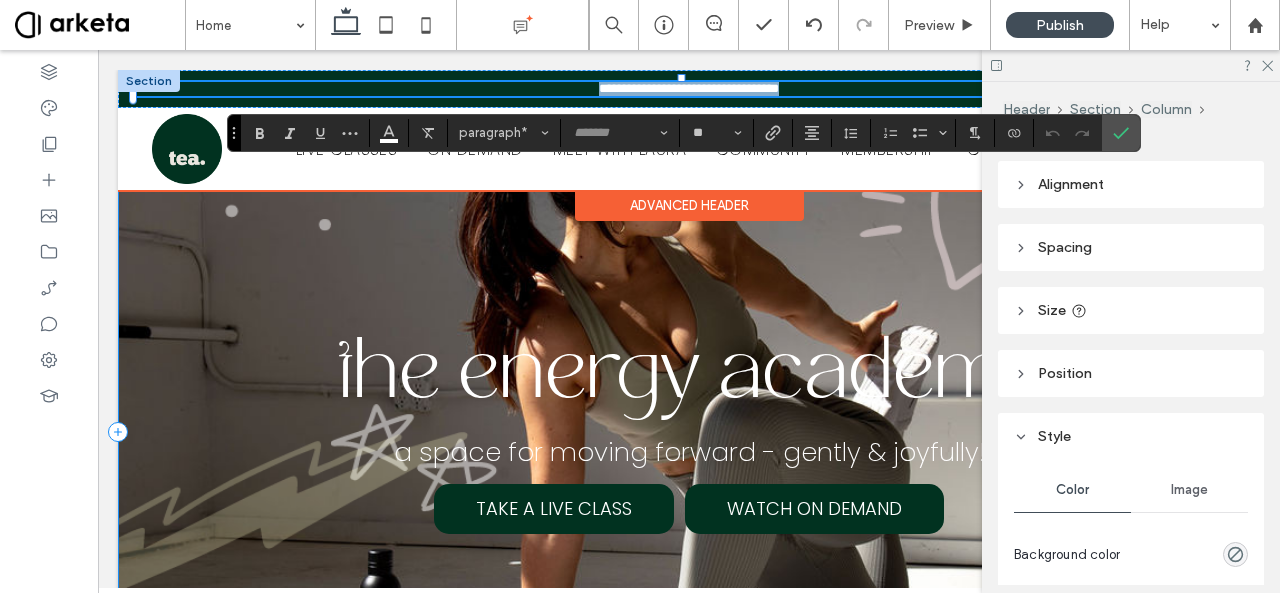 type on "*******" 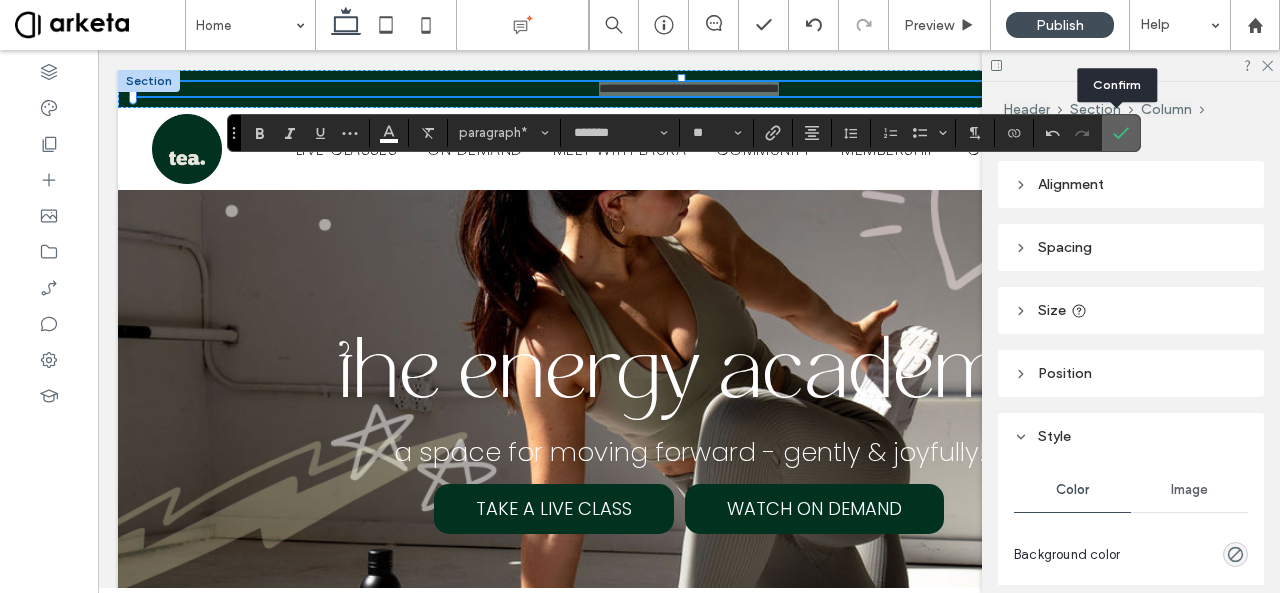 click 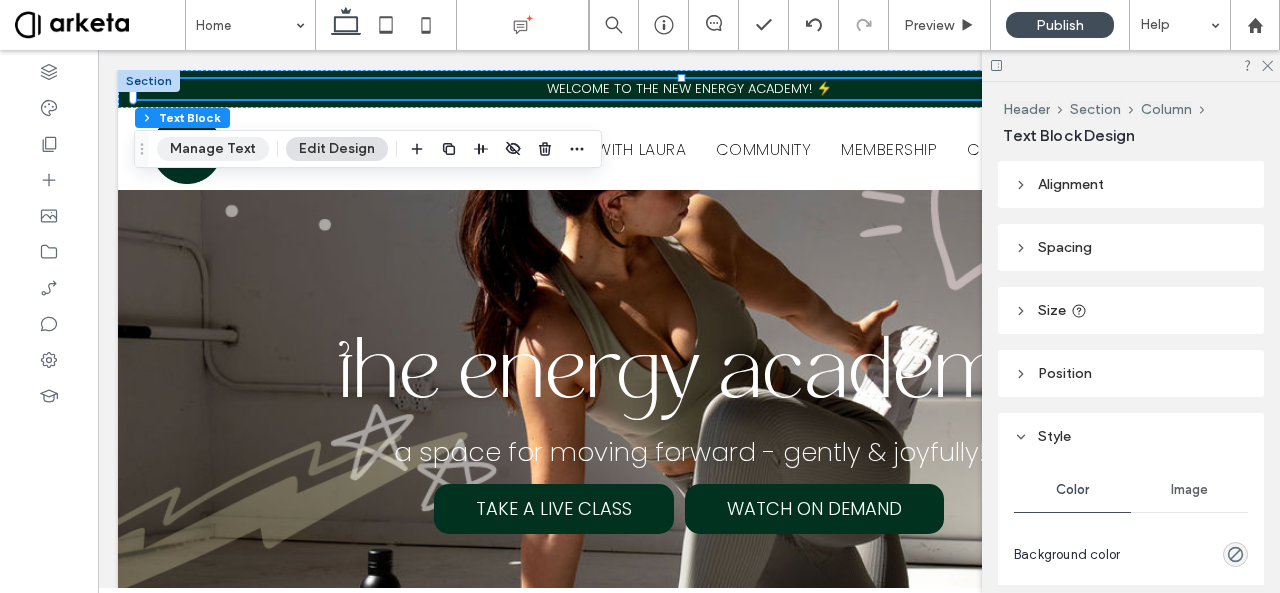 click on "Manage Text" at bounding box center [213, 149] 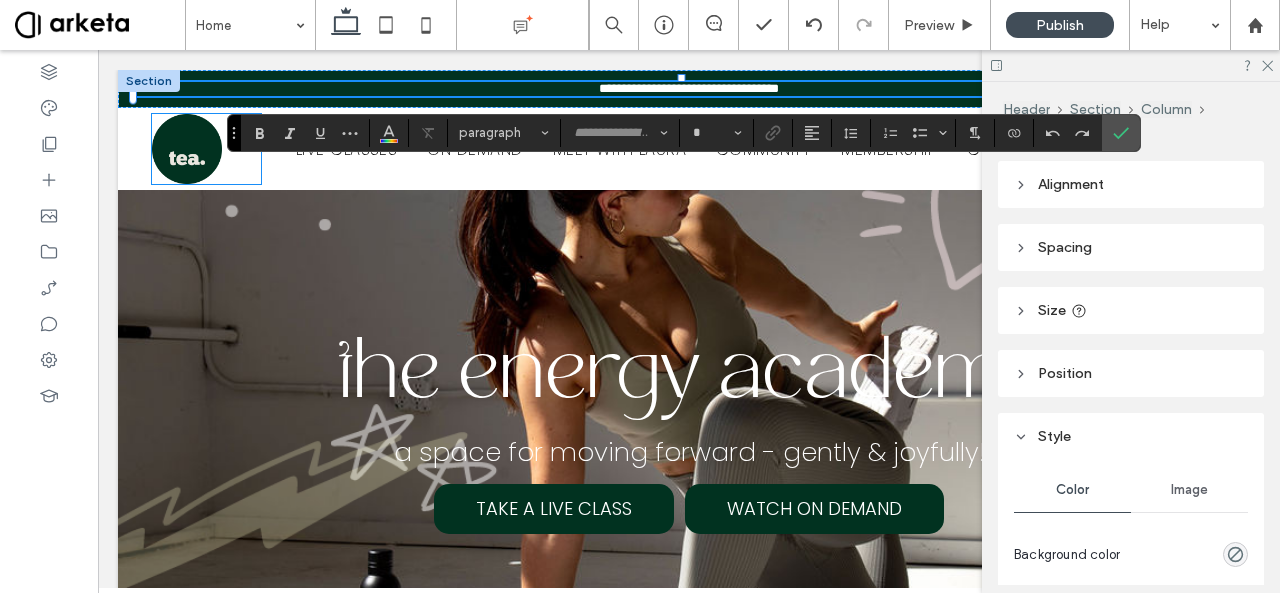 type on "*******" 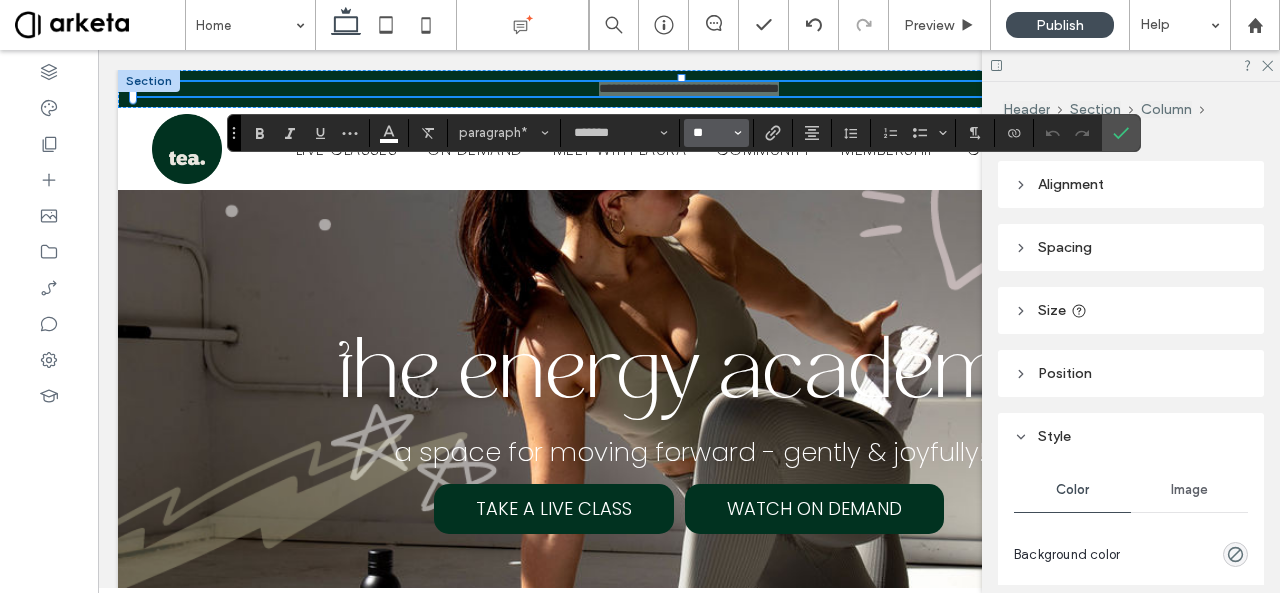 click on "**" at bounding box center [710, 133] 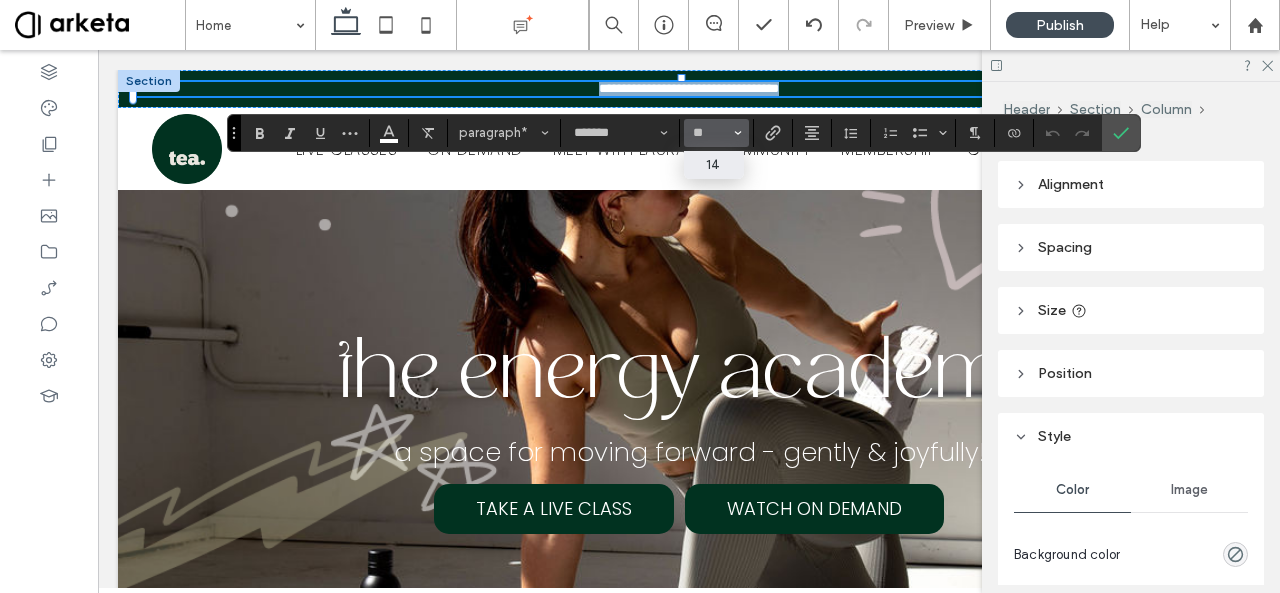 type on "**" 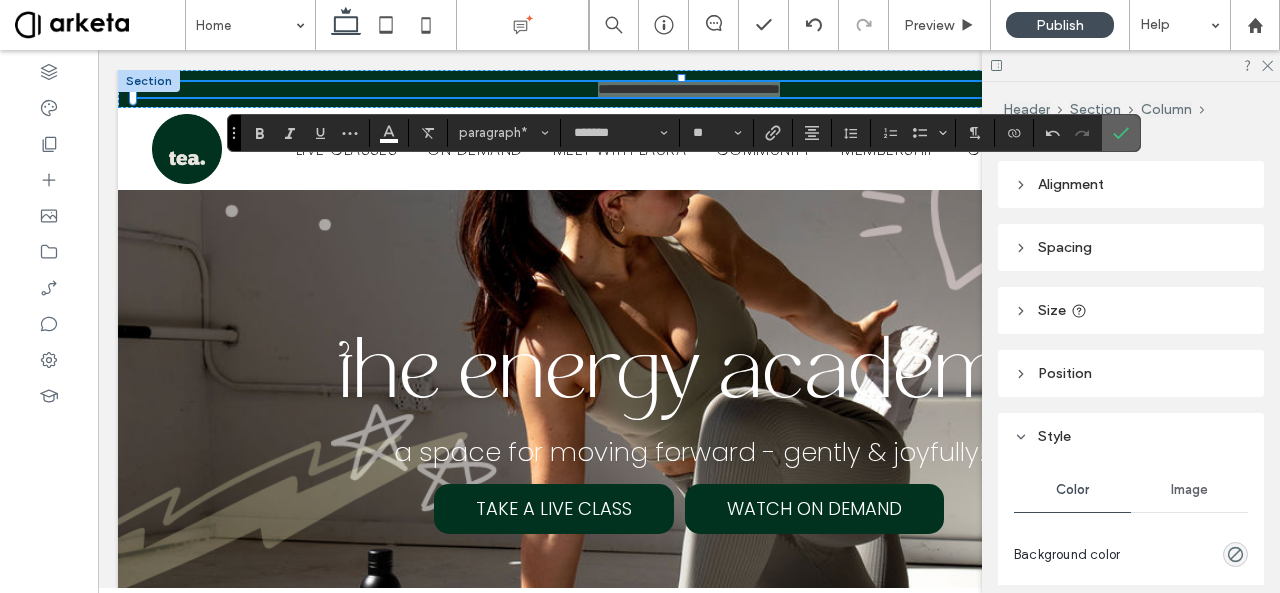 click at bounding box center (1121, 133) 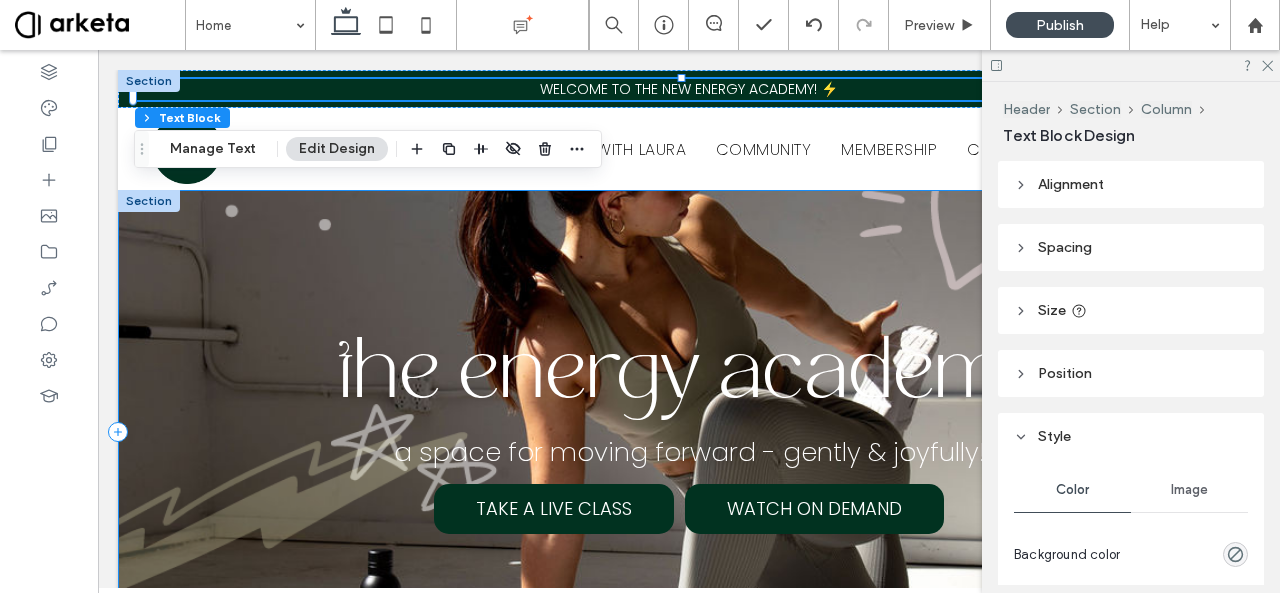 scroll, scrollTop: 0, scrollLeft: 298, axis: horizontal 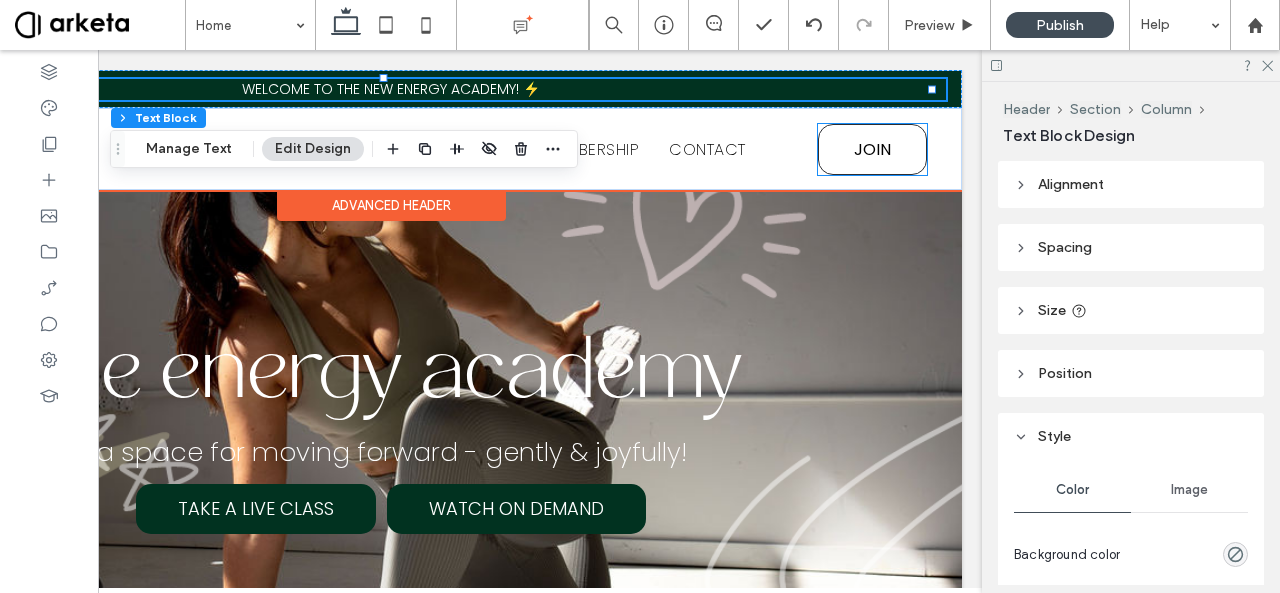 click on "JOIN" at bounding box center [872, 149] 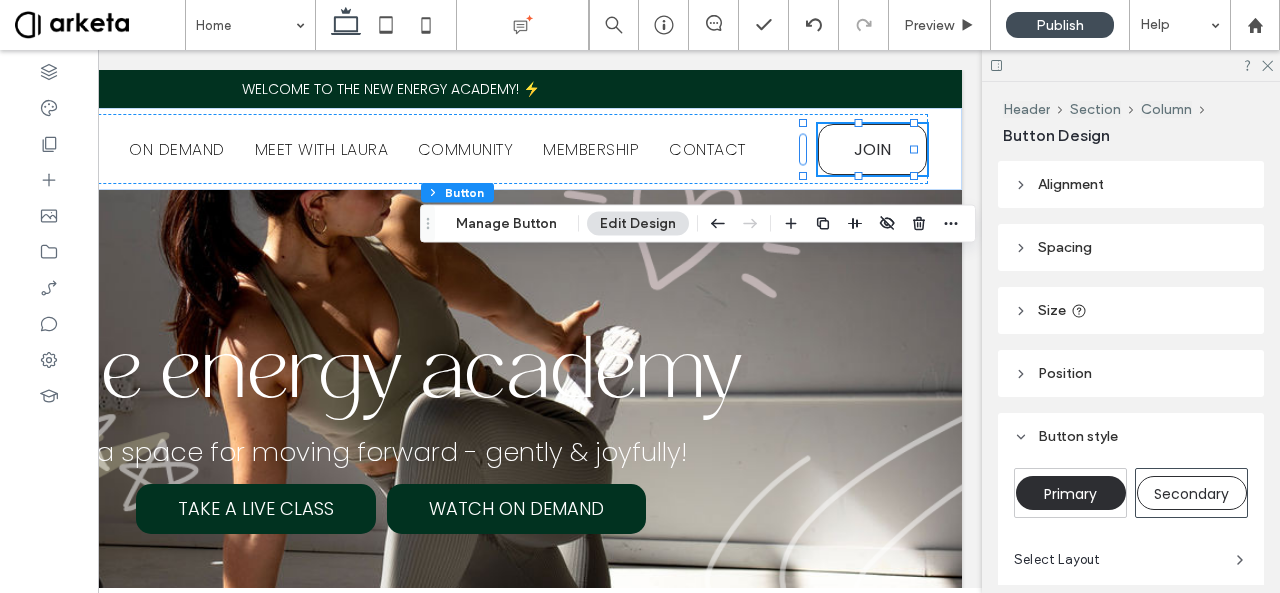 type on "**" 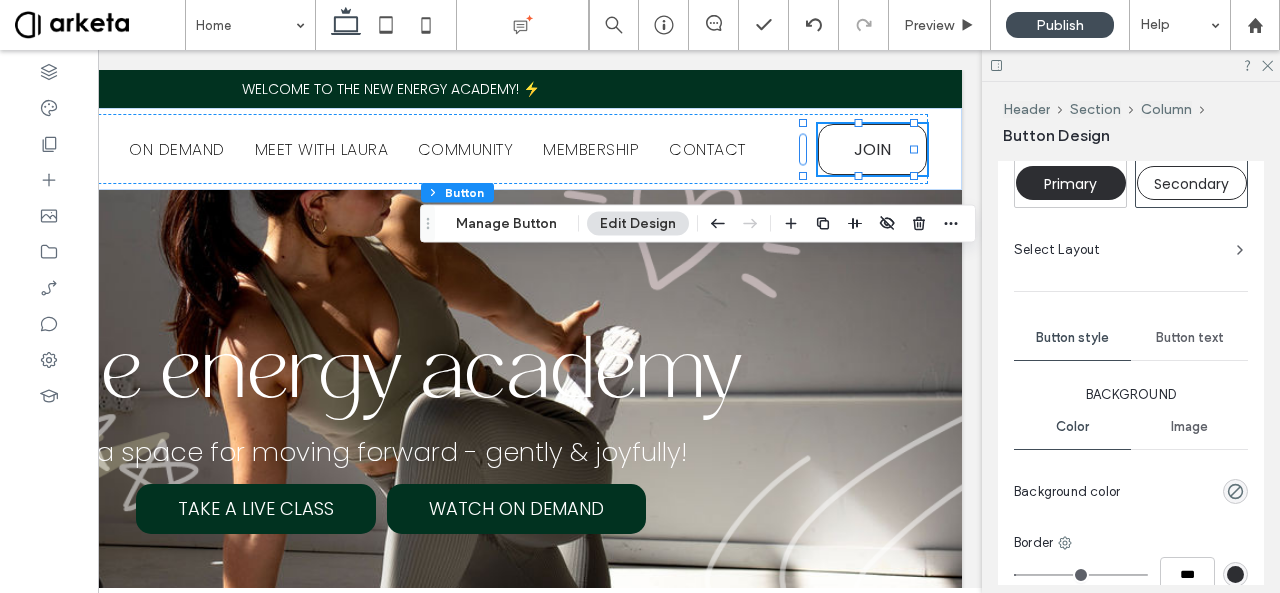 scroll, scrollTop: 344, scrollLeft: 0, axis: vertical 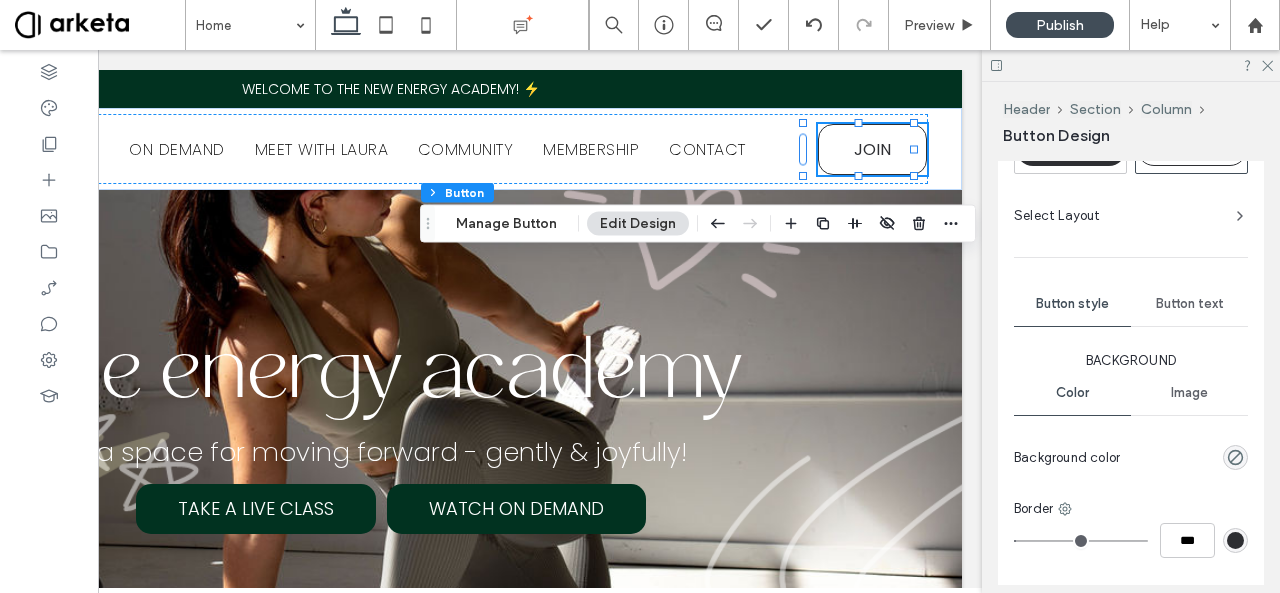 type on "*" 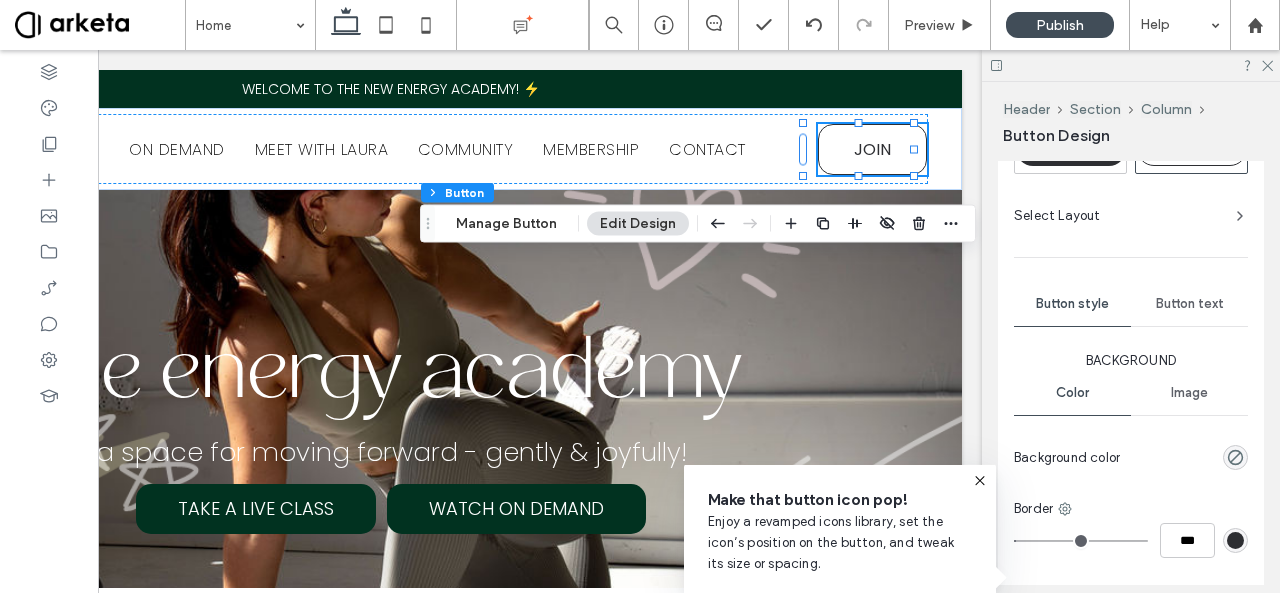 click on "Button text" at bounding box center [1189, 304] 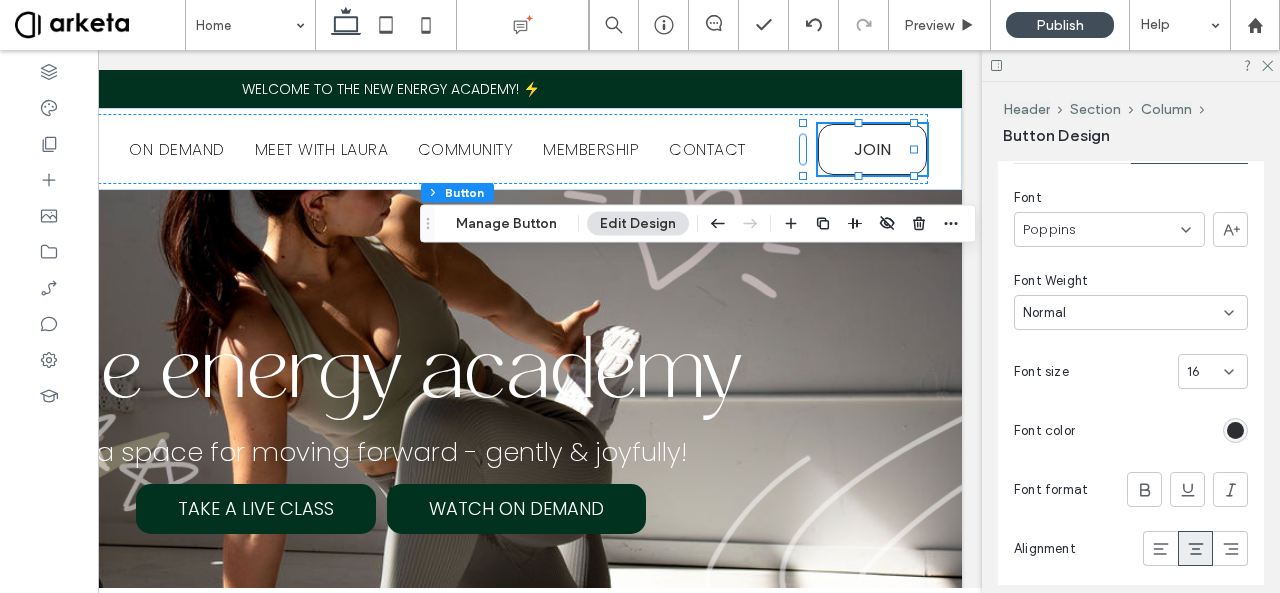 scroll, scrollTop: 522, scrollLeft: 0, axis: vertical 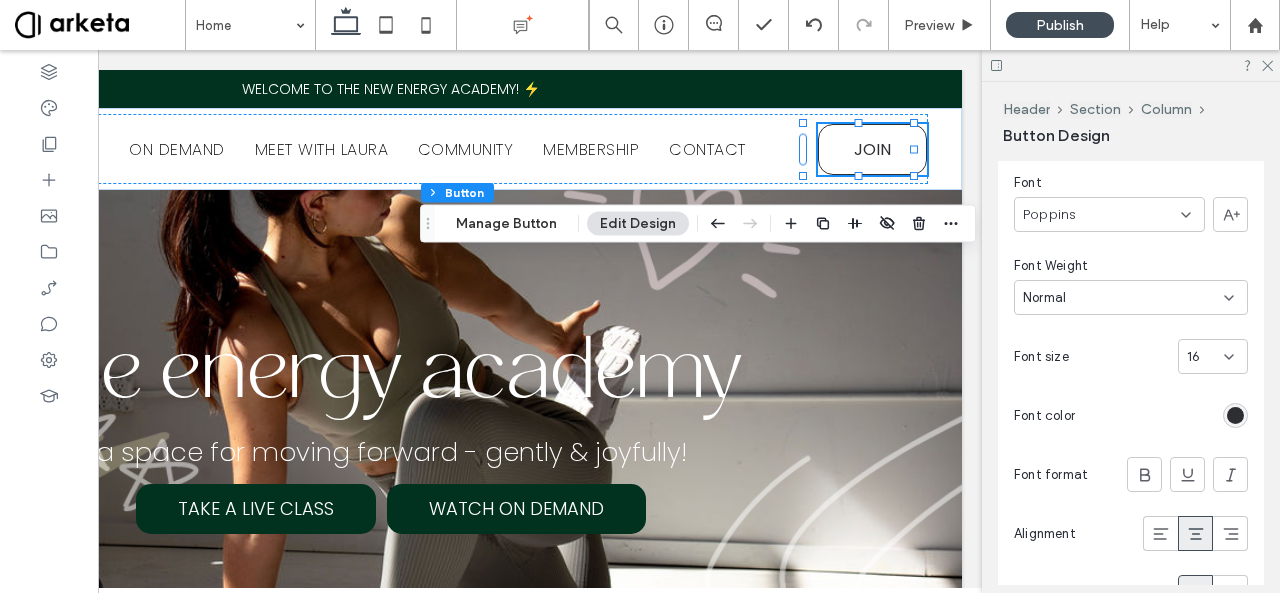 click on "Normal" at bounding box center [1123, 298] 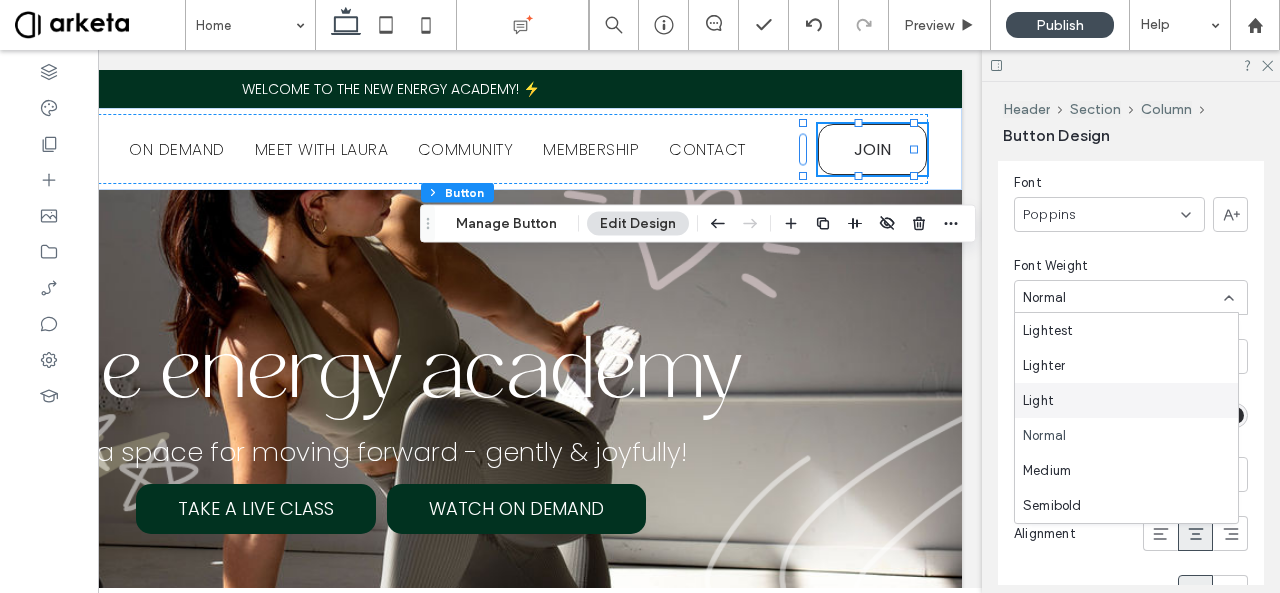 click on "Light" at bounding box center (1126, 400) 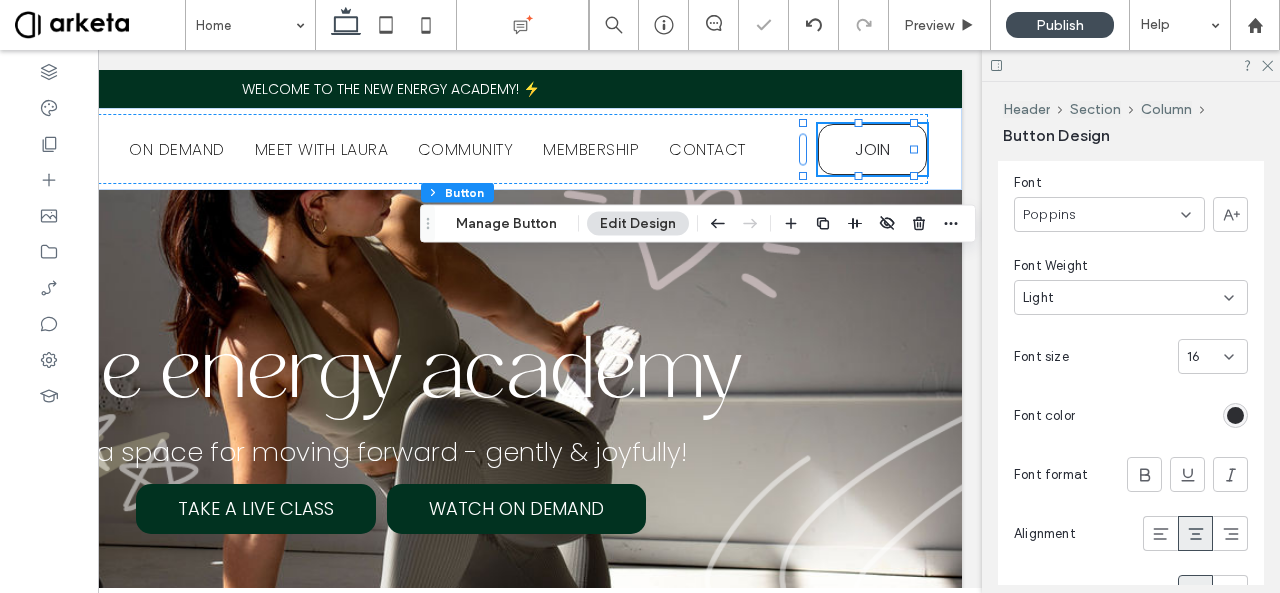 click on "Light" at bounding box center (1123, 298) 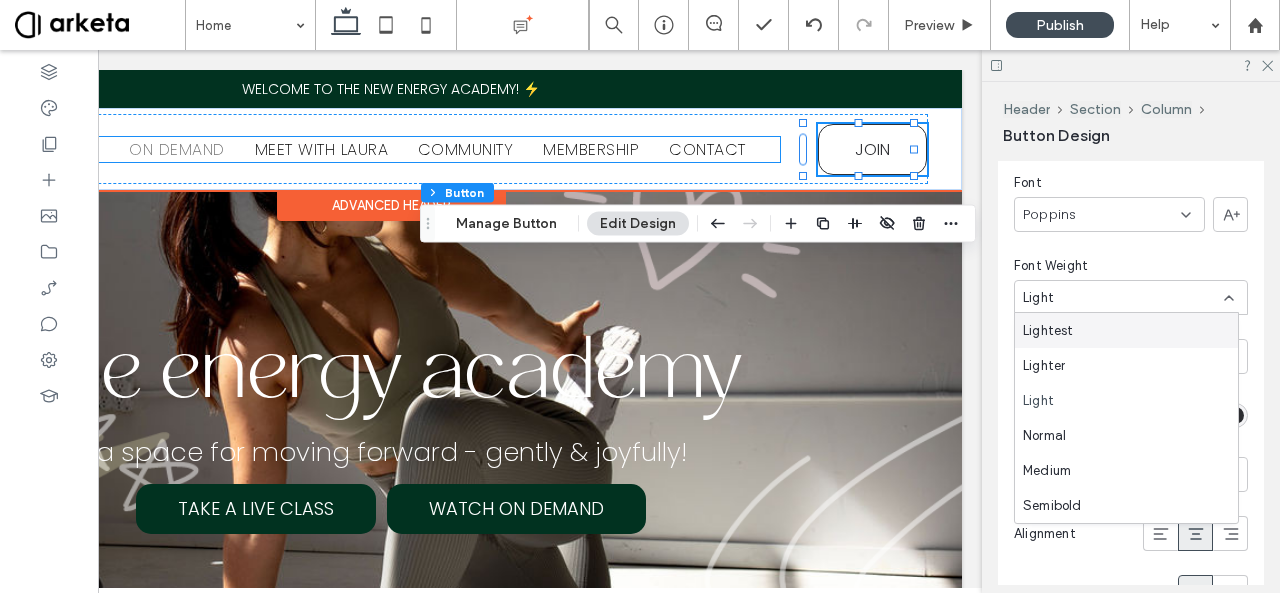 click on "ON DEMAND" at bounding box center [176, 149] 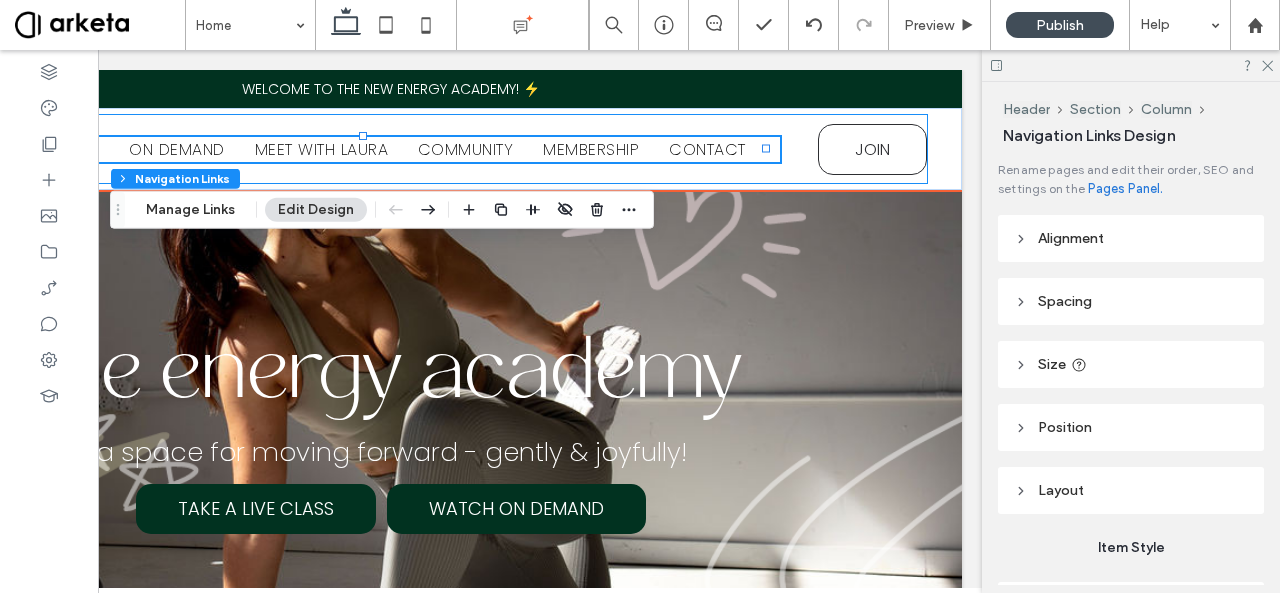 click on "LIVE CLASSES
ON DEMAND
MEET WITH [NAME]
COMMUNITY
MEMBERSHIP
CONTACT
JOIN" at bounding box center (445, 149) 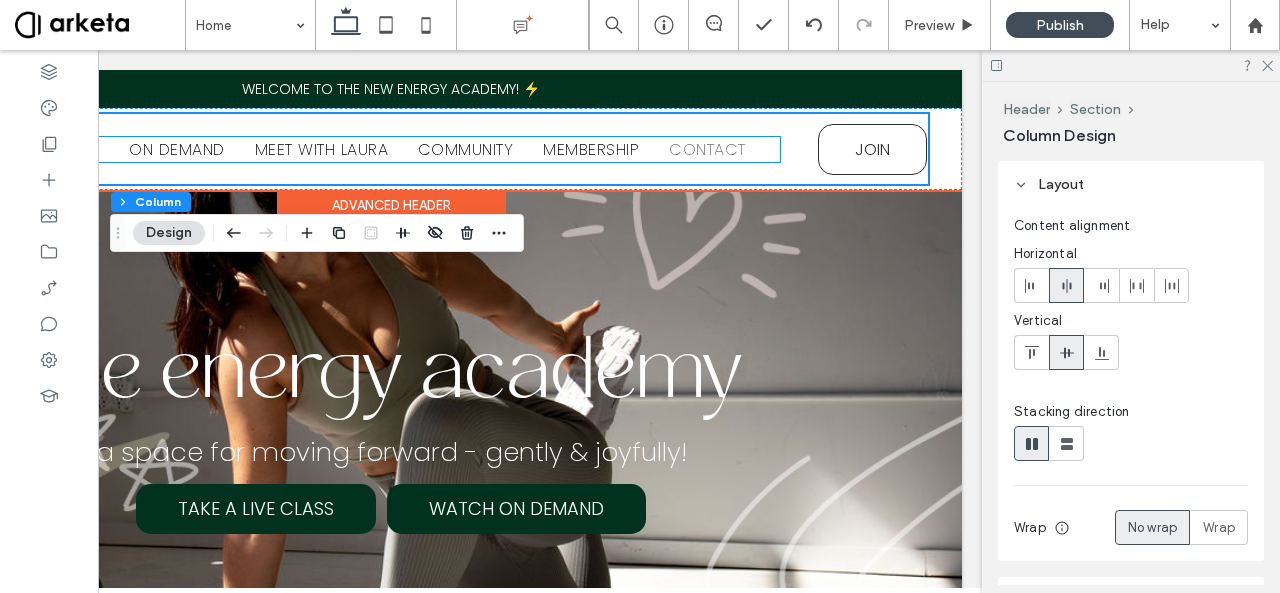 click on "CONTACT" at bounding box center [707, 149] 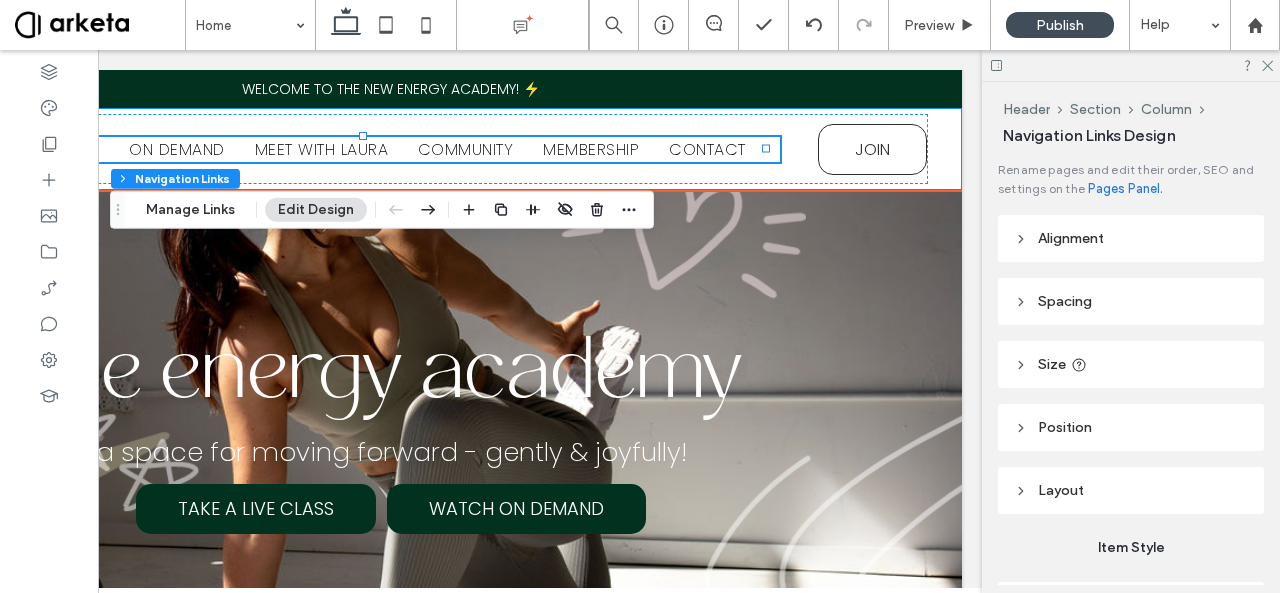 click on "LIVE CLASSES
ON DEMAND
MEET WITH [NAME]
COMMUNITY
MEMBERSHIP
CONTACT
JOIN" at bounding box center (391, 149) 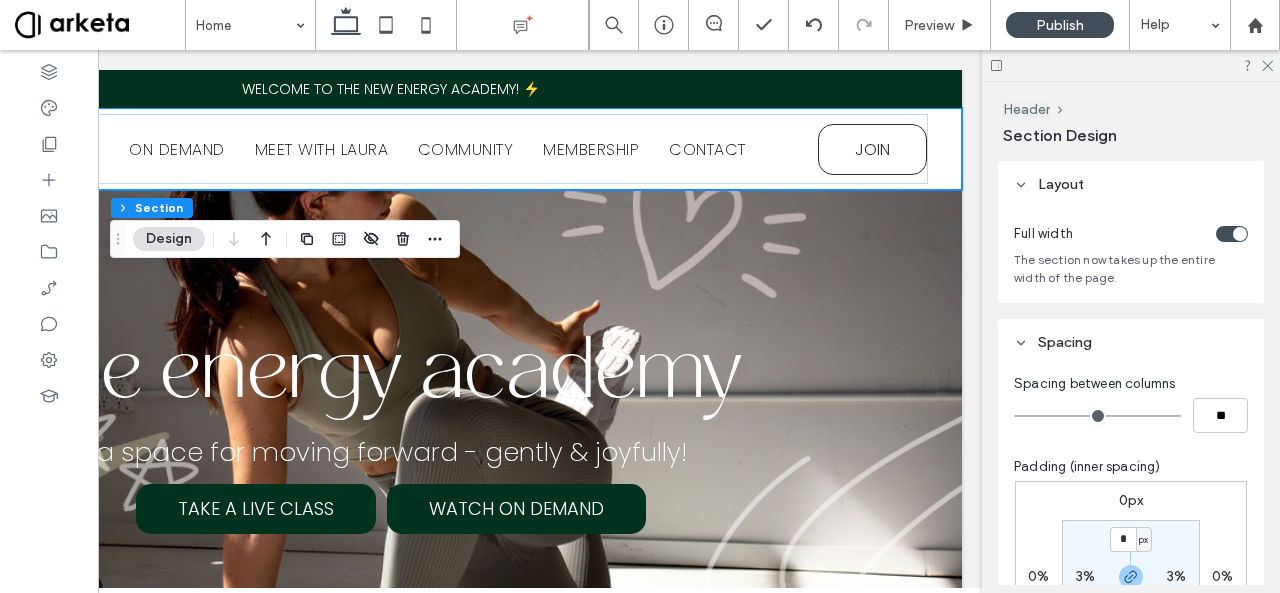 scroll, scrollTop: 316, scrollLeft: 0, axis: vertical 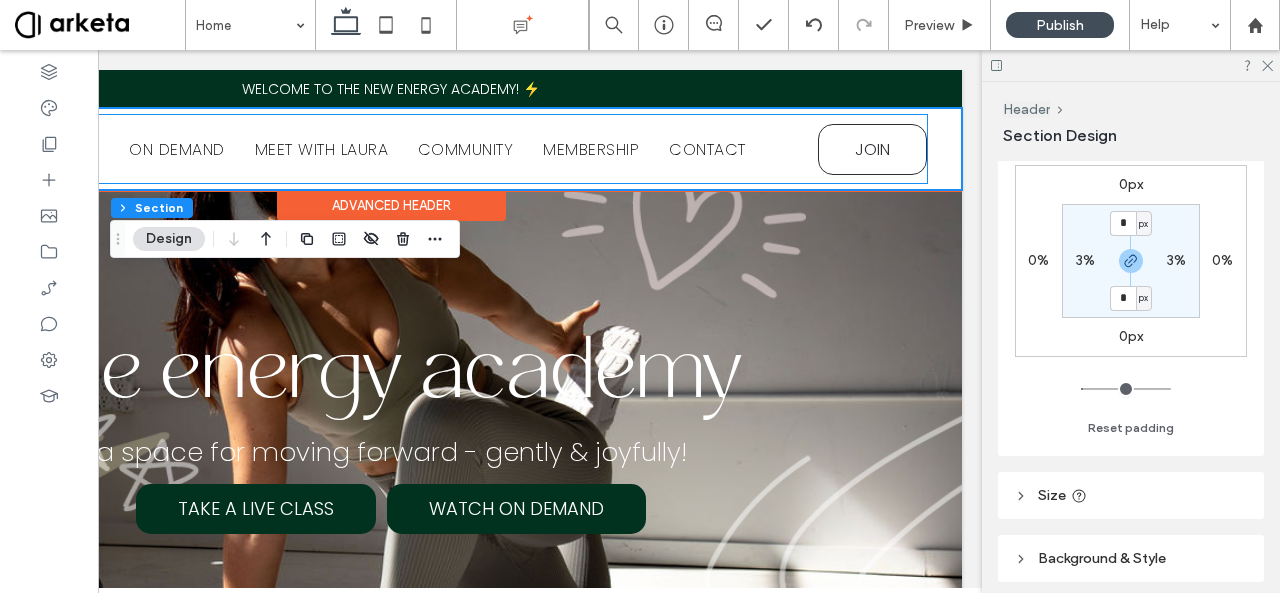 click on "LIVE CLASSES
ON DEMAND
MEET WITH [NAME]
COMMUNITY
MEMBERSHIP
CONTACT
JOIN" at bounding box center [445, 149] 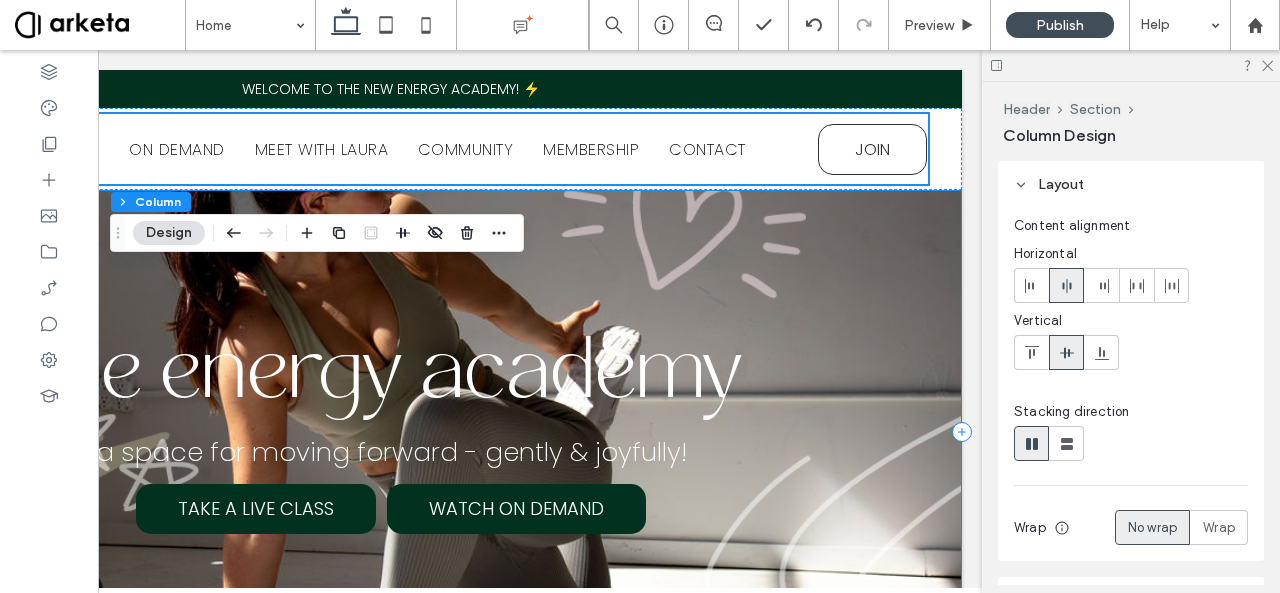 scroll, scrollTop: 0, scrollLeft: 0, axis: both 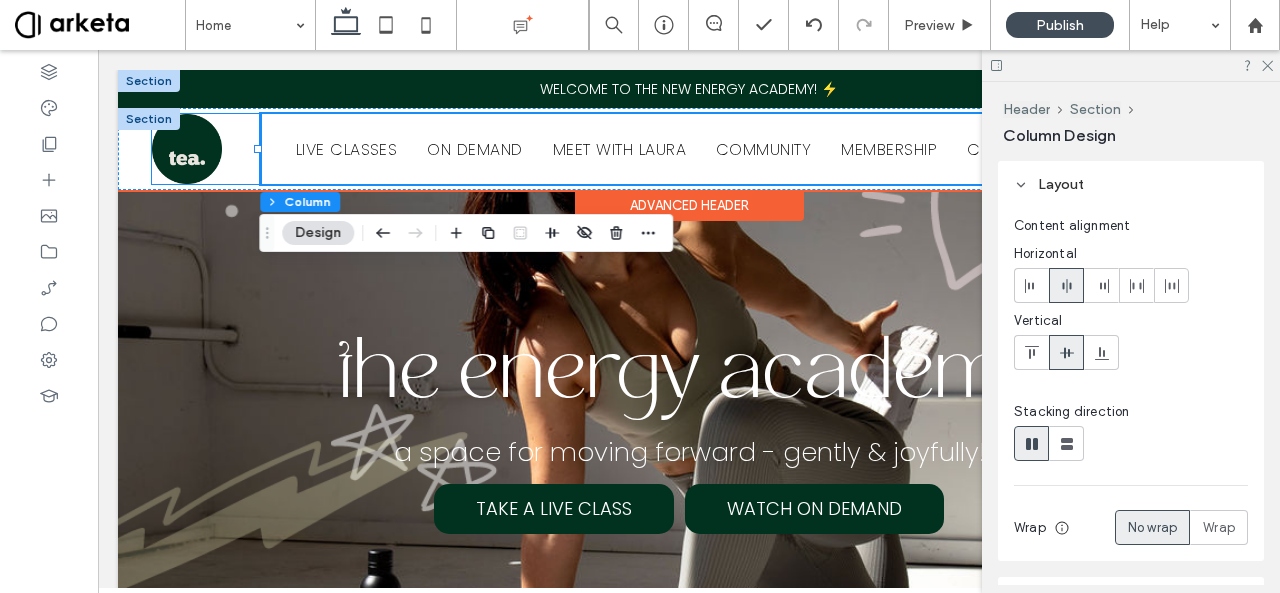 click at bounding box center [206, 149] 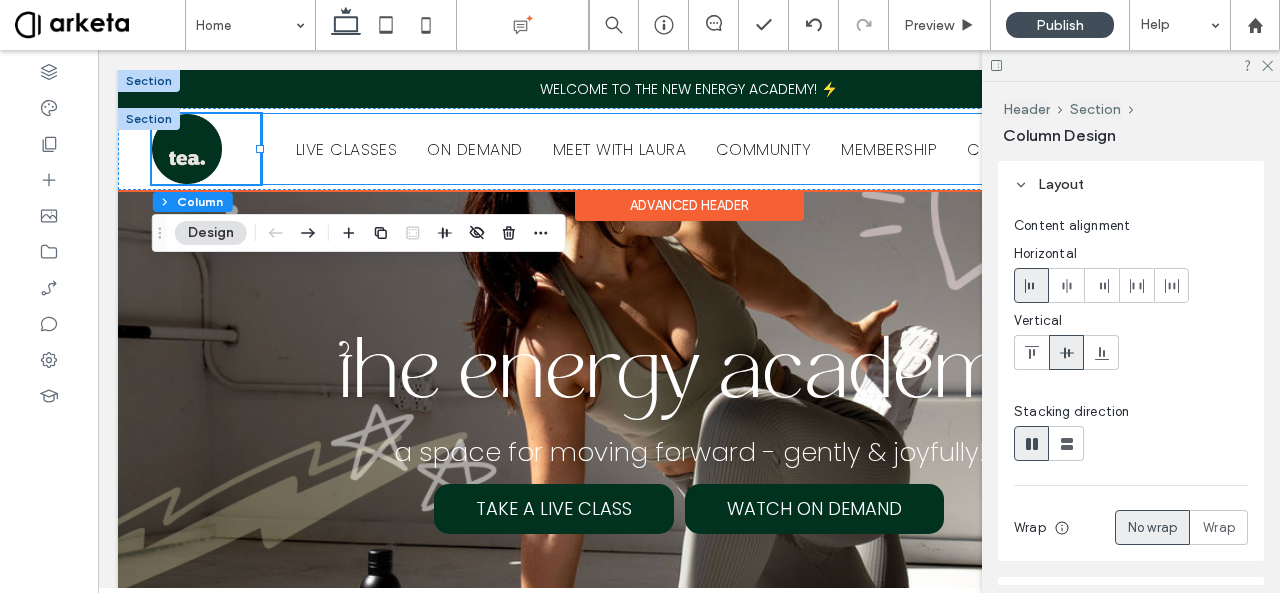 click on "LIVE CLASSES
ON DEMAND
MEET WITH [NAME]
COMMUNITY
MEMBERSHIP
CONTACT
JOIN" at bounding box center [743, 149] 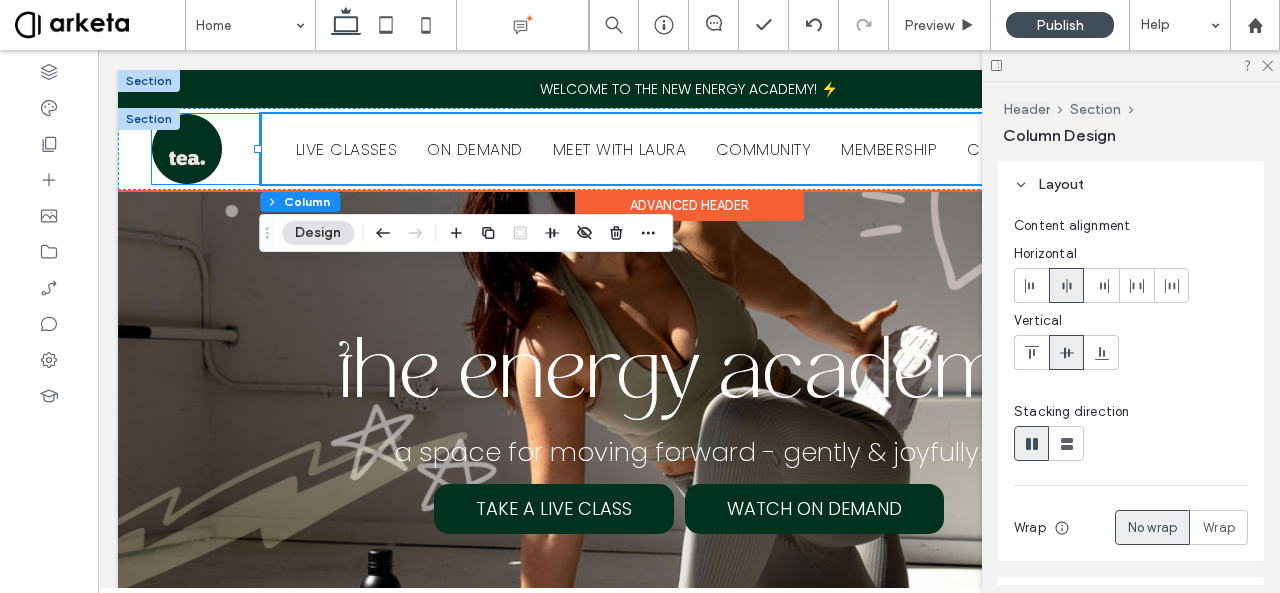click at bounding box center (206, 149) 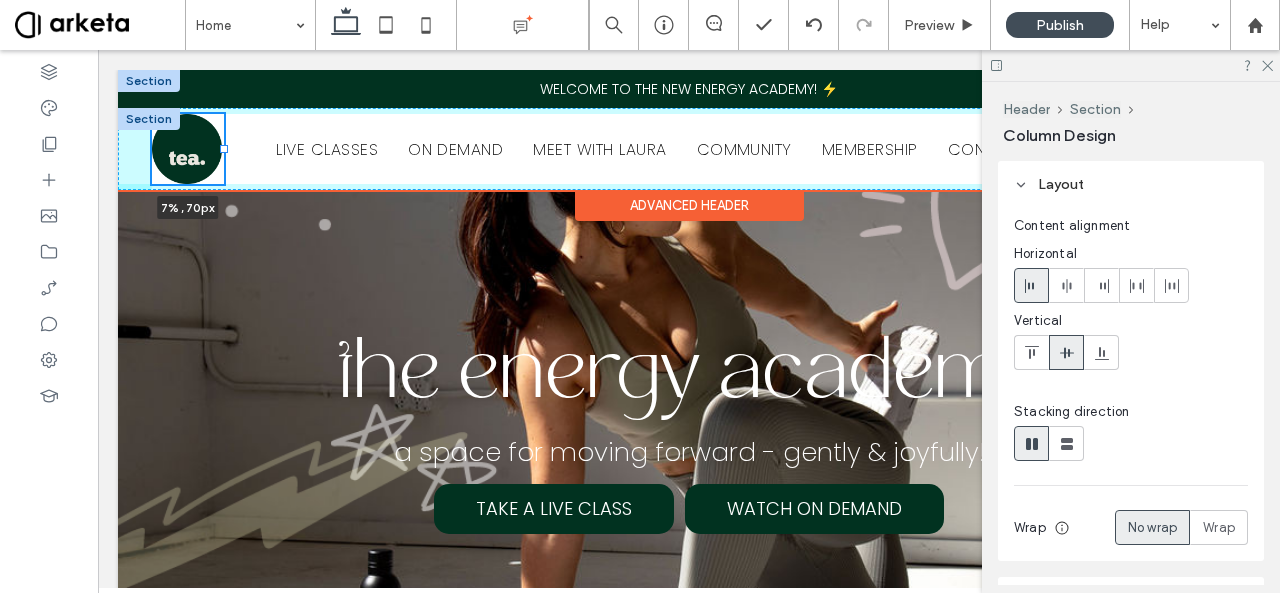 drag, startPoint x: 260, startPoint y: 148, endPoint x: 224, endPoint y: 151, distance: 36.124783 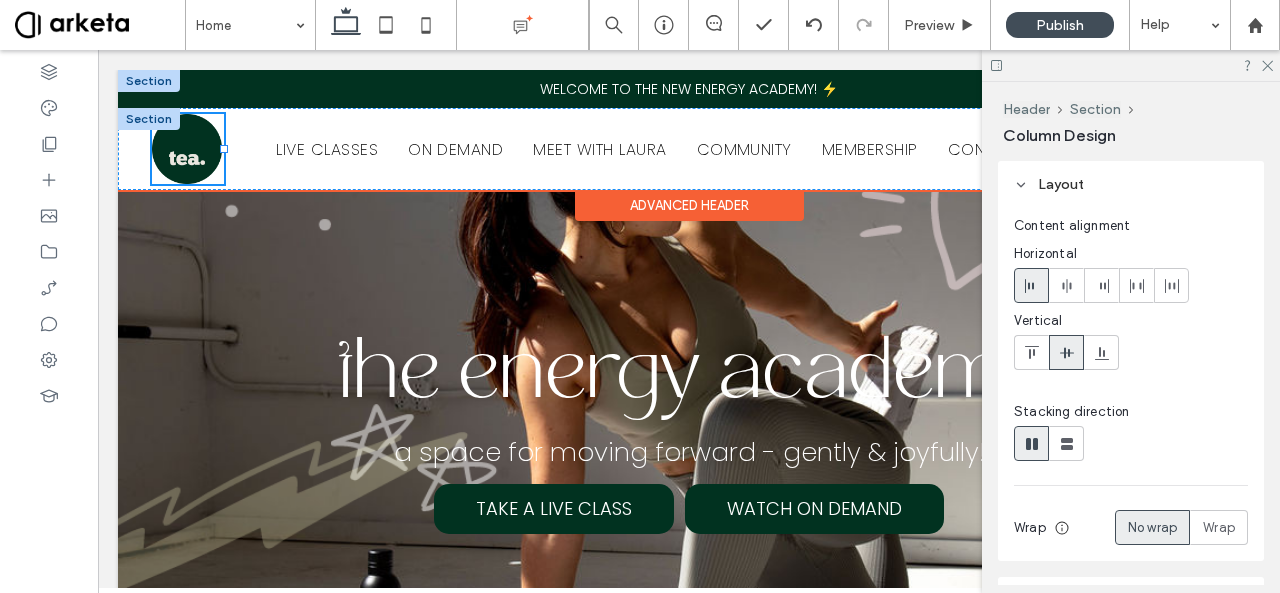 type on "*" 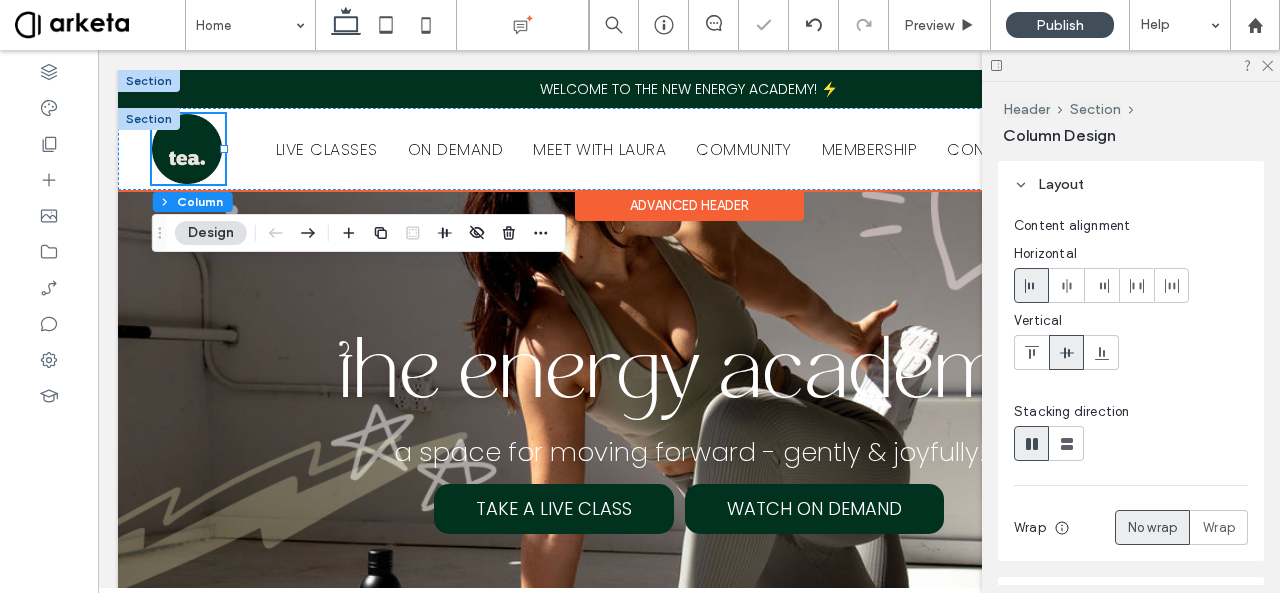 type on "****" 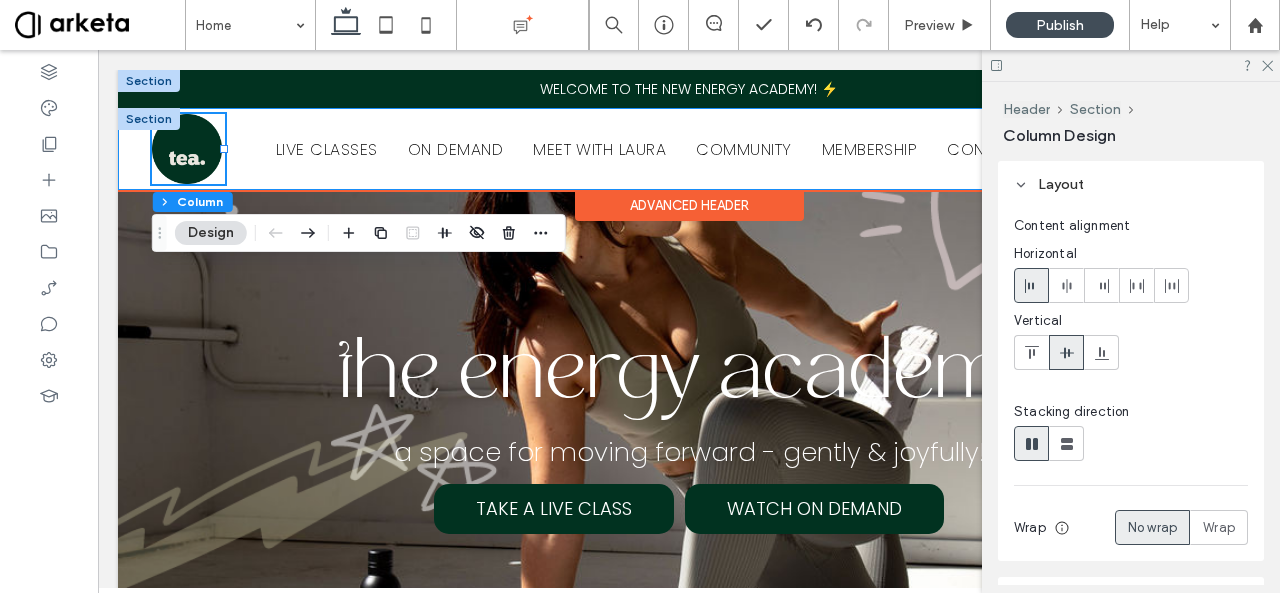 click on "7% , 70px
LIVECLASSES
ON DEMAND
MEET WITH [NAME]
COMMUNITY
MEMBERSHIP
CONTACT
JOIN" at bounding box center [689, 149] 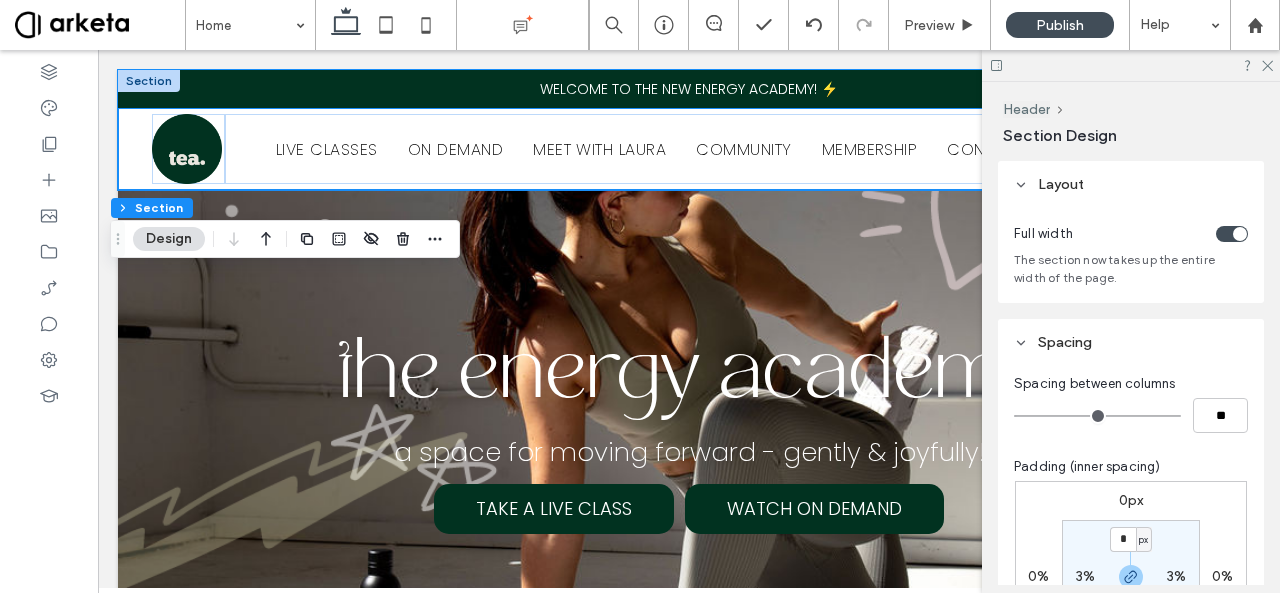 scroll, scrollTop: 0, scrollLeft: 298, axis: horizontal 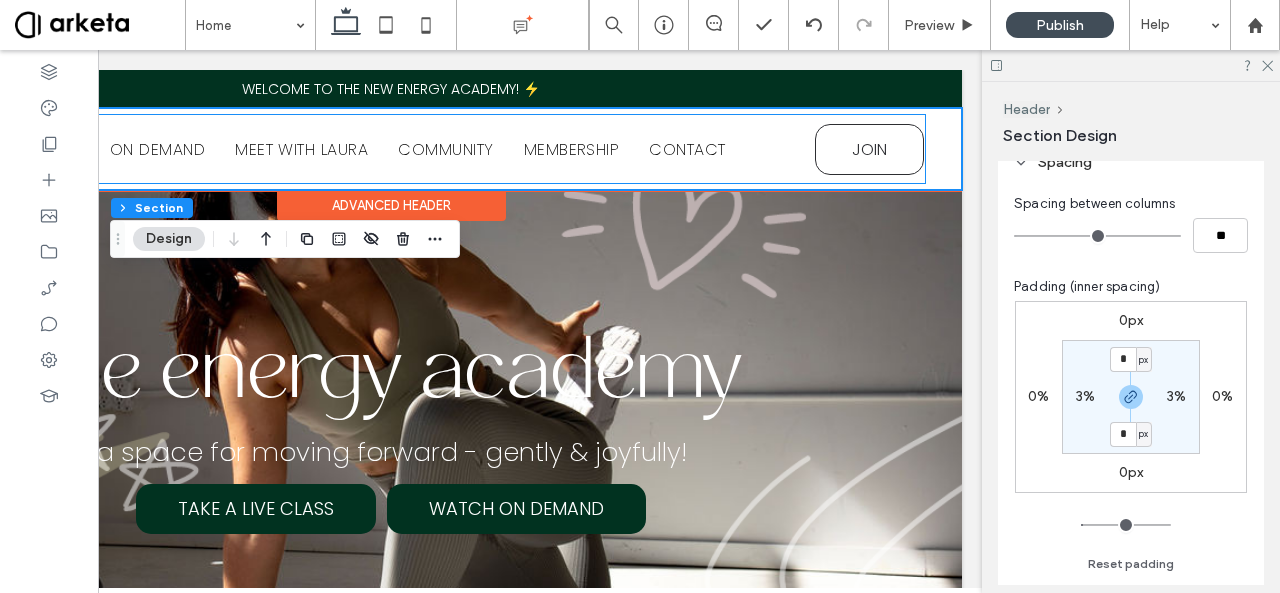click on "LIVE CLASSES
ON DEMAND
MEET WITH [NAME]
COMMUNITY
MEMBERSHIP
CONTACT
JOIN" at bounding box center (427, 149) 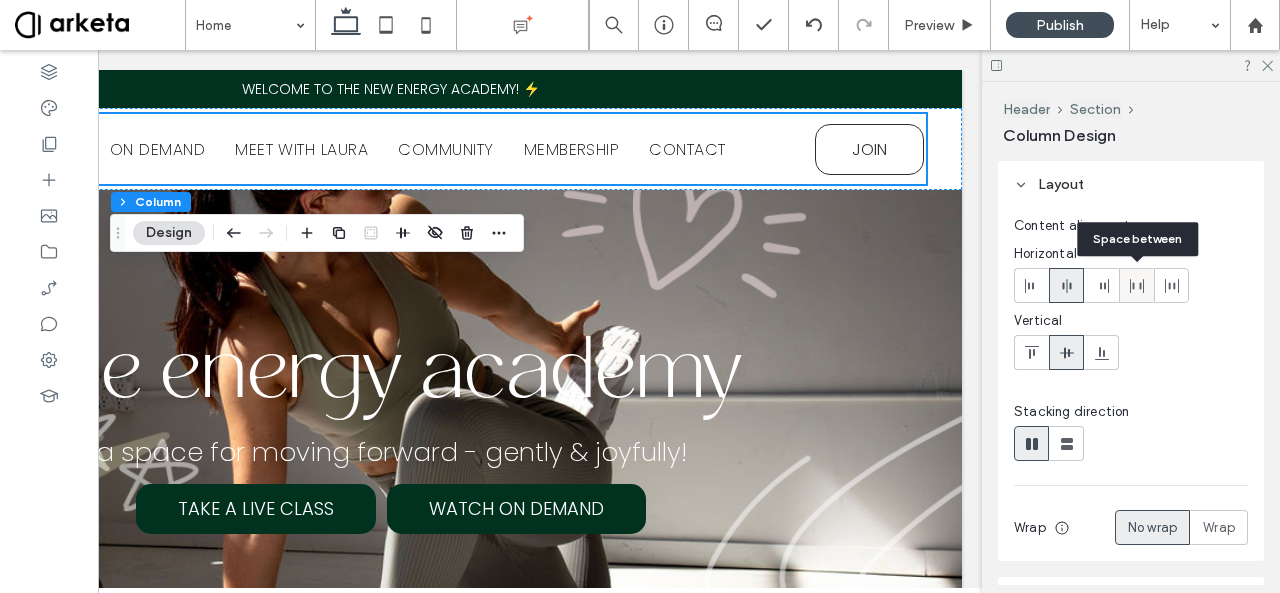 click 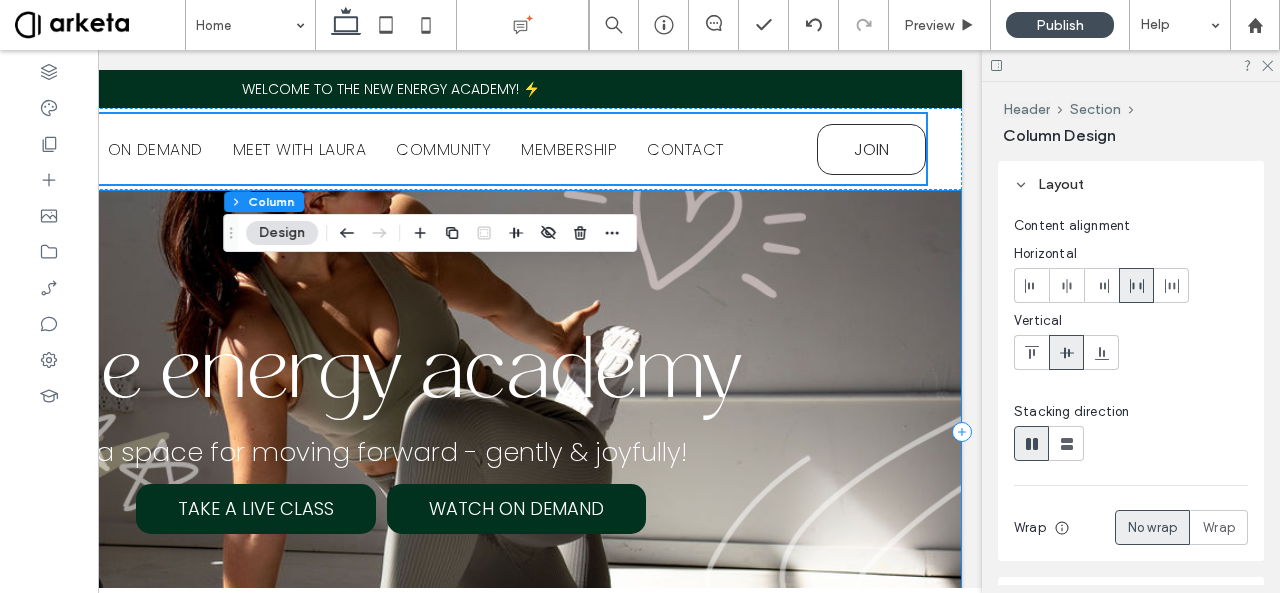 scroll, scrollTop: 0, scrollLeft: 0, axis: both 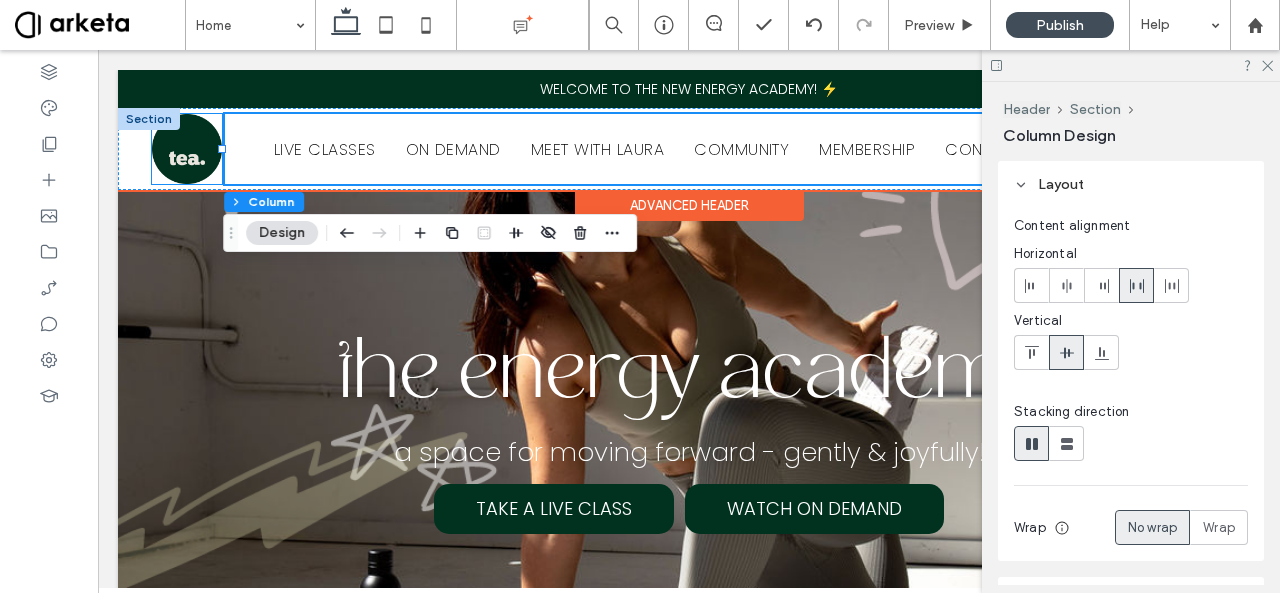 click at bounding box center (187, 149) 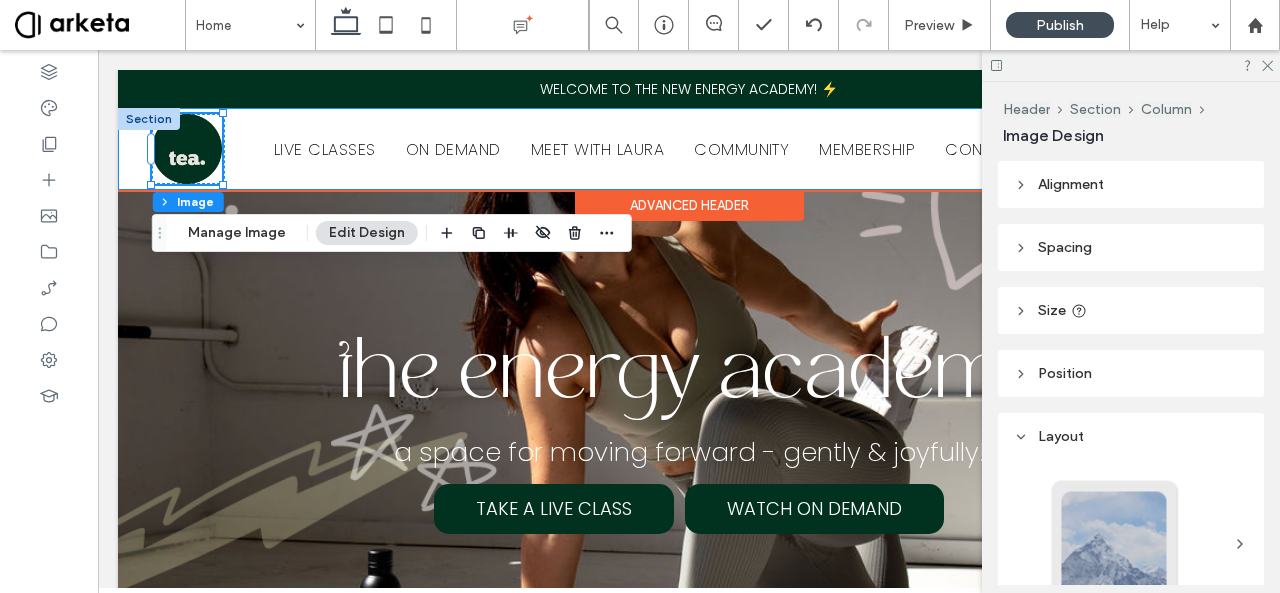 click on "LIVE CLASSES
ON DEMAND
MEET WITH [NAME]
COMMUNITY
MEMBERSHIP
CONTACT
JOIN" at bounding box center (689, 149) 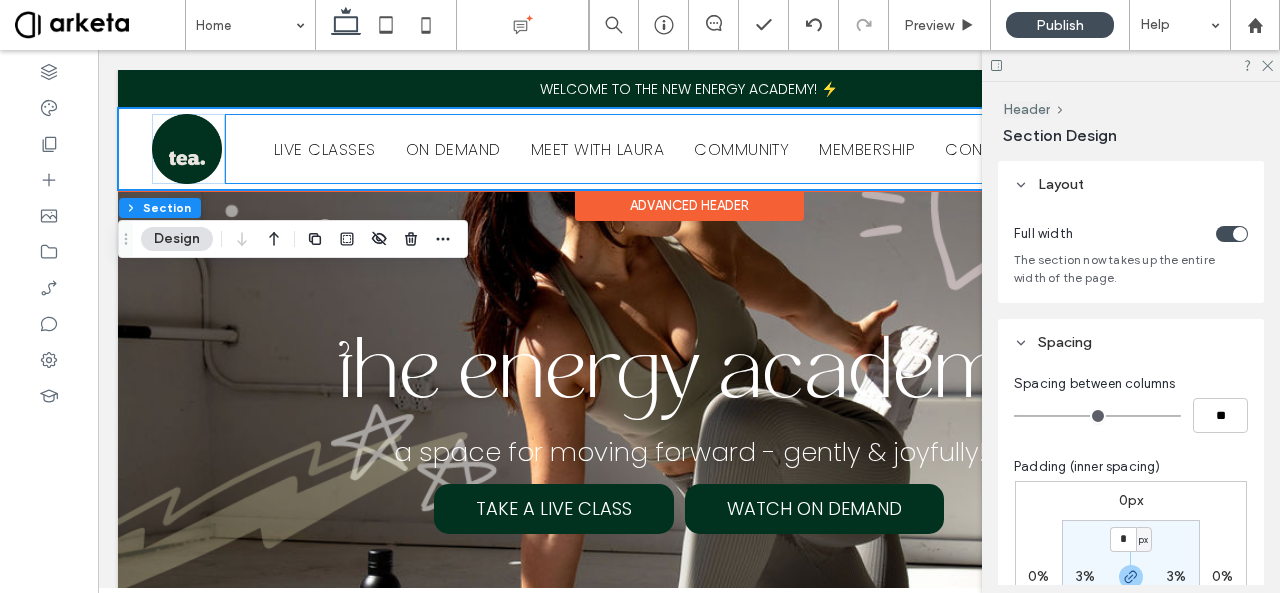 click on "LIVE CLASSES
ON DEMAND
MEET WITH [NAME]
COMMUNITY
MEMBERSHIP
CONTACT
JOIN" at bounding box center [725, 149] 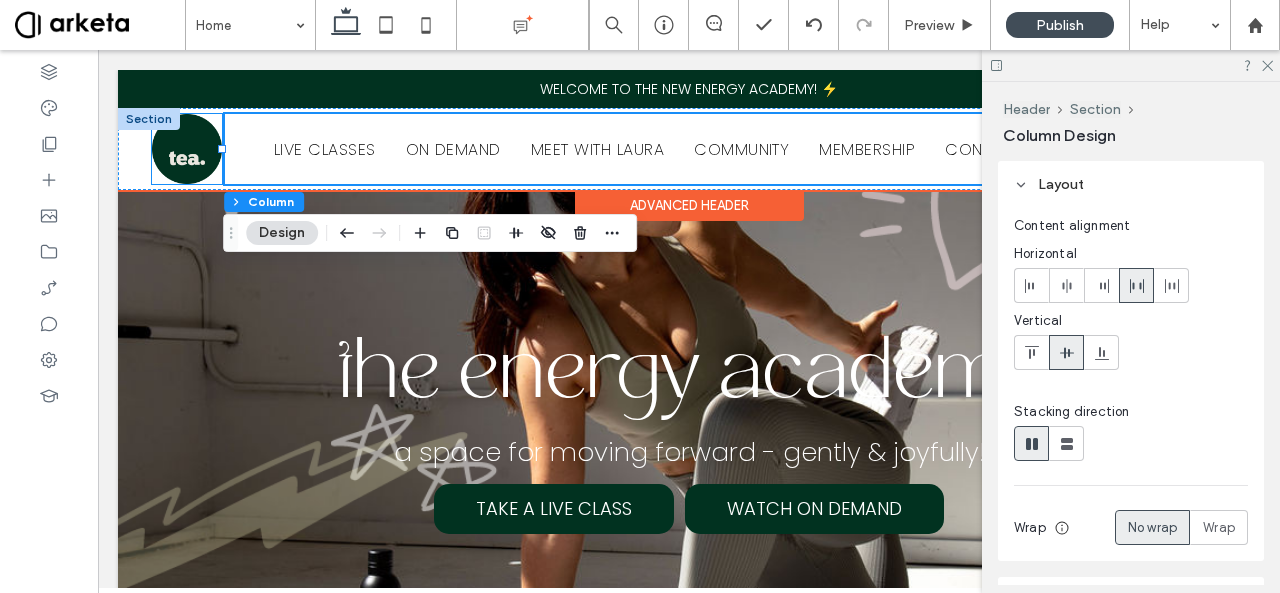 click at bounding box center [187, 149] 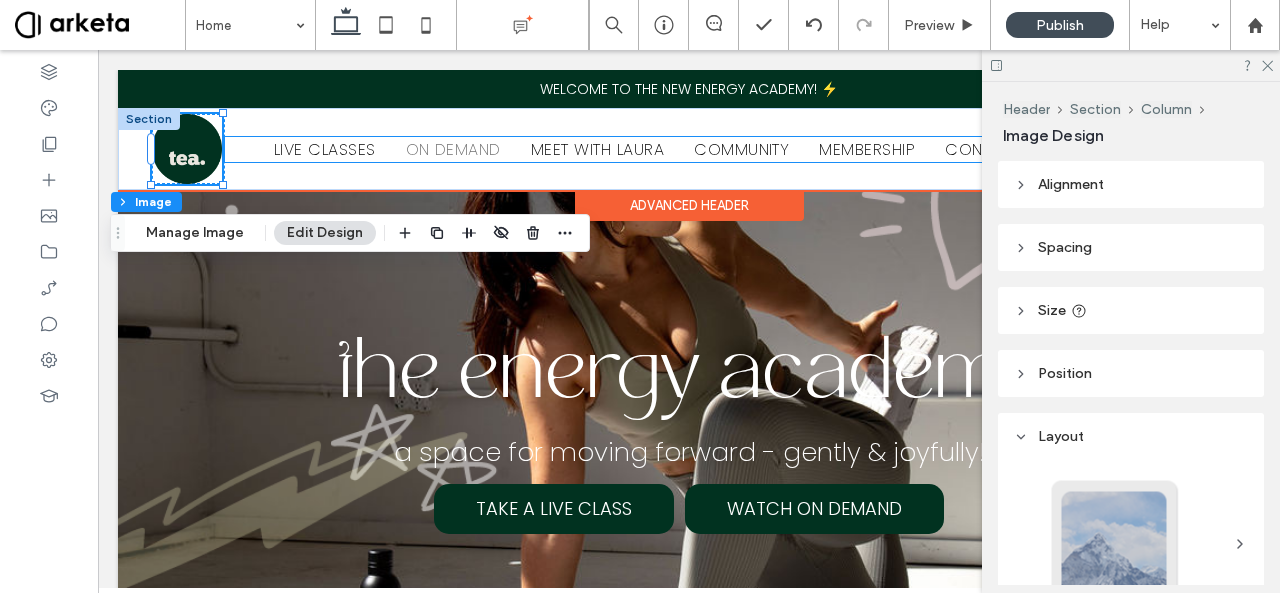 scroll, scrollTop: 0, scrollLeft: 298, axis: horizontal 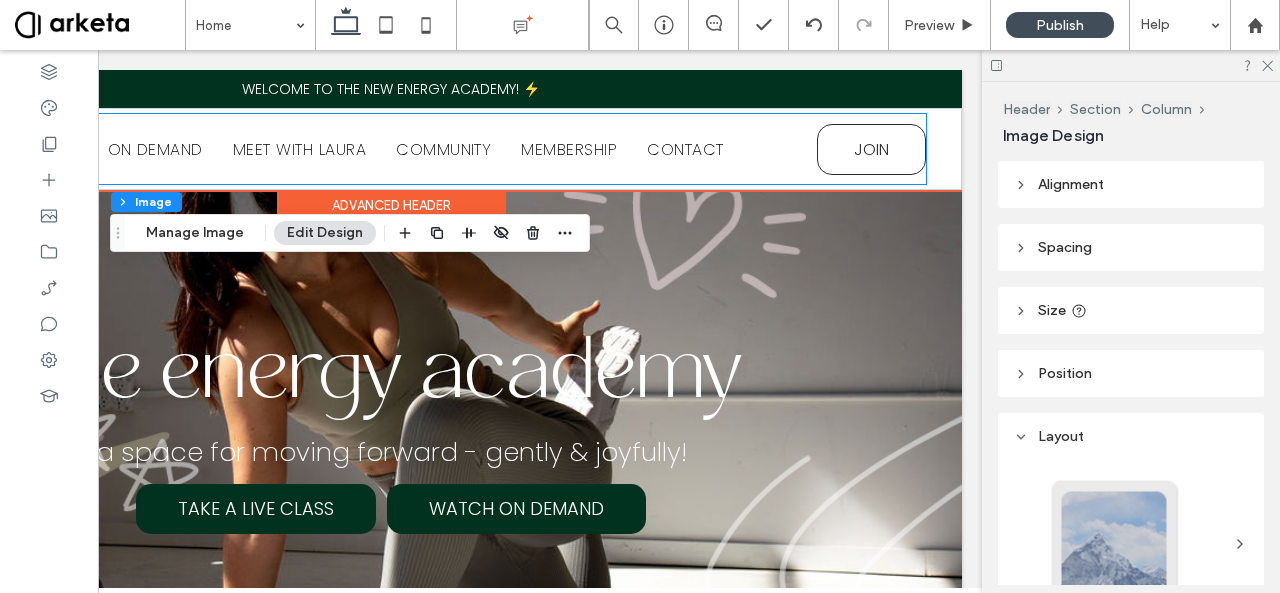 click on "LIVE CLASSES
ON DEMAND
MEET WITH [NAME]
COMMUNITY
MEMBERSHIP
CONTACT
JOIN" at bounding box center (427, 149) 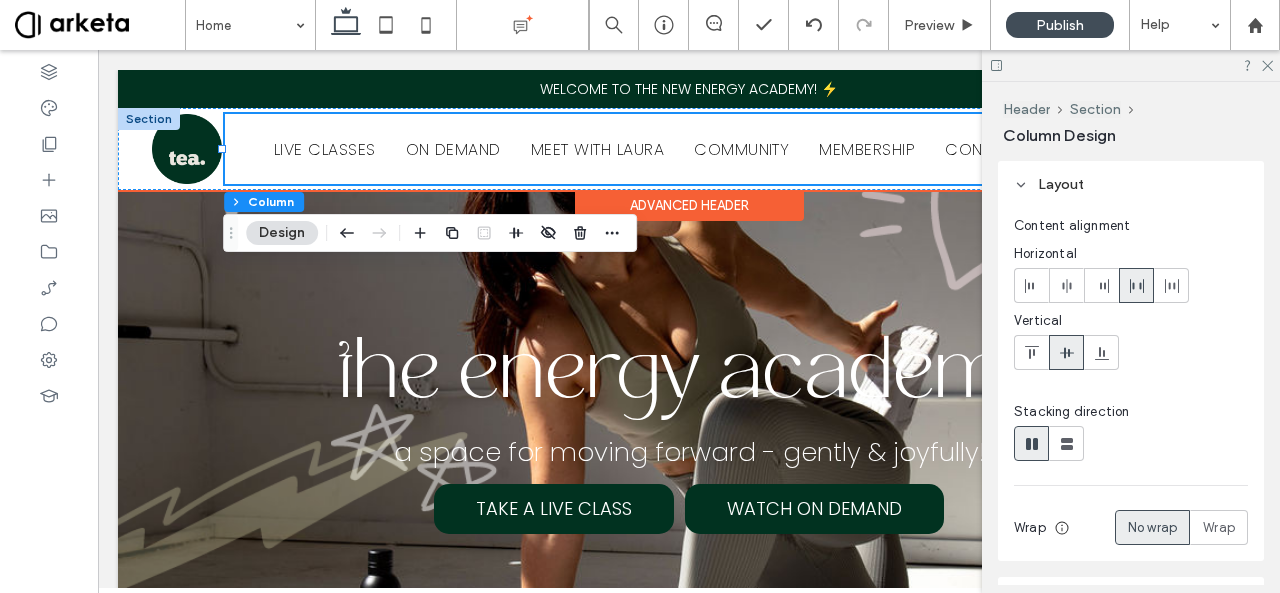 scroll, scrollTop: 0, scrollLeft: 298, axis: horizontal 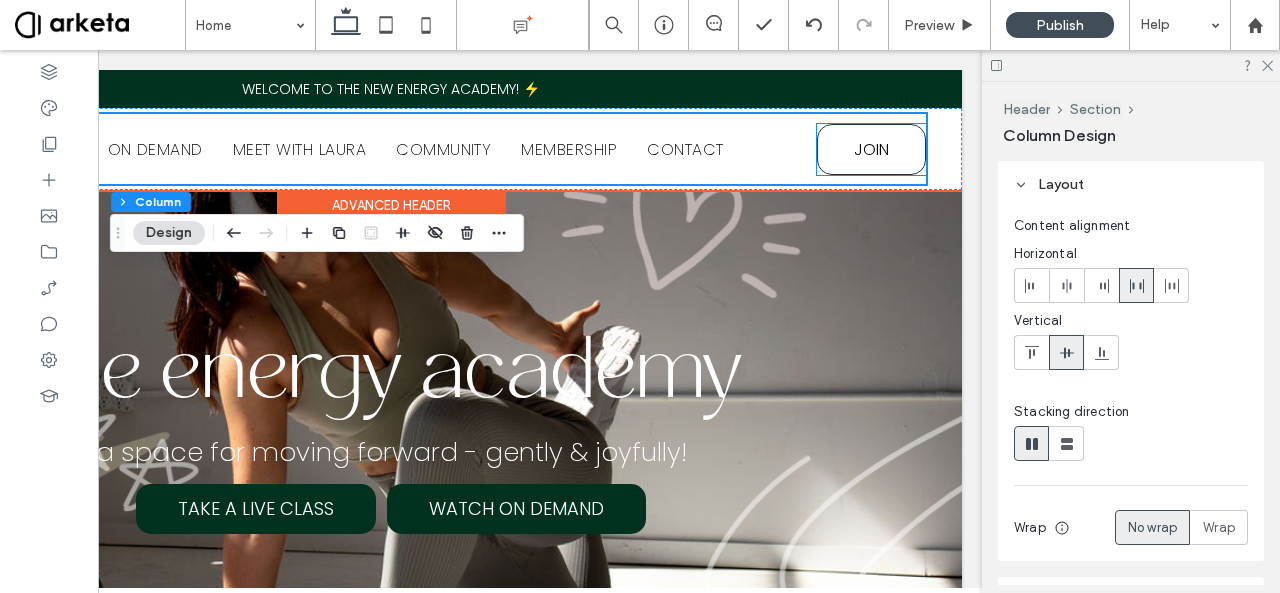 click on "JOIN" at bounding box center [871, 149] 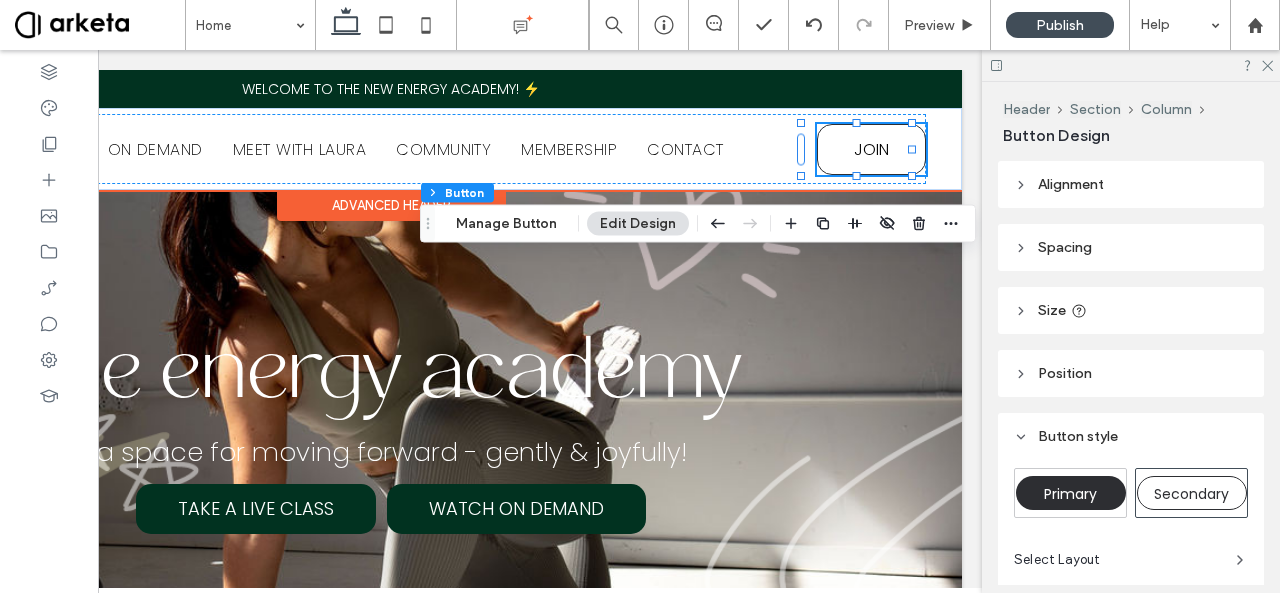 type on "**" 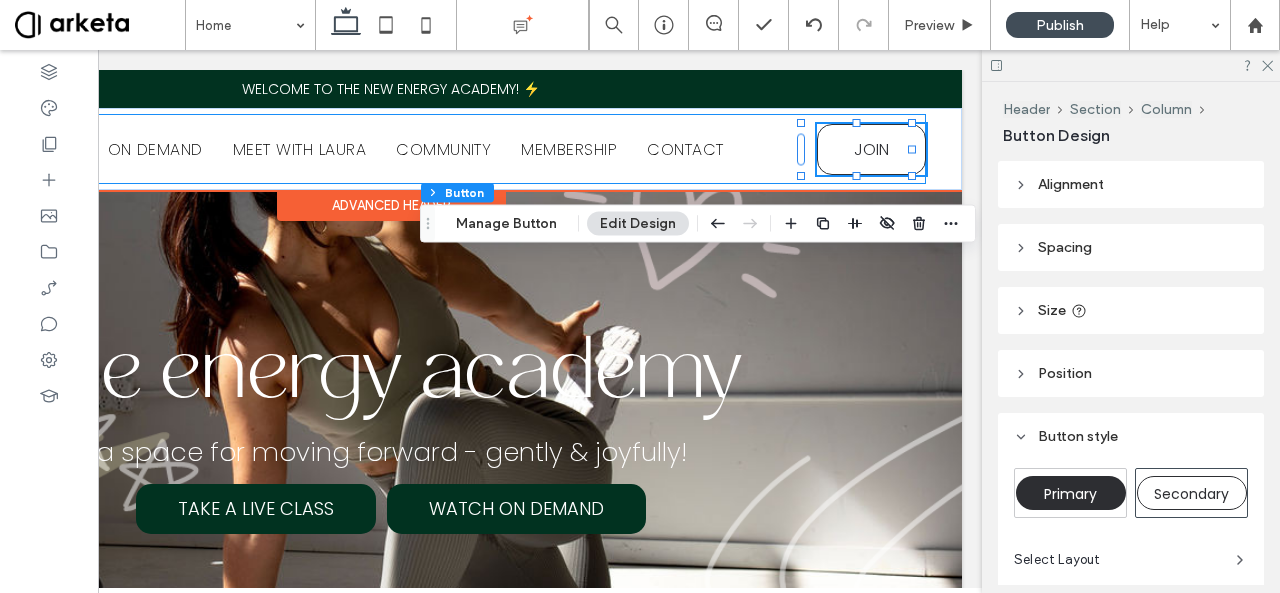 click on "LIVE CLASSES
ON DEMAND
MEET WITH [NAME]
COMMUNITY
MEMBERSHIP
CONTACT
JOIN" at bounding box center (427, 149) 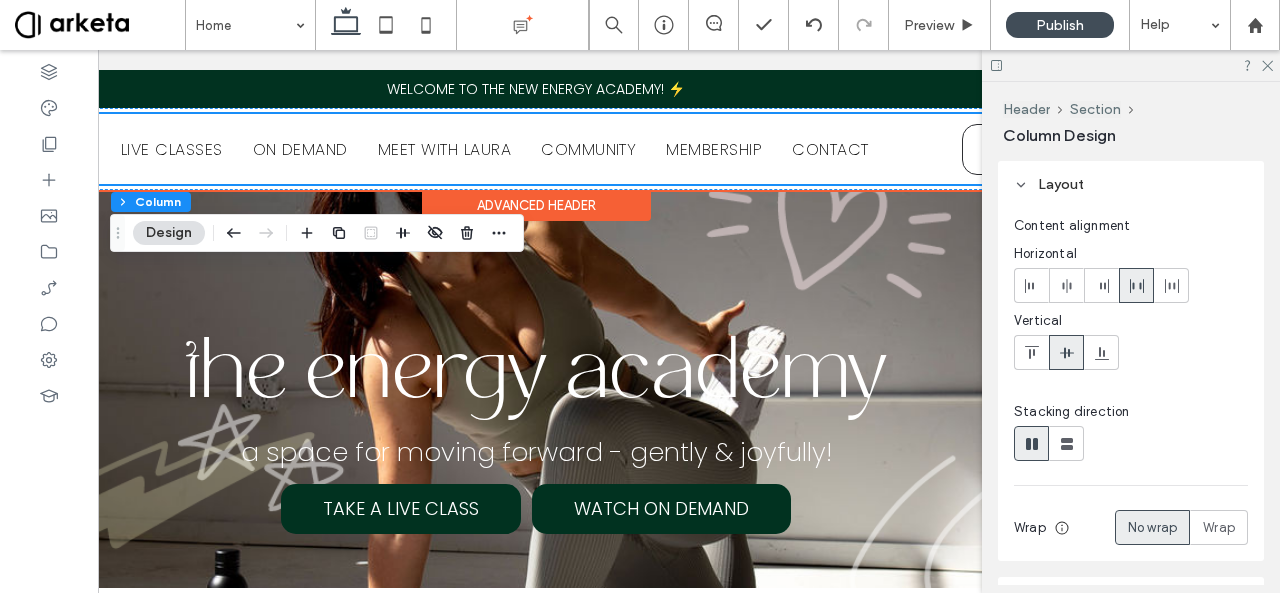 scroll, scrollTop: 0, scrollLeft: 0, axis: both 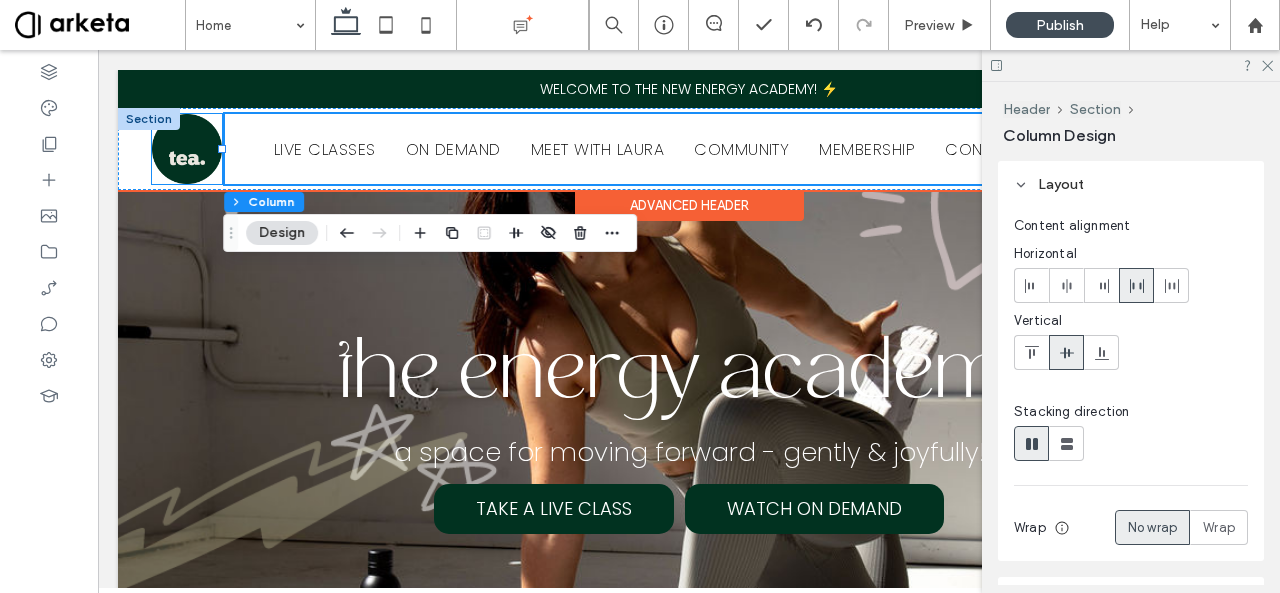 click at bounding box center [187, 149] 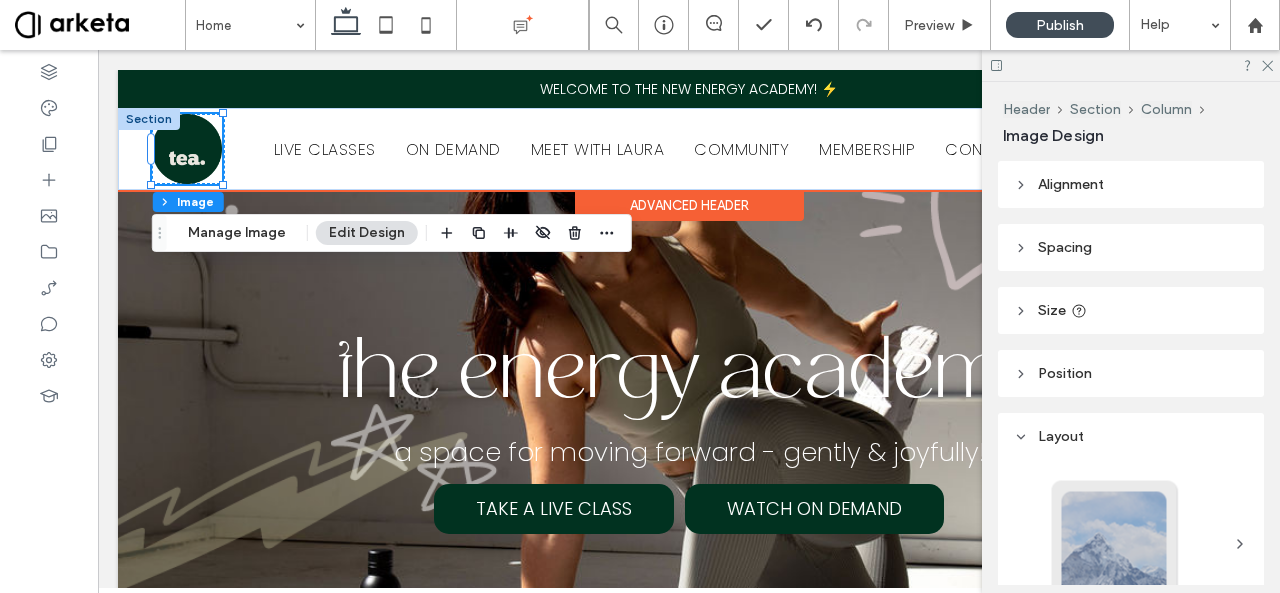click at bounding box center (187, 149) 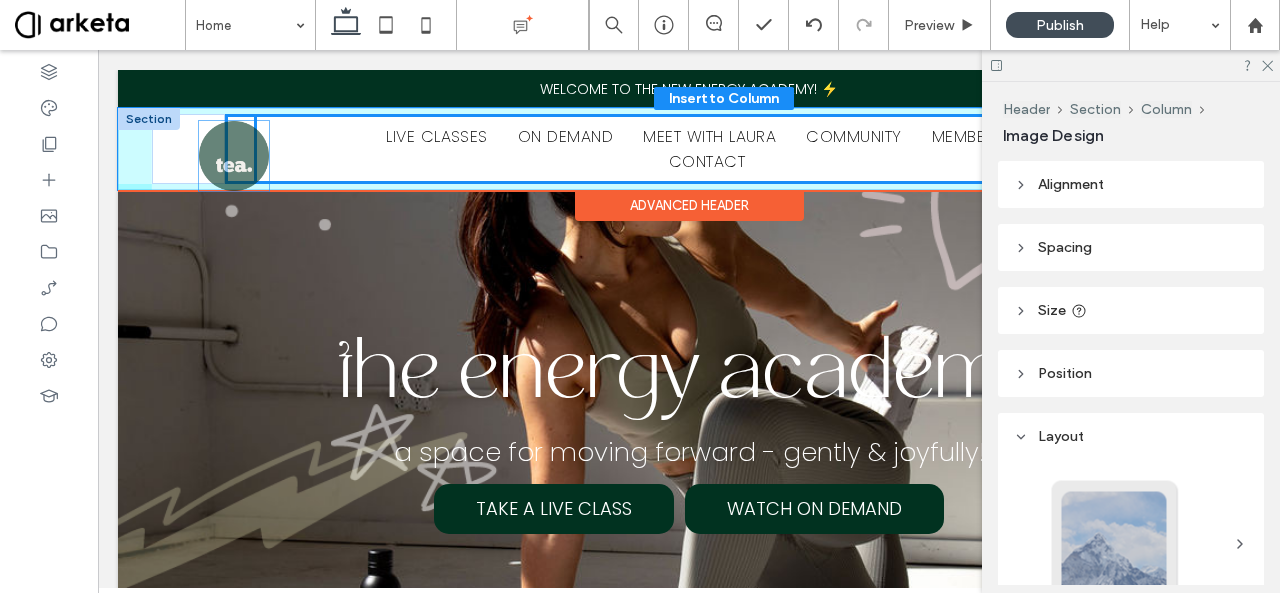 drag, startPoint x: 204, startPoint y: 145, endPoint x: 251, endPoint y: 152, distance: 47.518417 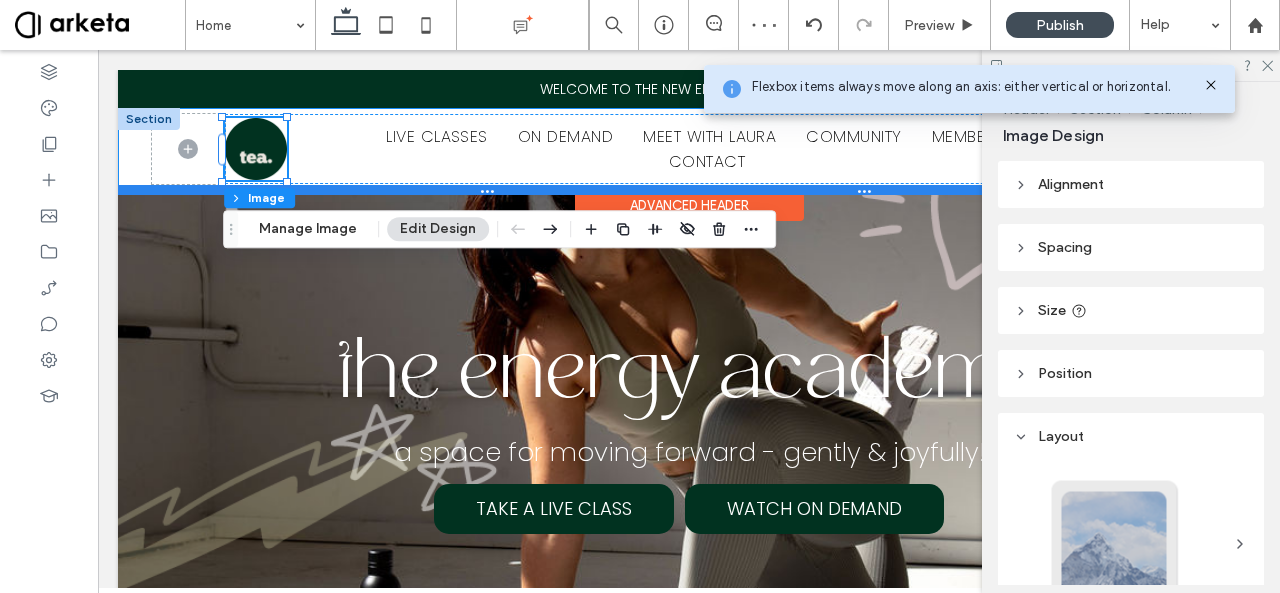 scroll, scrollTop: 0, scrollLeft: 298, axis: horizontal 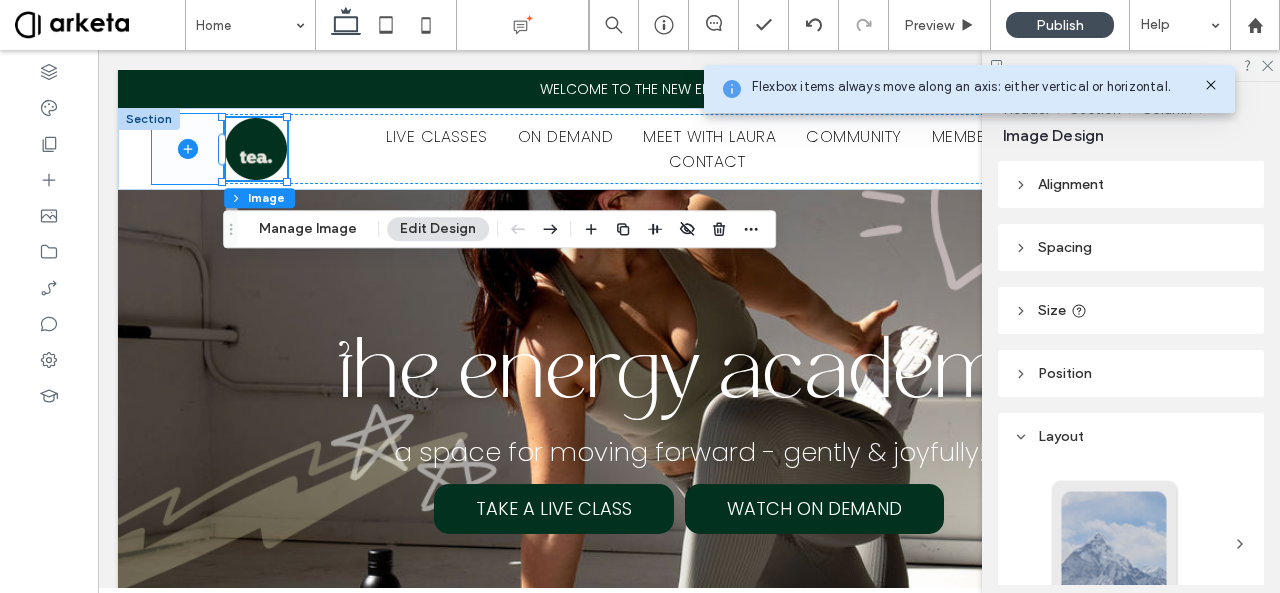 click 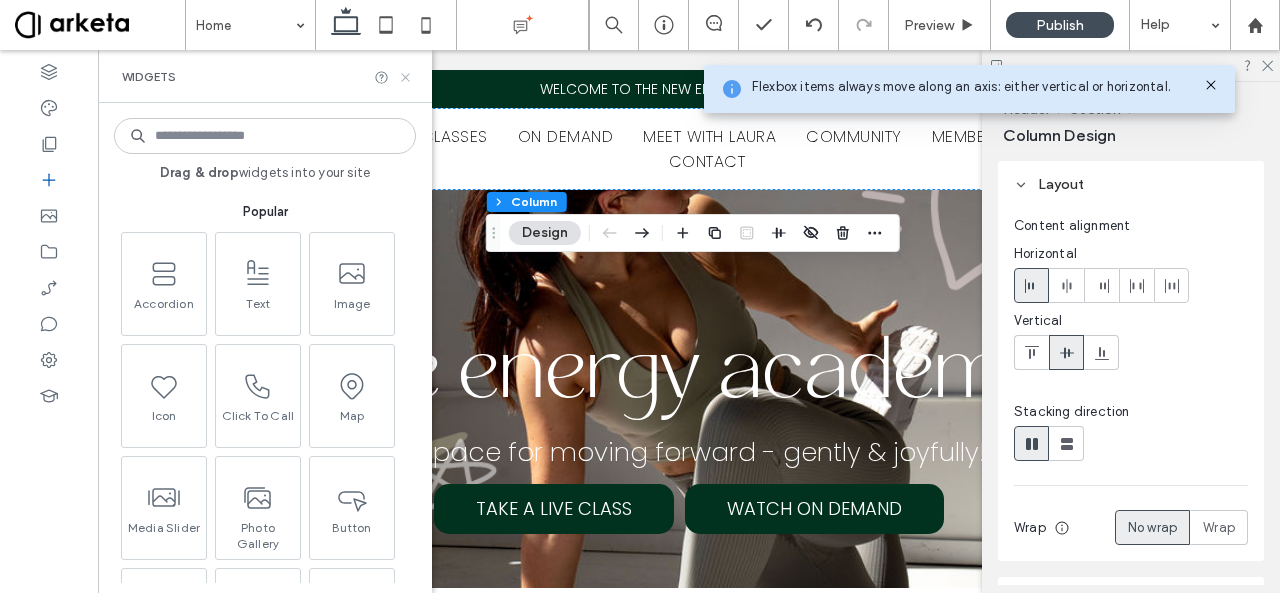click 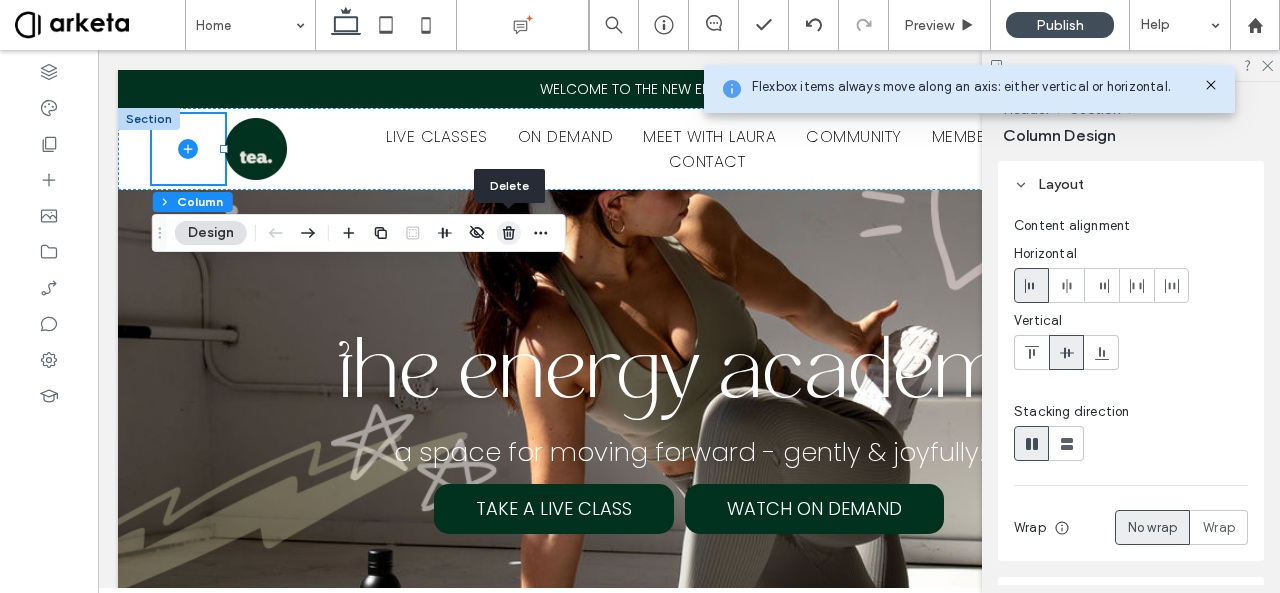 click 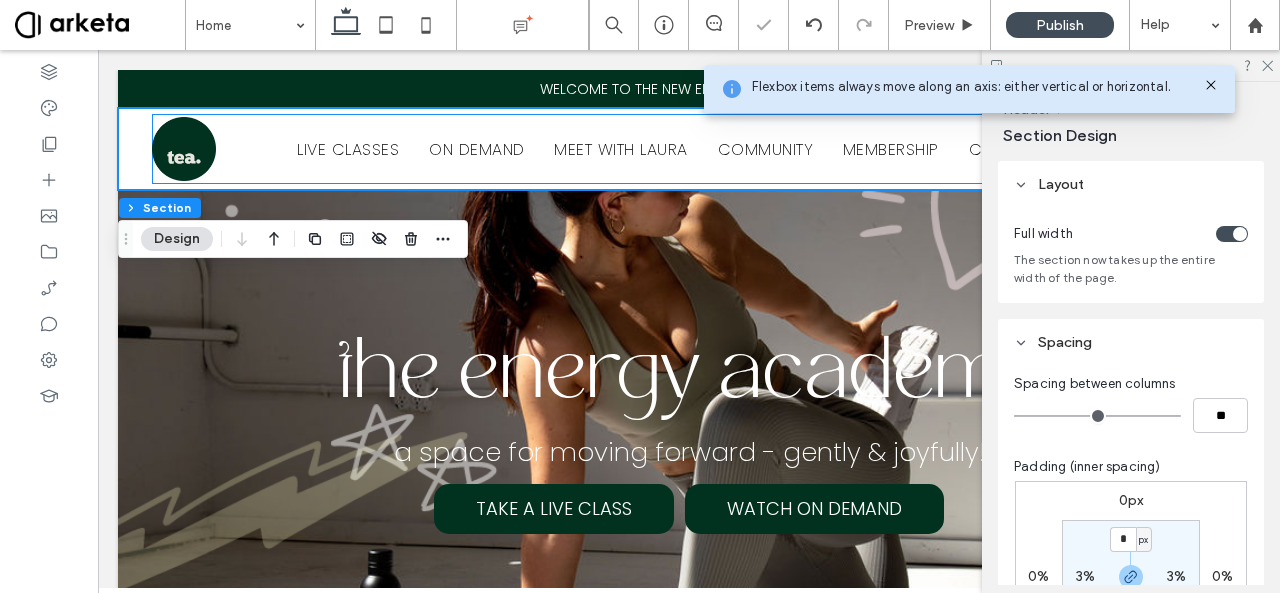 click on "LIVE CLASSES
ON DEMAND
MEET WITH [NAME]
COMMUNITY
MEMBERSHIP
CONTACT
JOIN" at bounding box center [689, 149] 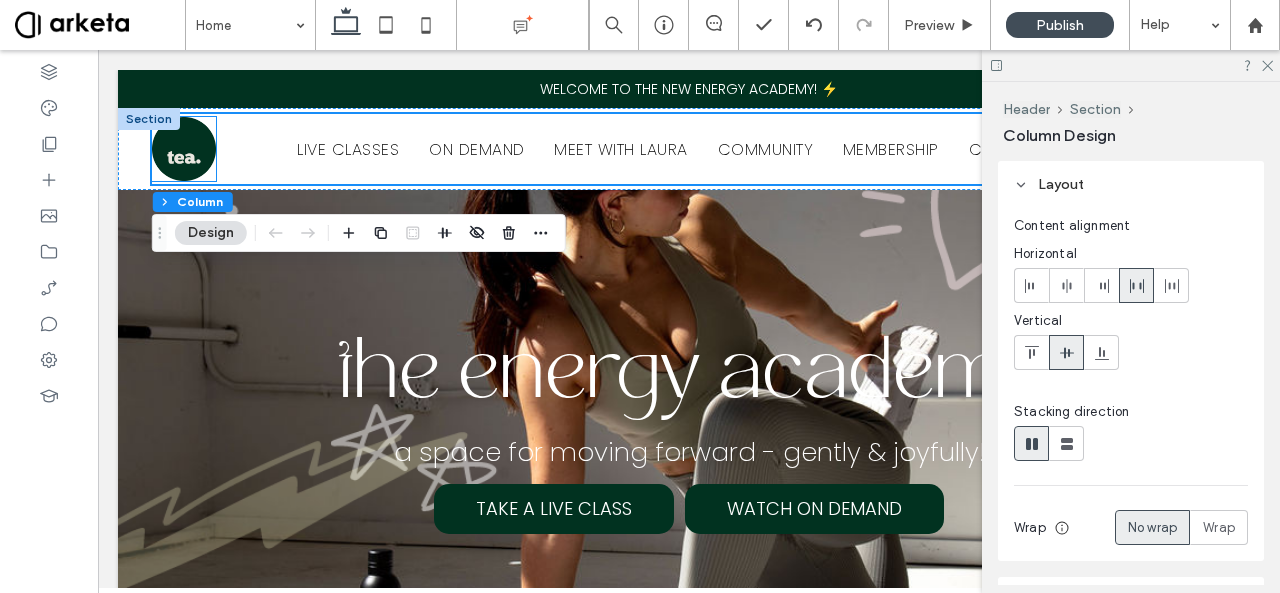 click at bounding box center [184, 149] 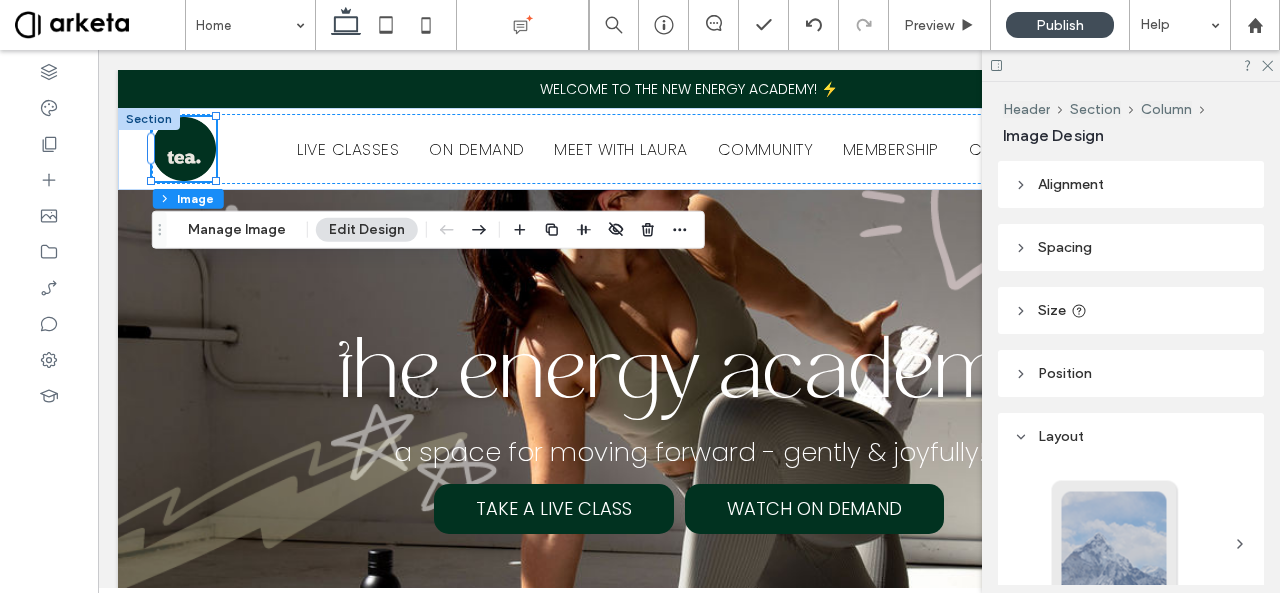 click on "Size" at bounding box center (1131, 310) 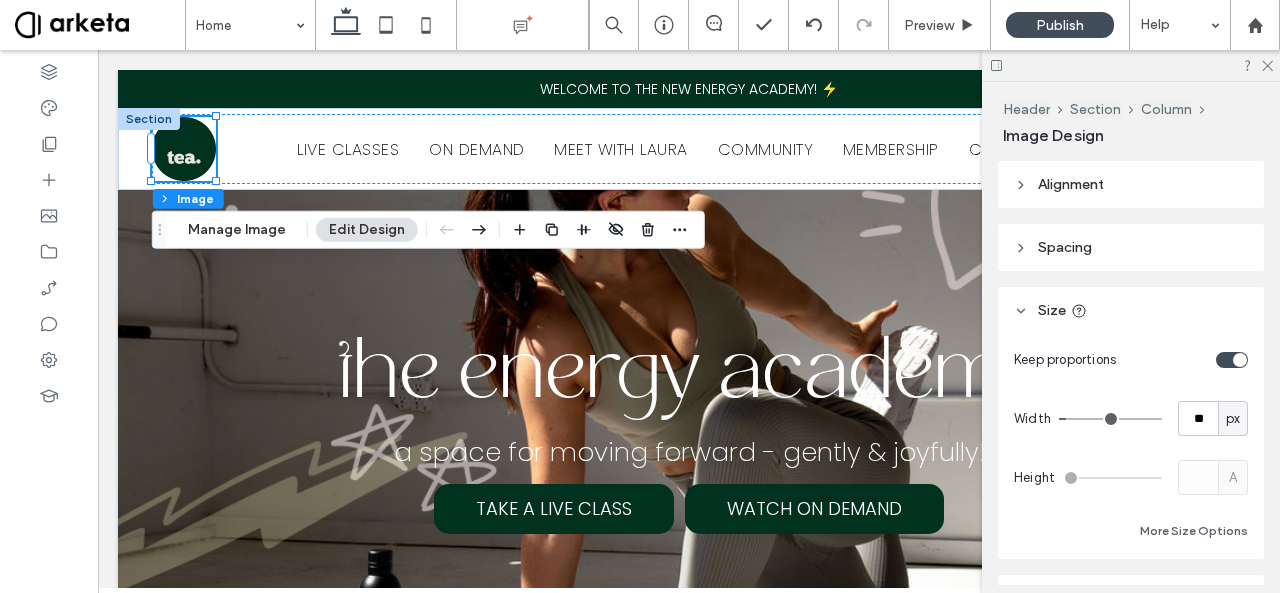 scroll, scrollTop: 142, scrollLeft: 0, axis: vertical 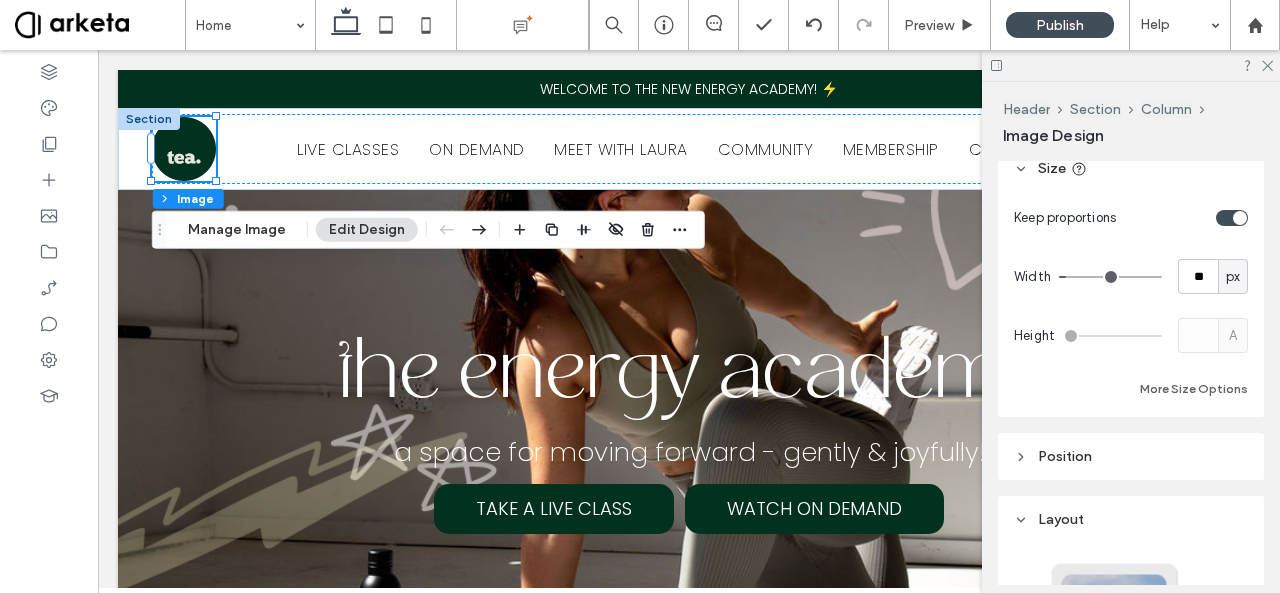 click on "Keep proportions Width ** px Height A More Size Options" at bounding box center (1131, 300) 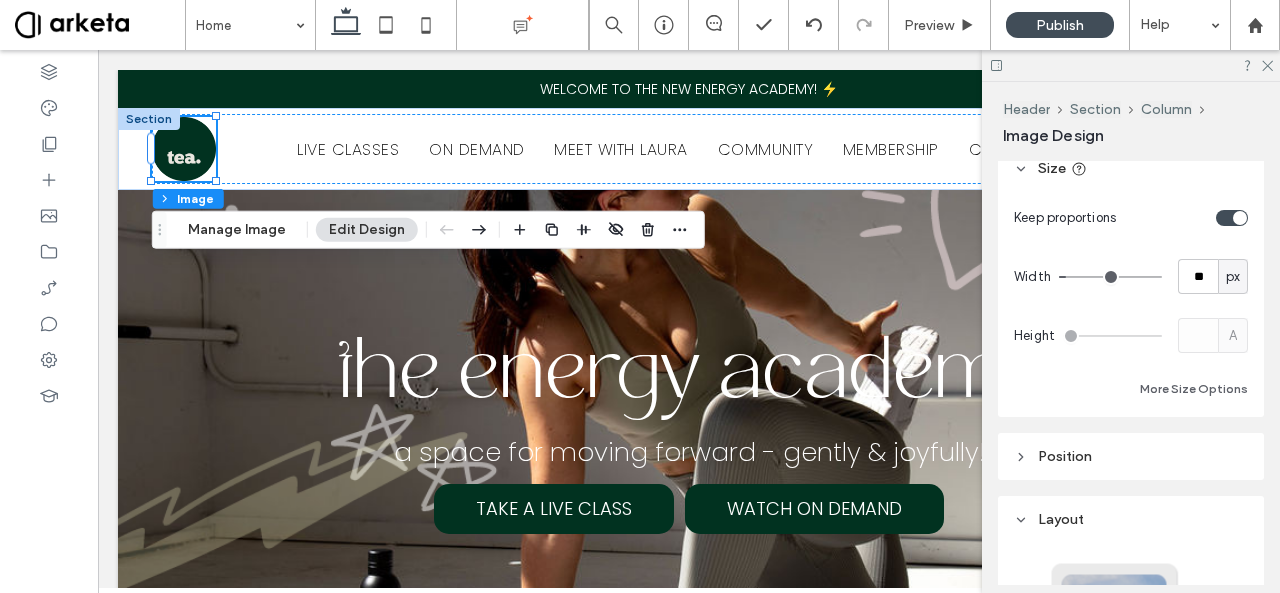 click at bounding box center (1232, 218) 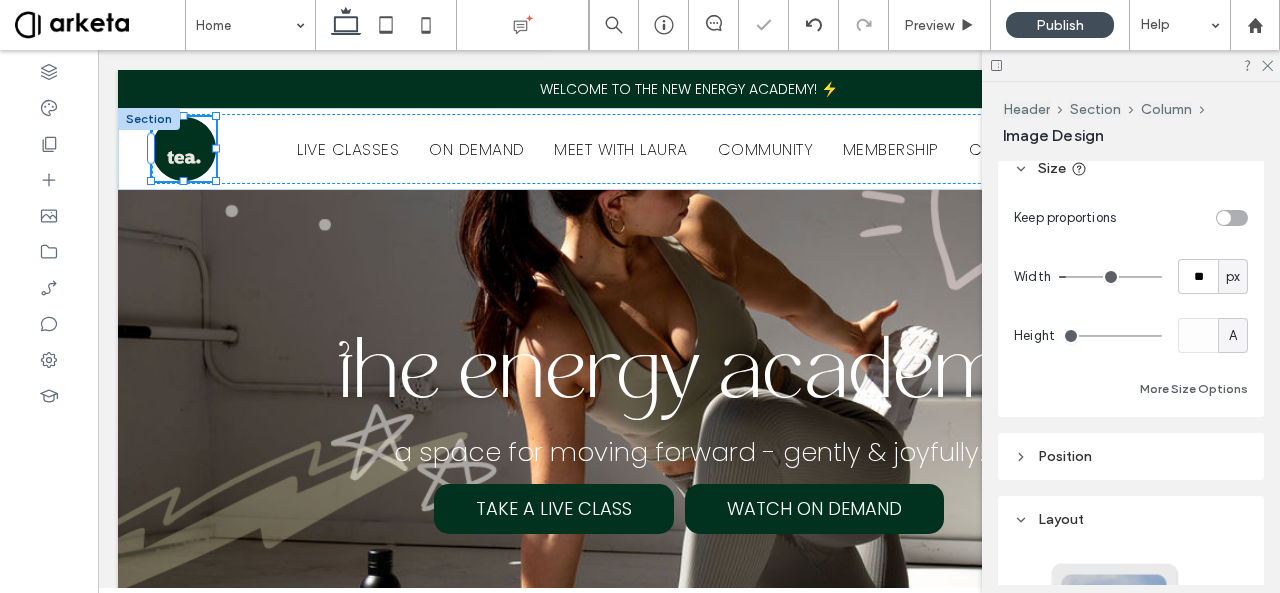 type on "**" 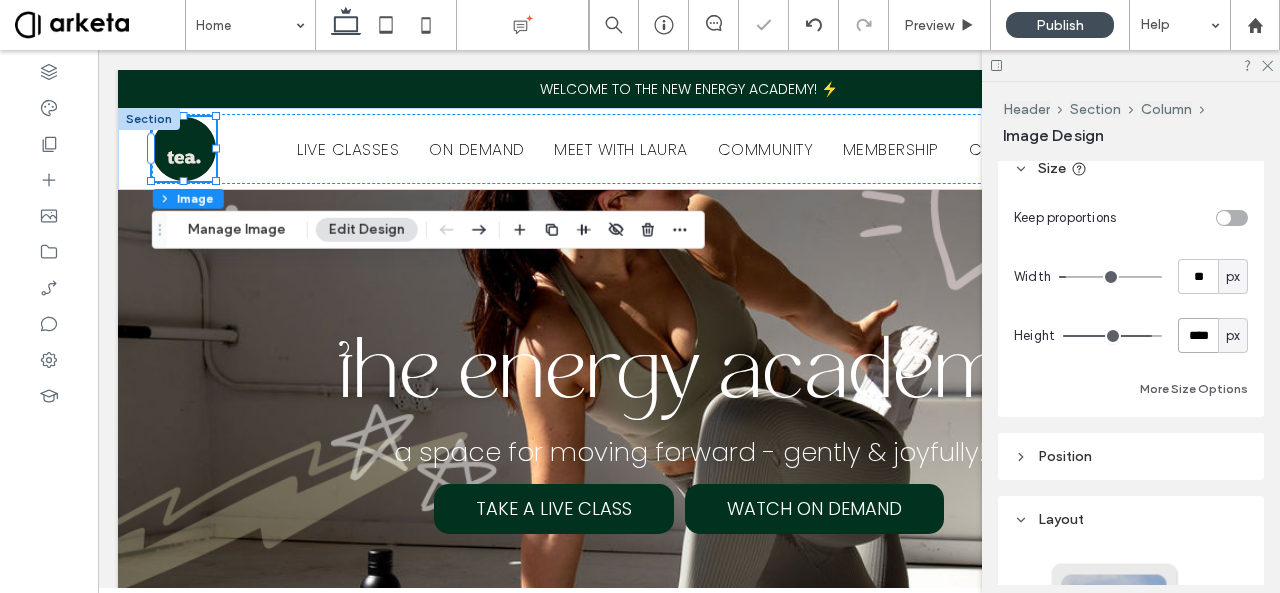 click on "****" at bounding box center [1198, 335] 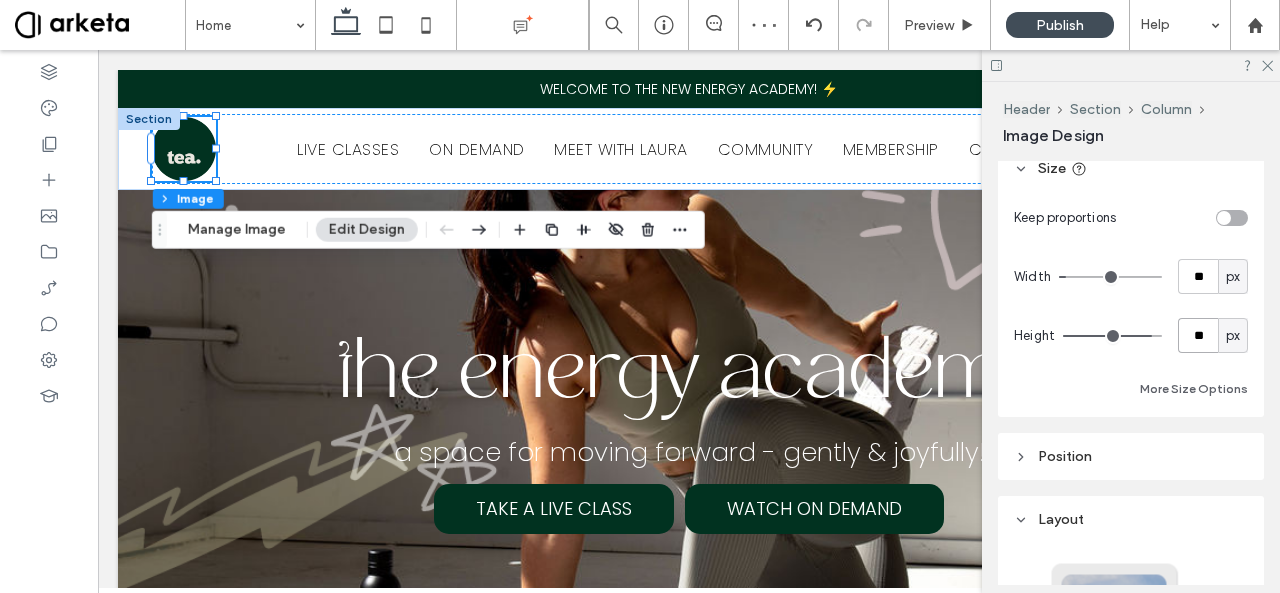 type on "**" 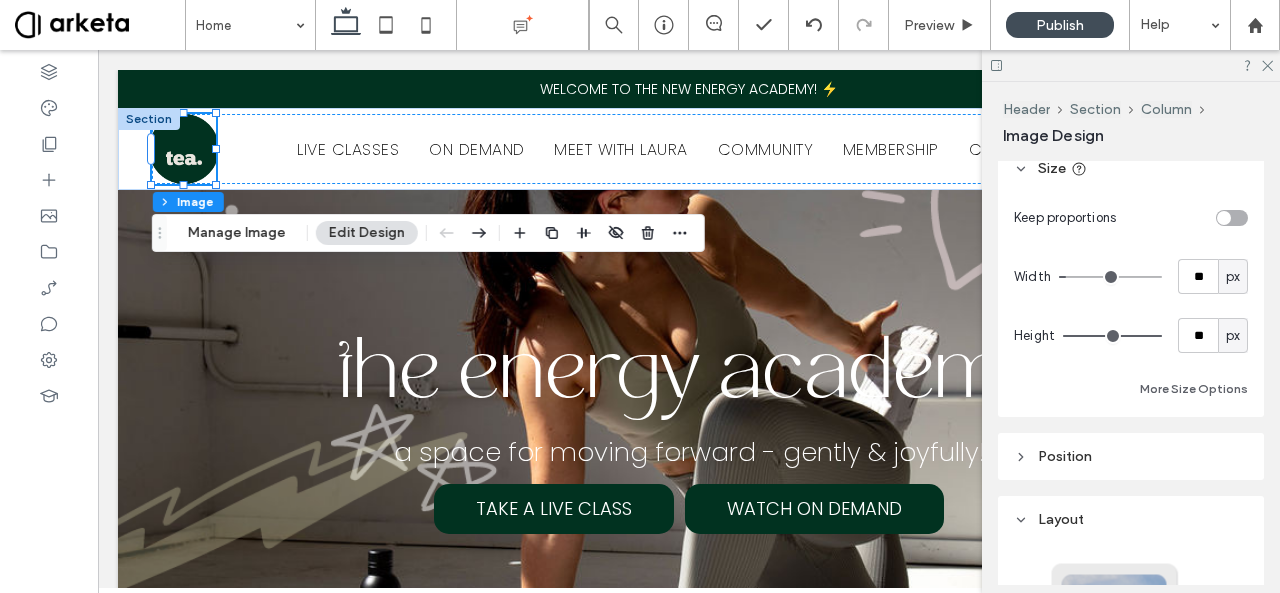 click at bounding box center [1232, 218] 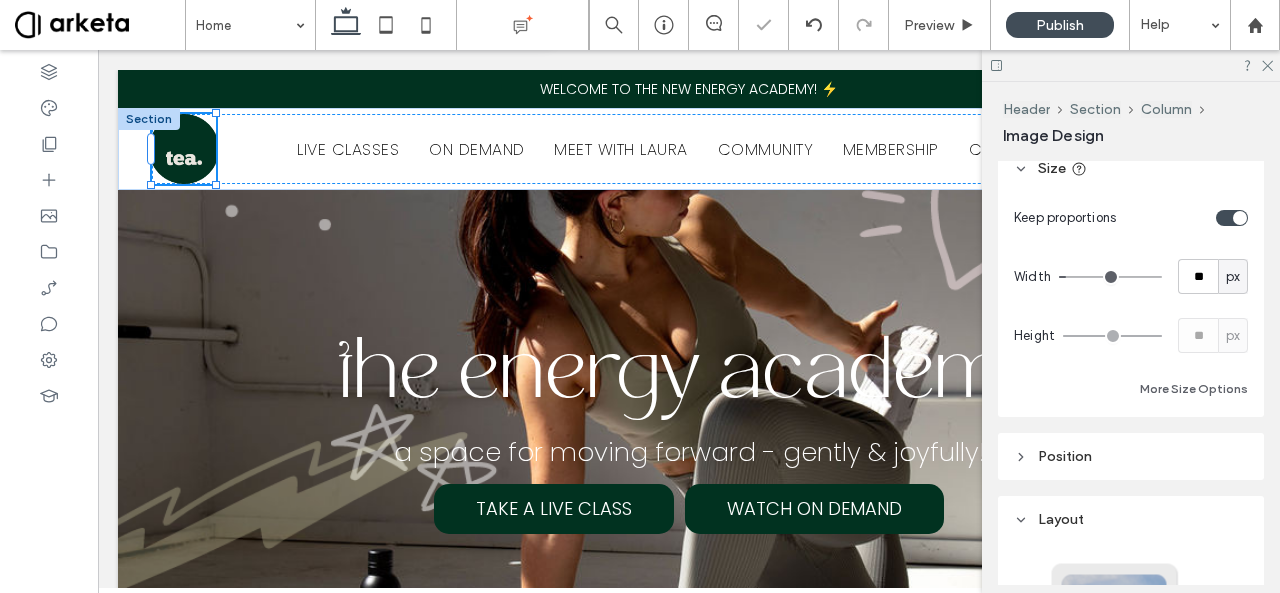 type on "*" 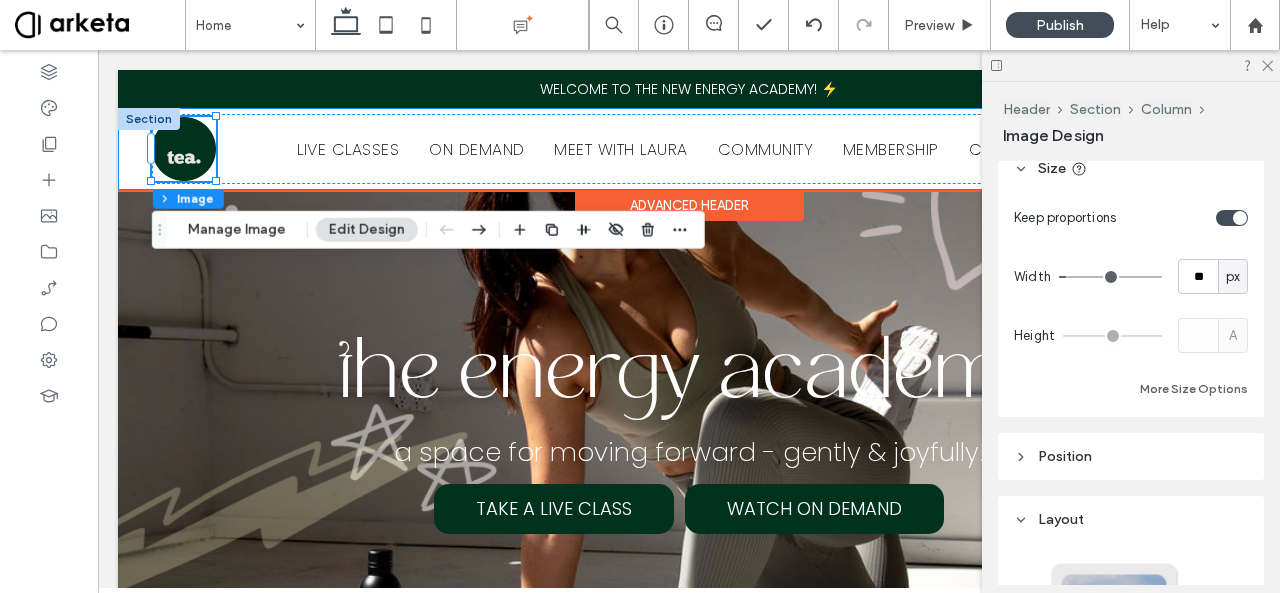 click on "LIVE CLASSES
ON DEMAND
MEET WITH [NAME]
COMMUNITY
MEMBERSHIP
CONTACT
JOIN" at bounding box center (689, 149) 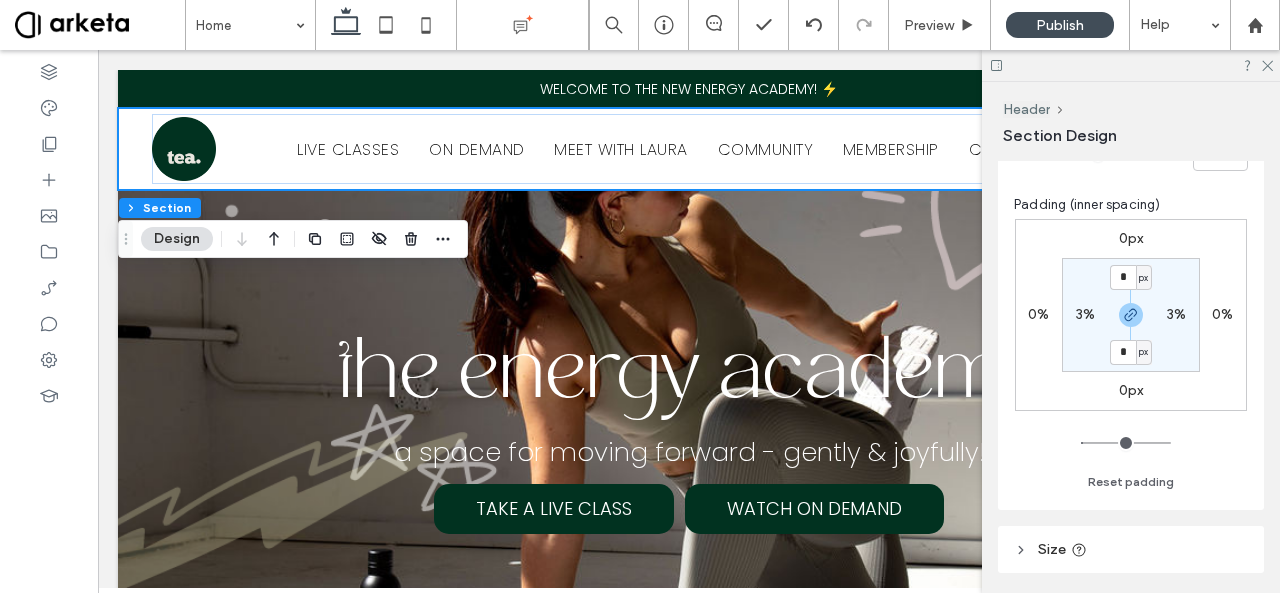 scroll, scrollTop: 265, scrollLeft: 0, axis: vertical 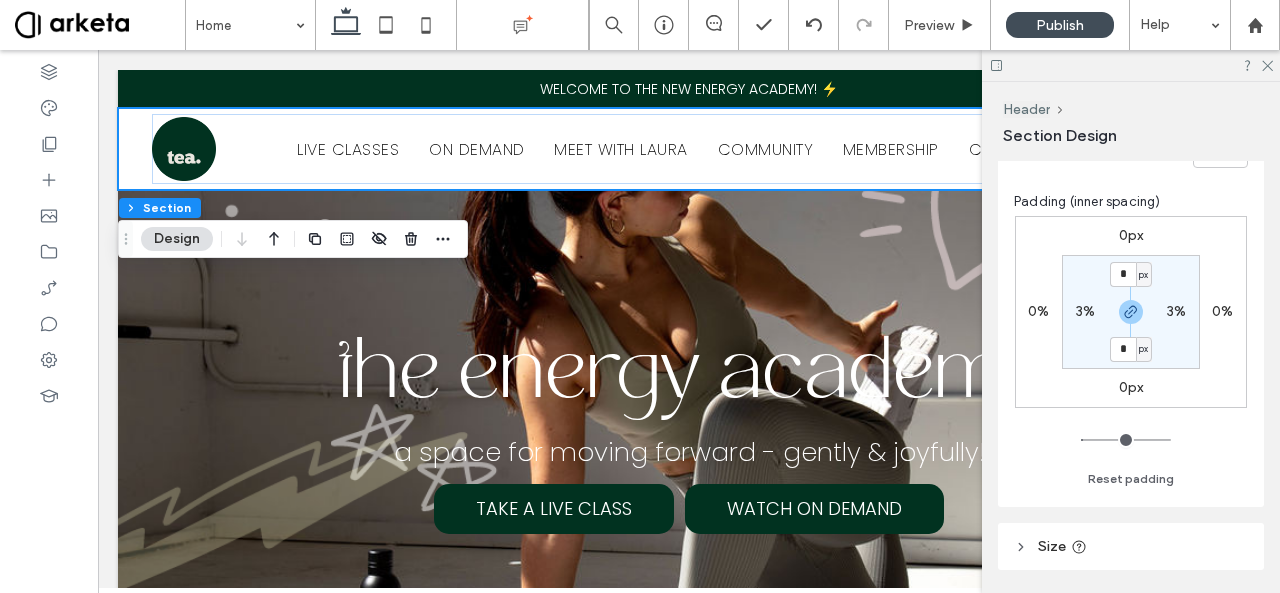 type on "*" 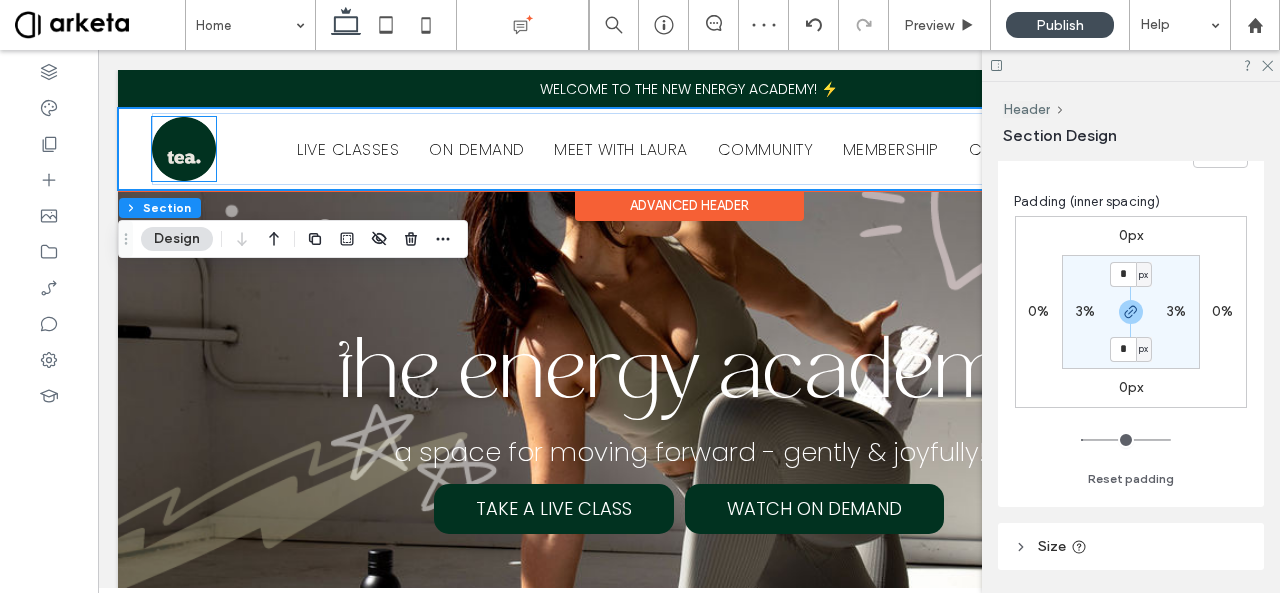 click at bounding box center (184, 149) 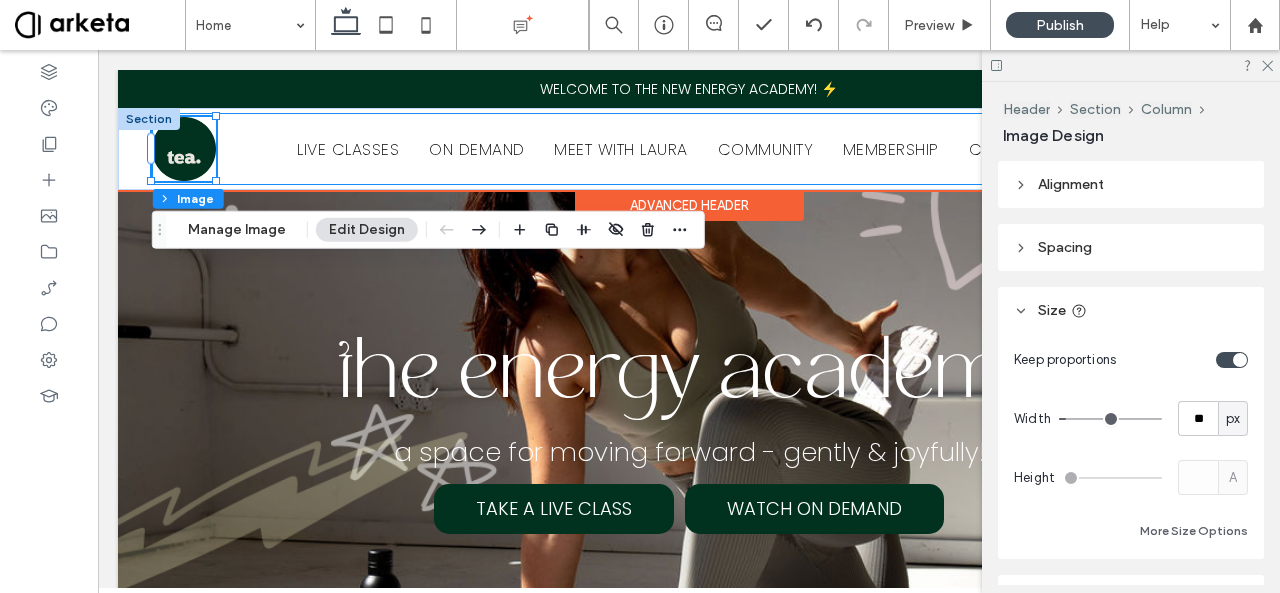 click on "LIVE CLASSES
ON DEMAND
MEET WITH [NAME]
COMMUNITY
MEMBERSHIP
CONTACT
JOIN" at bounding box center [689, 149] 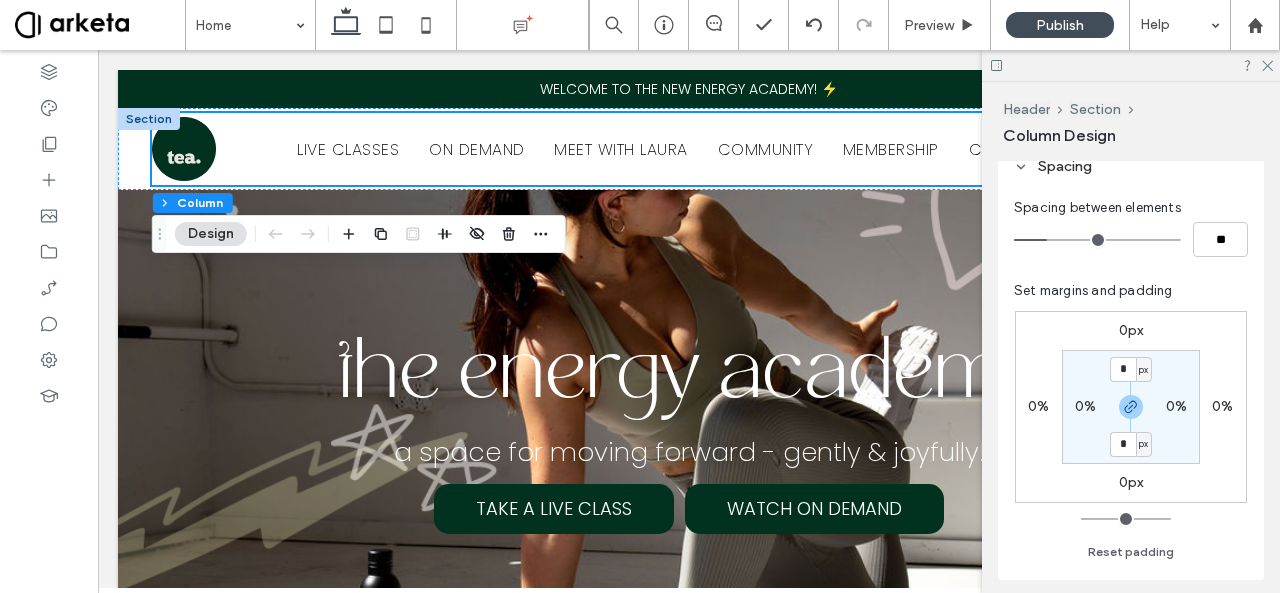 scroll, scrollTop: 516, scrollLeft: 0, axis: vertical 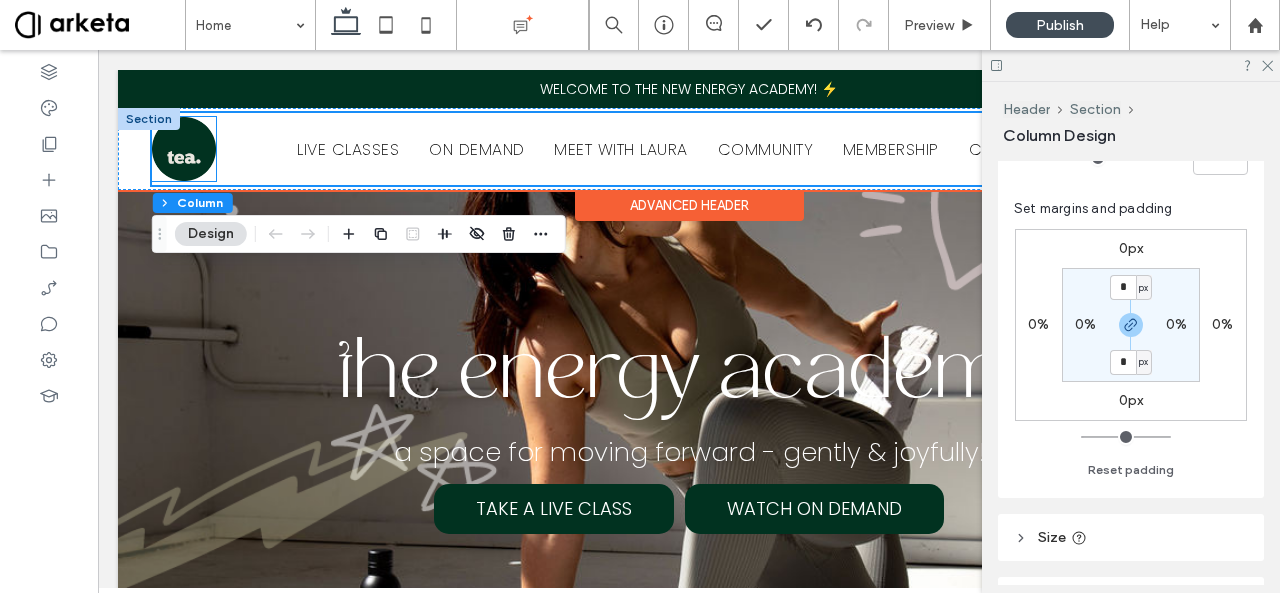 click at bounding box center (184, 149) 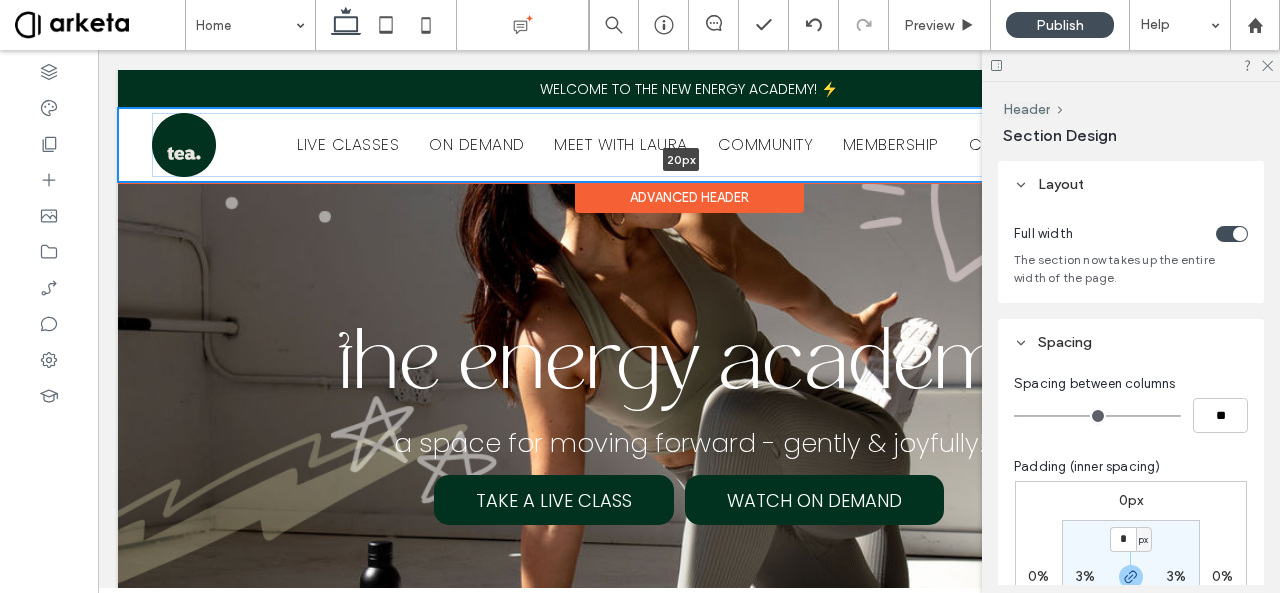 drag, startPoint x: 500, startPoint y: 189, endPoint x: 510, endPoint y: 126, distance: 63.788715 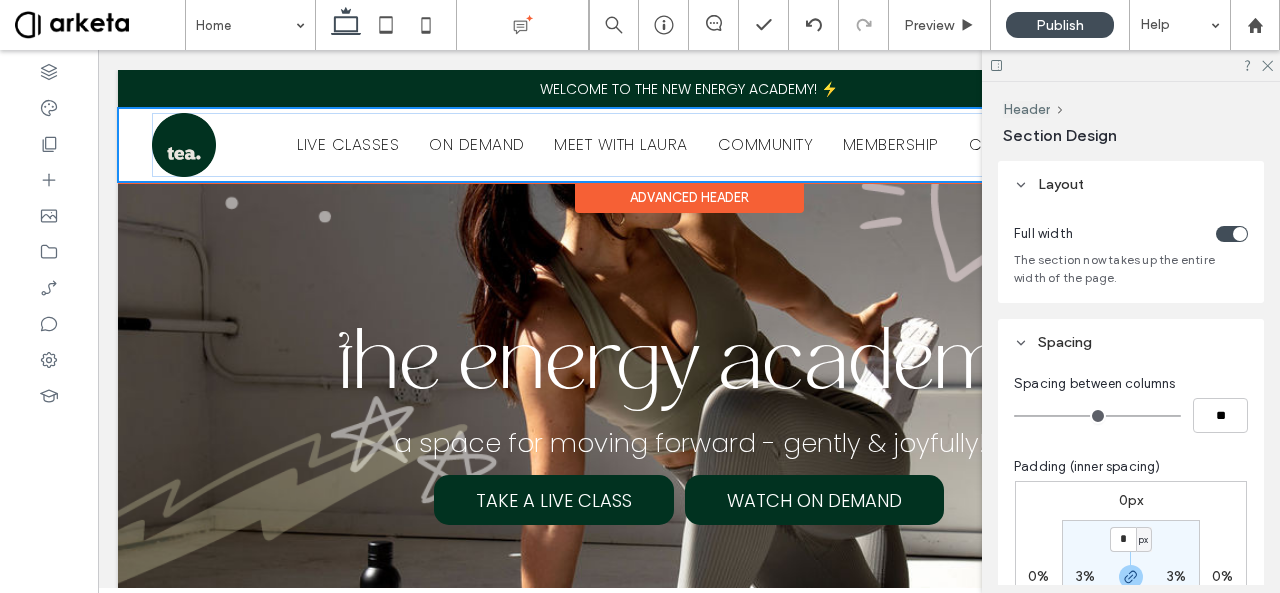 type on "**" 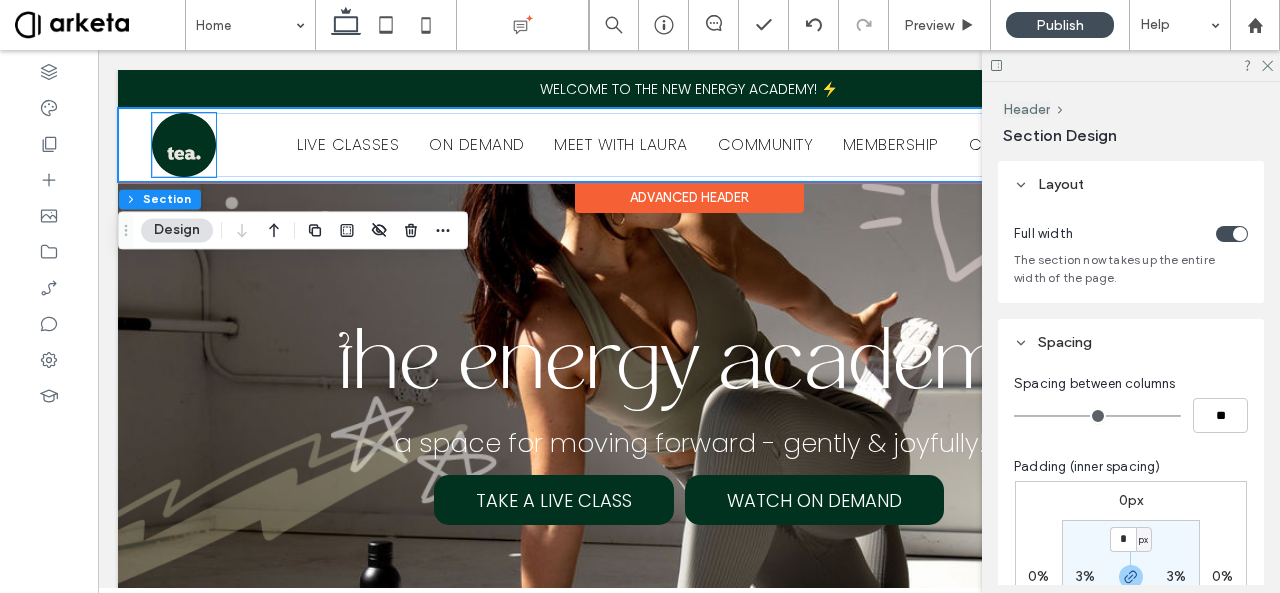 click at bounding box center [184, 145] 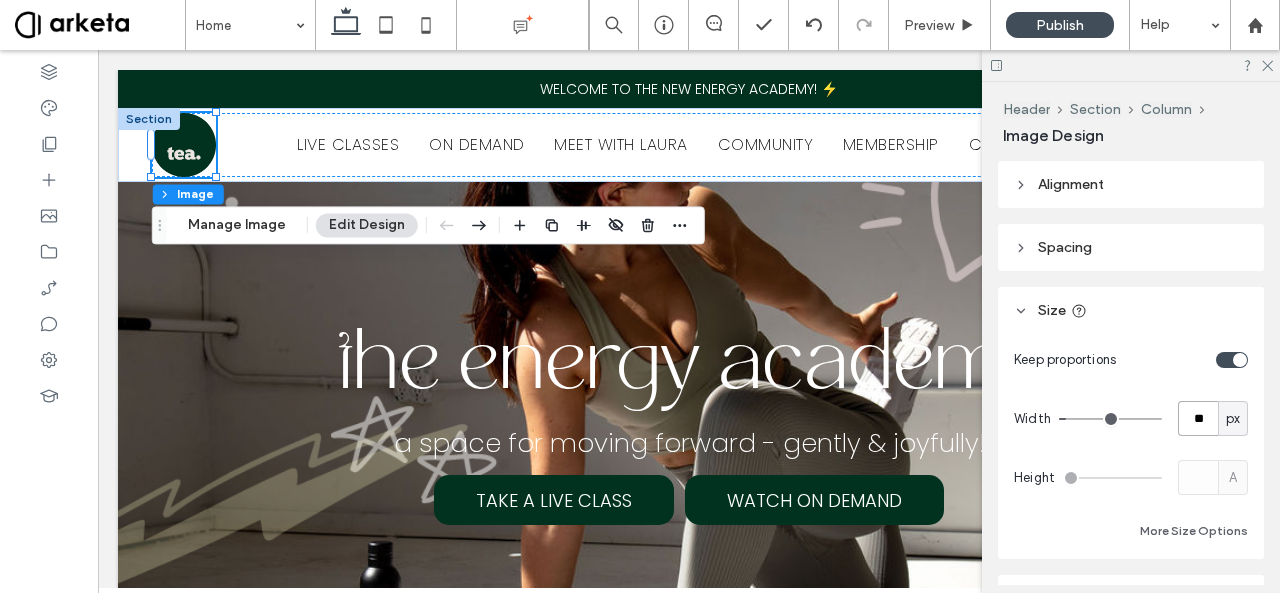 click on "**" at bounding box center [1198, 418] 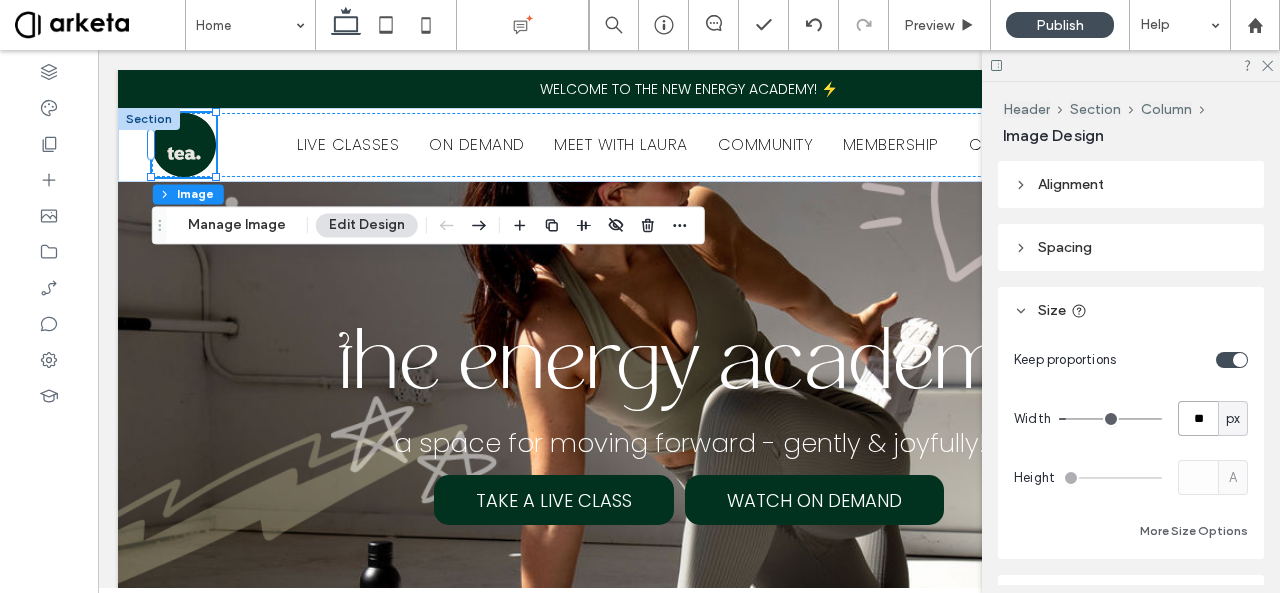 type on "**" 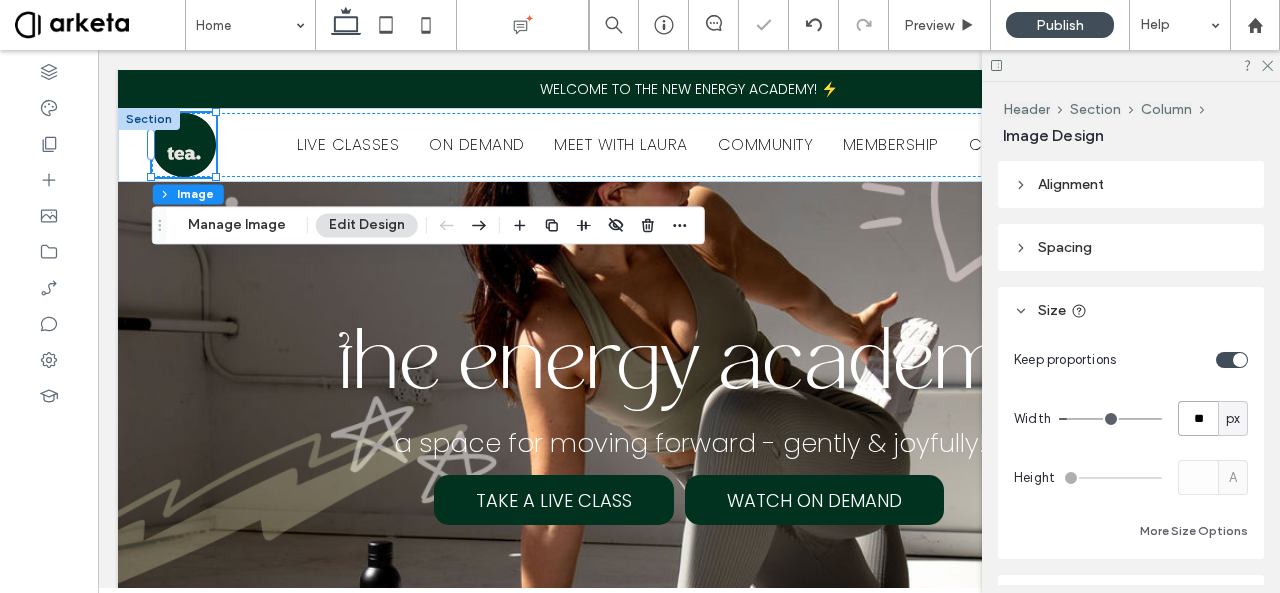 type on "**" 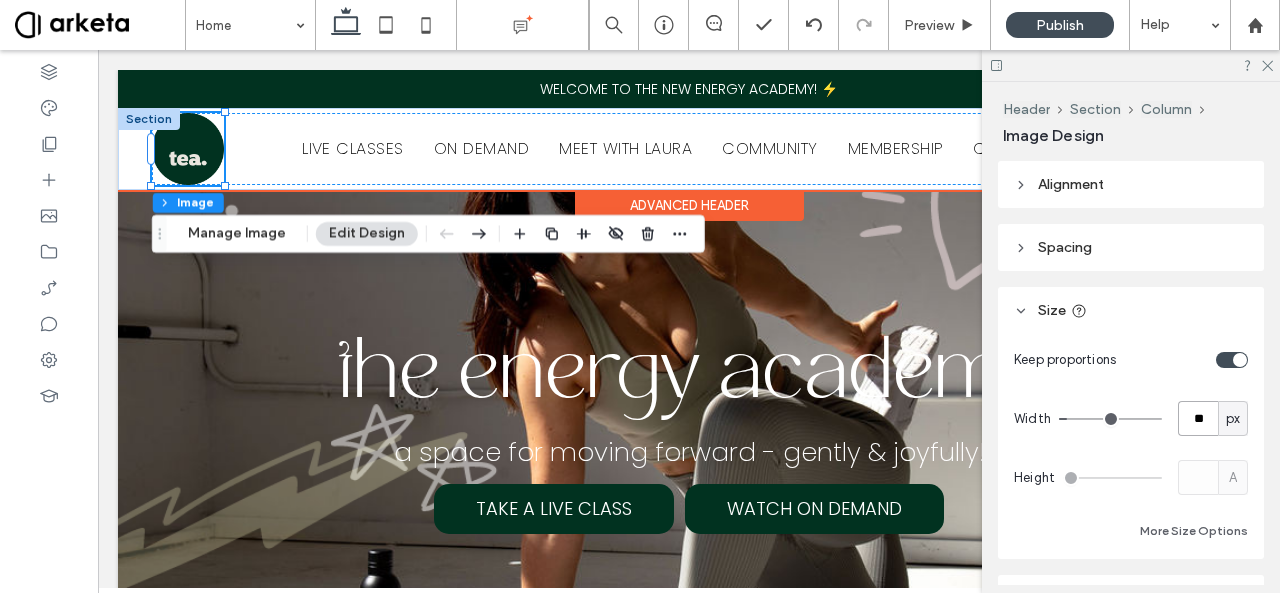 type on "*" 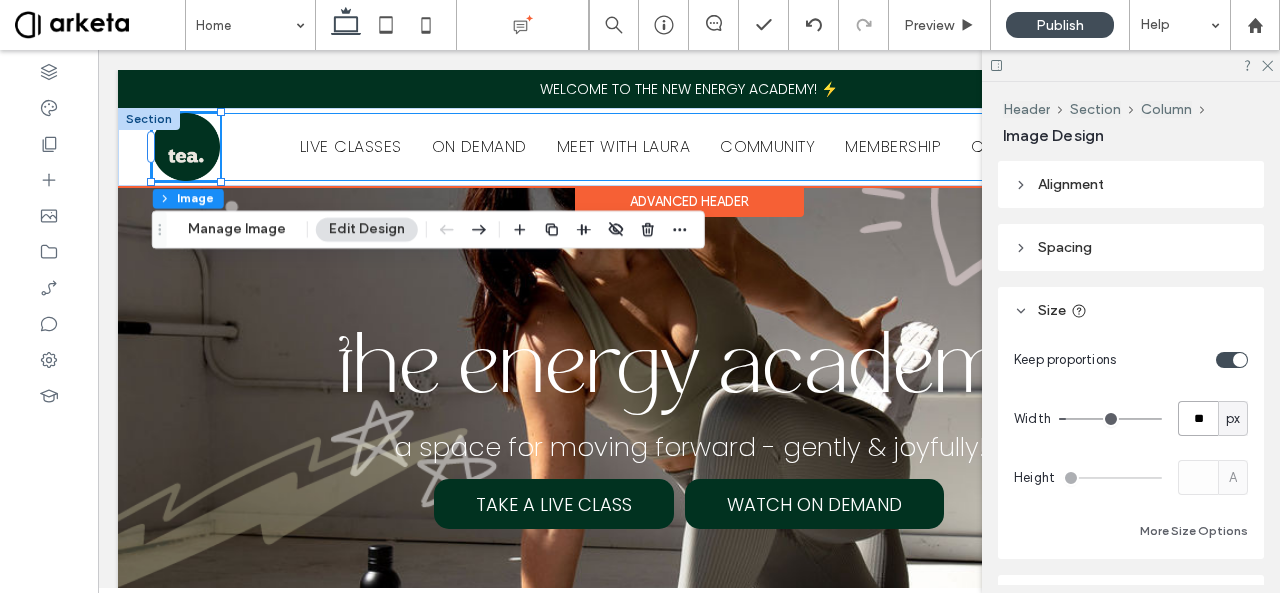 scroll, scrollTop: 0, scrollLeft: 298, axis: horizontal 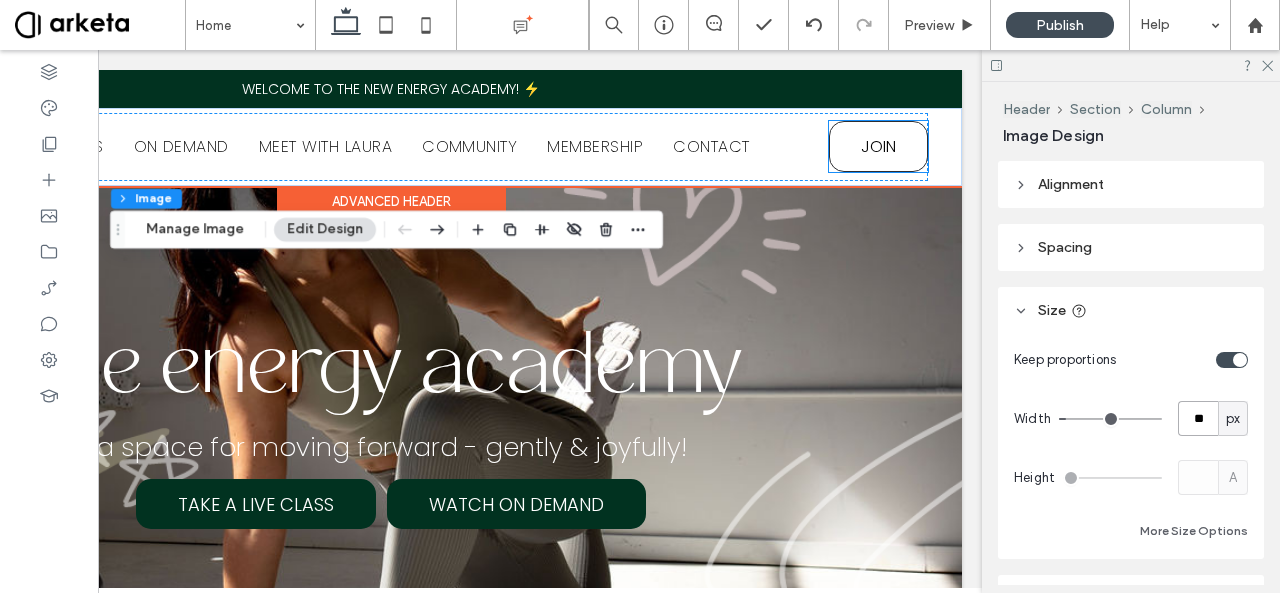 click on "JOIN" at bounding box center (878, 146) 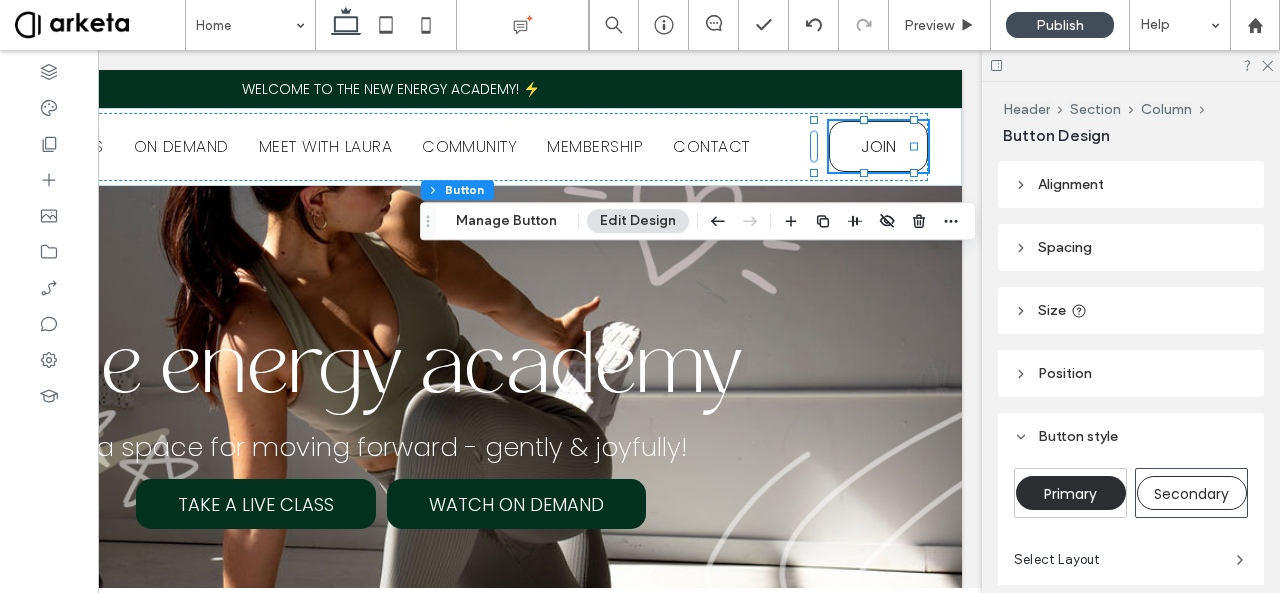 type on "**" 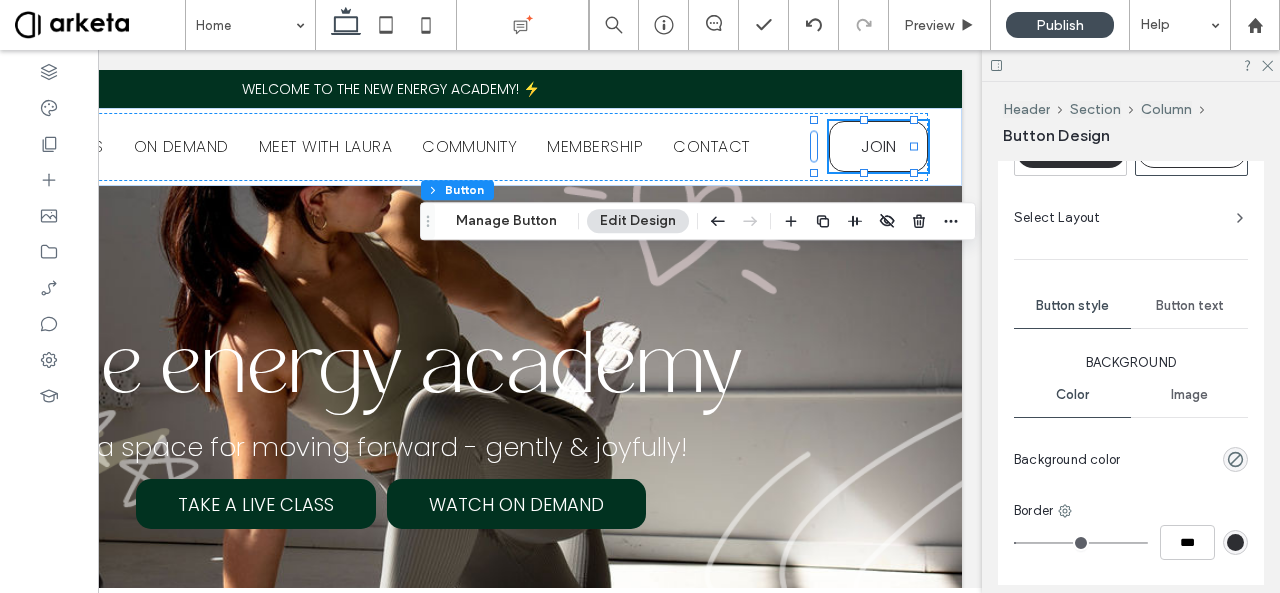 scroll, scrollTop: 0, scrollLeft: 0, axis: both 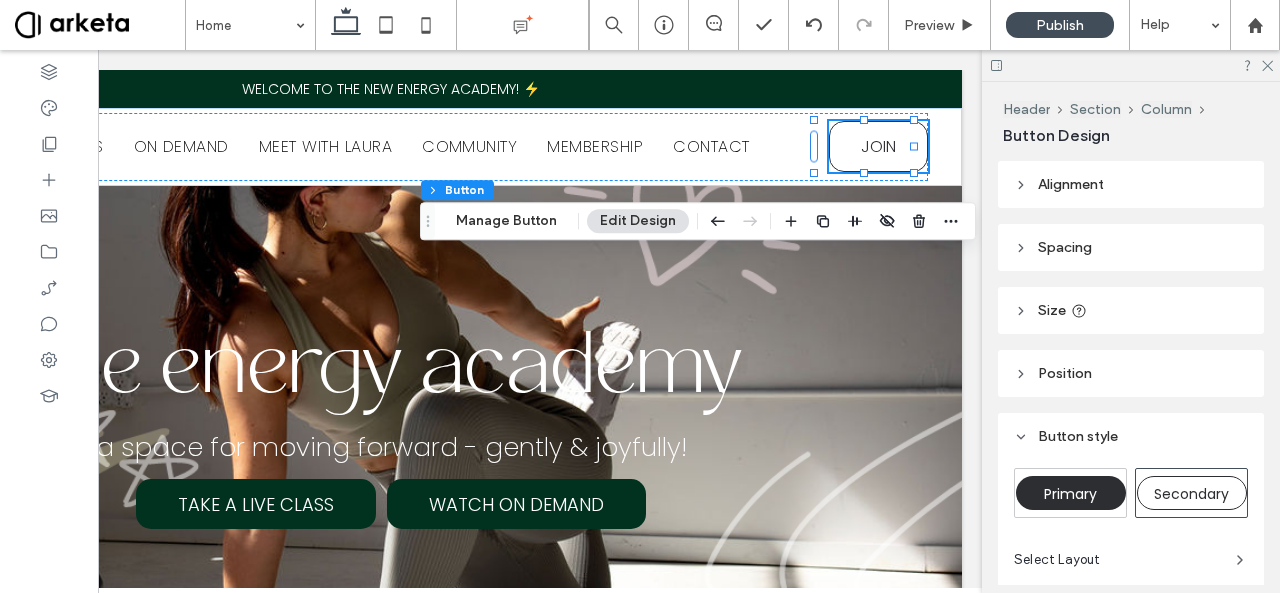 click on "Size" at bounding box center (1052, 310) 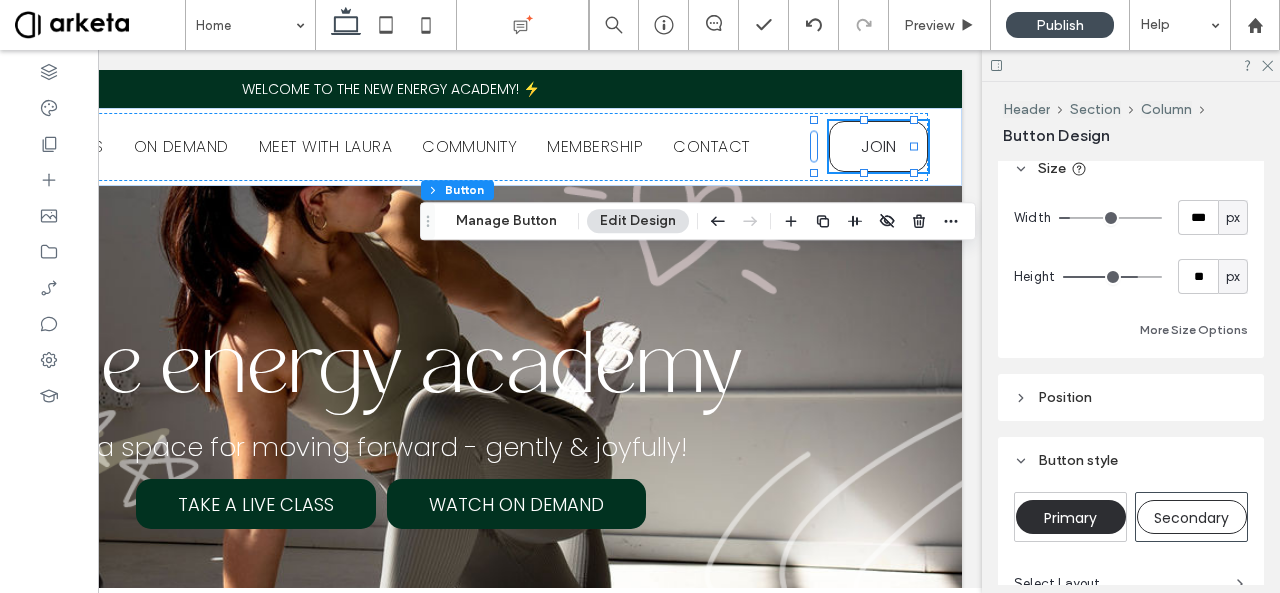 scroll, scrollTop: 147, scrollLeft: 0, axis: vertical 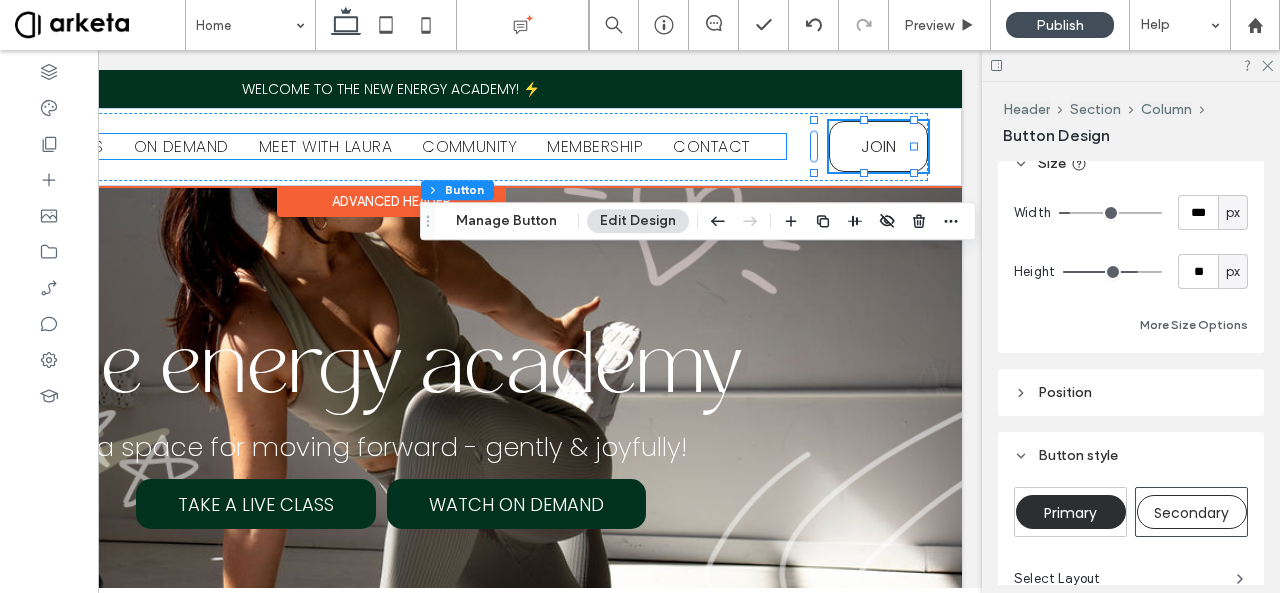 click on "LIVE CLASSES
ON DEMAND
MEET WITH [NAME]
COMMUNITY
MEMBERSHIP
CONTACT" at bounding box center [375, 146] 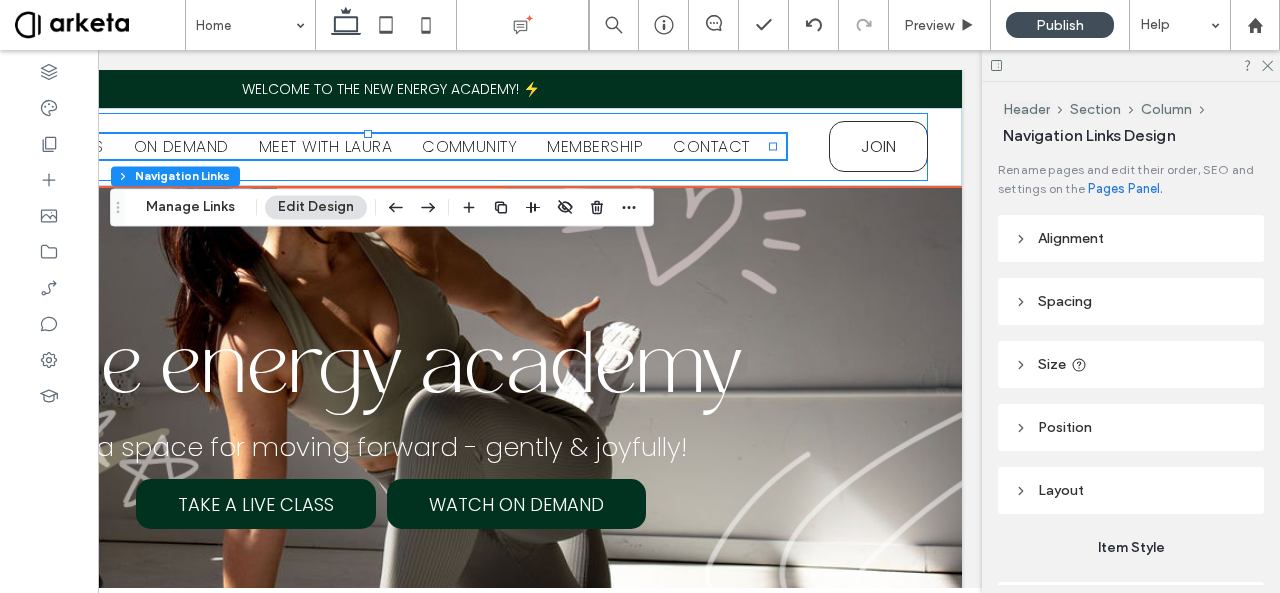 click on "LIVE CLASSES
ON DEMAND
MEET WITH [NAME]
COMMUNITY
MEMBERSHIP
CONTACT
JOIN" at bounding box center (391, 147) 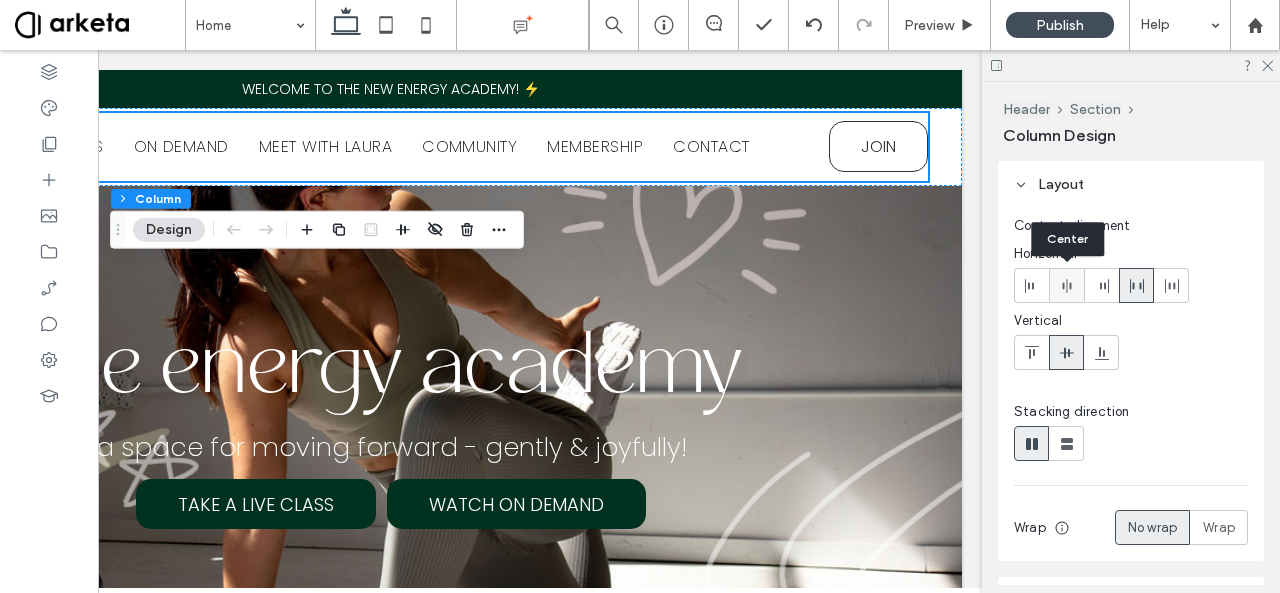 click at bounding box center (1066, 285) 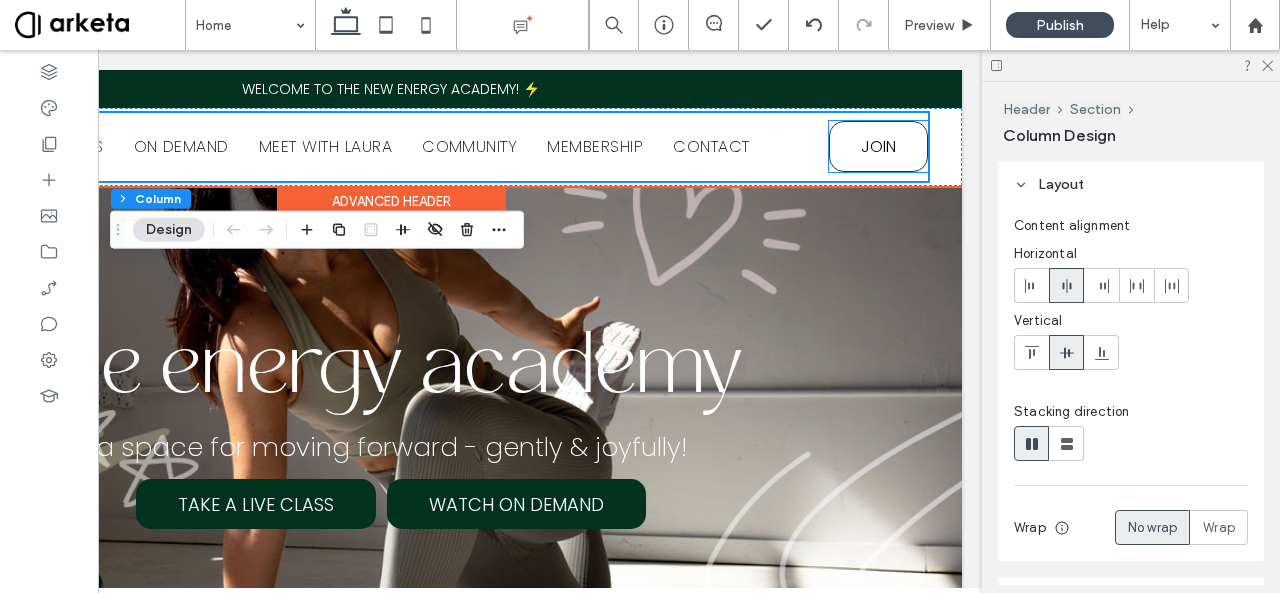 click on "JOIN" at bounding box center [878, 146] 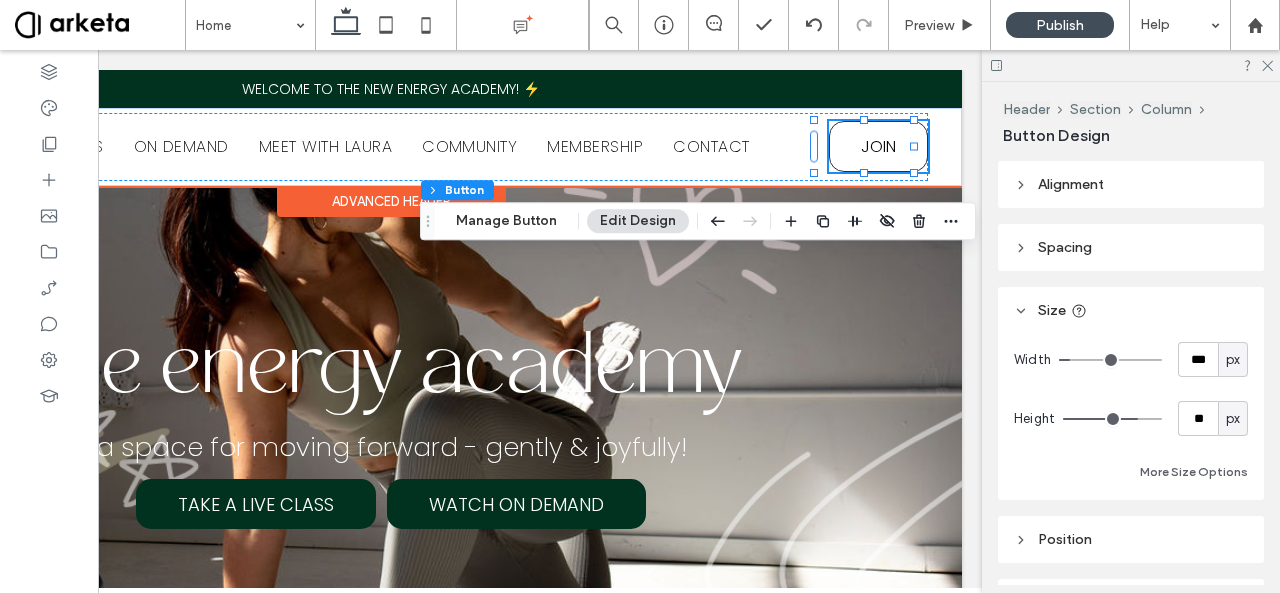 type on "**" 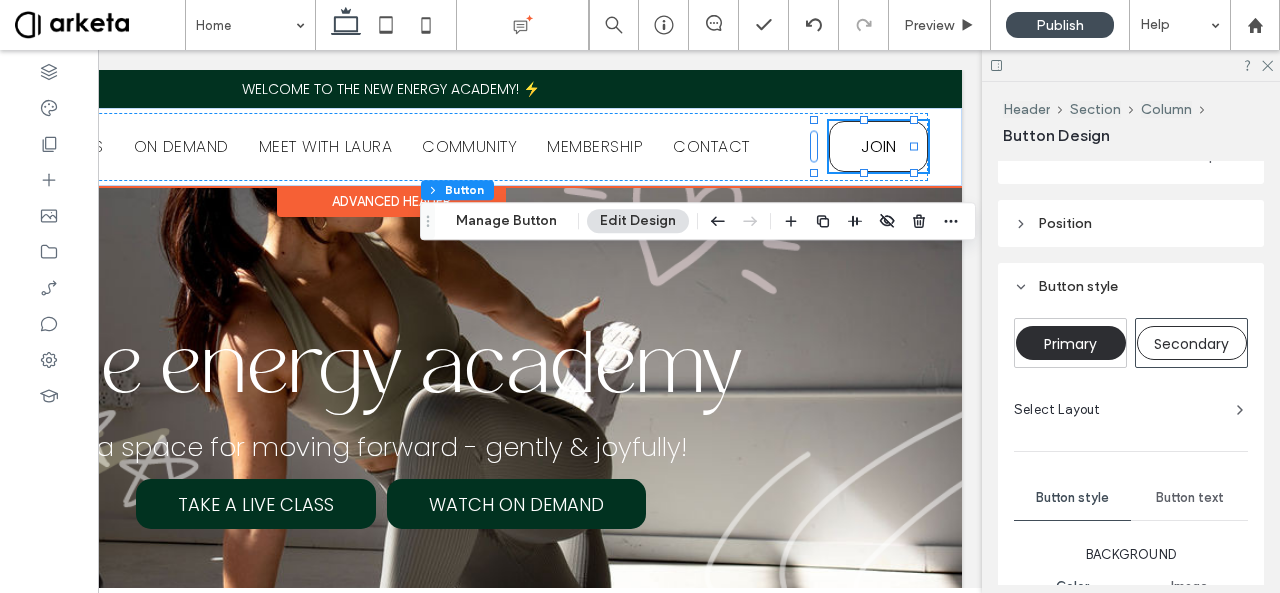 scroll, scrollTop: 0, scrollLeft: 0, axis: both 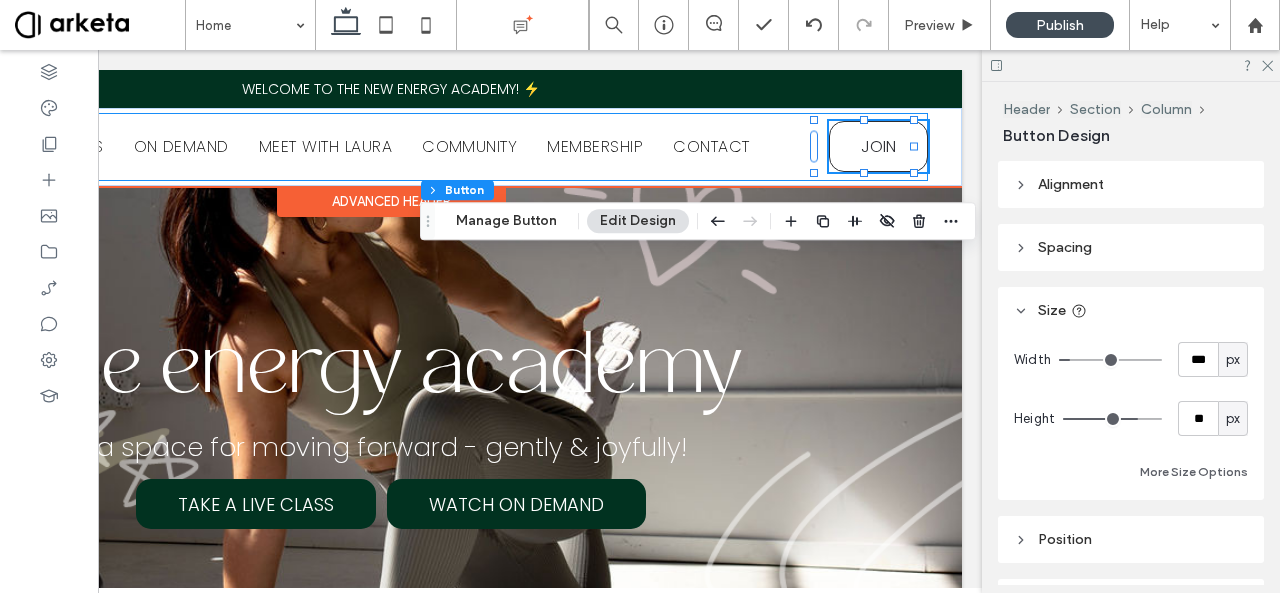 click on "LIVE CLASSES
ON DEMAND
MEET WITH [NAME]
COMMUNITY
MEMBERSHIP
CONTACT
JOIN" at bounding box center [391, 147] 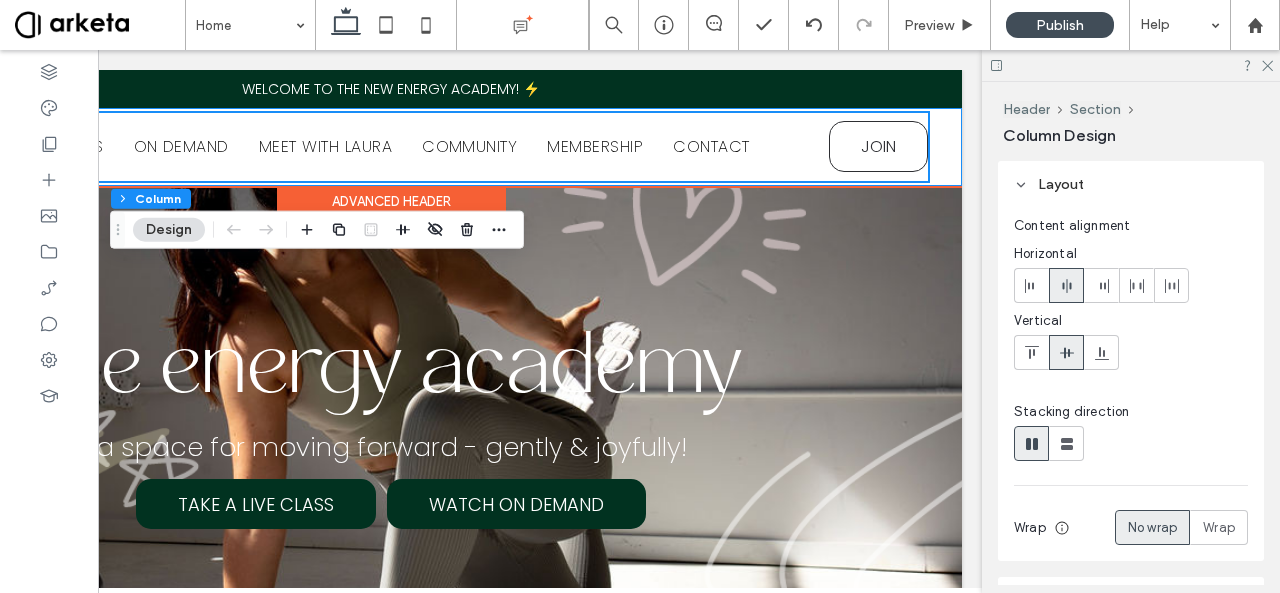 scroll, scrollTop: 0, scrollLeft: 0, axis: both 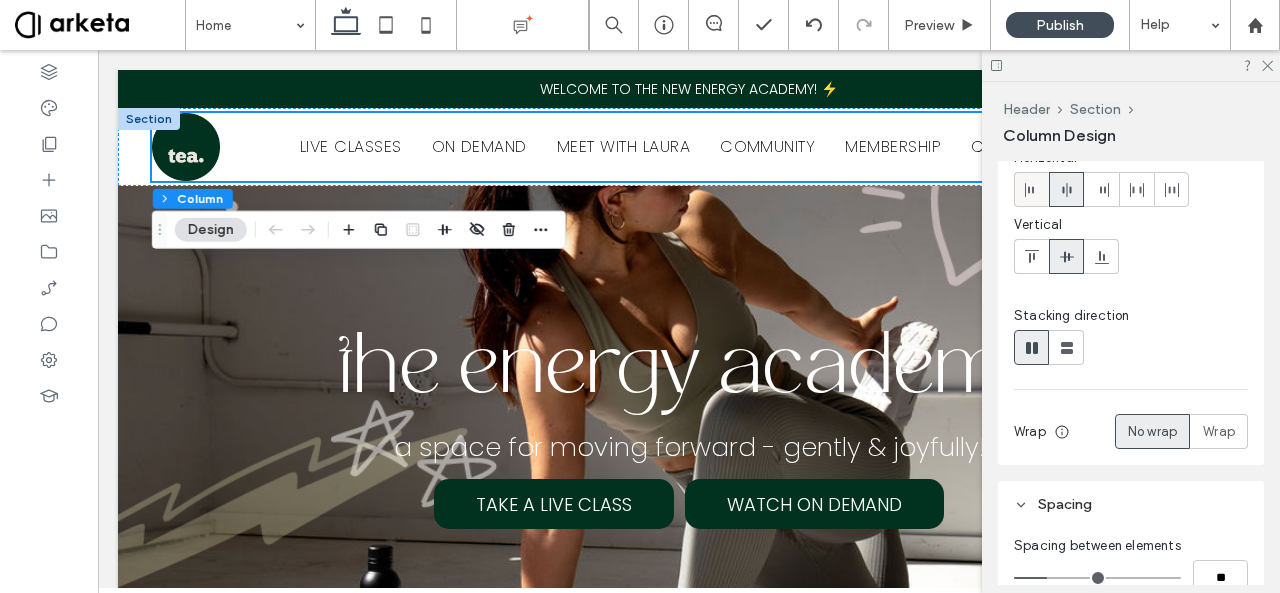 click 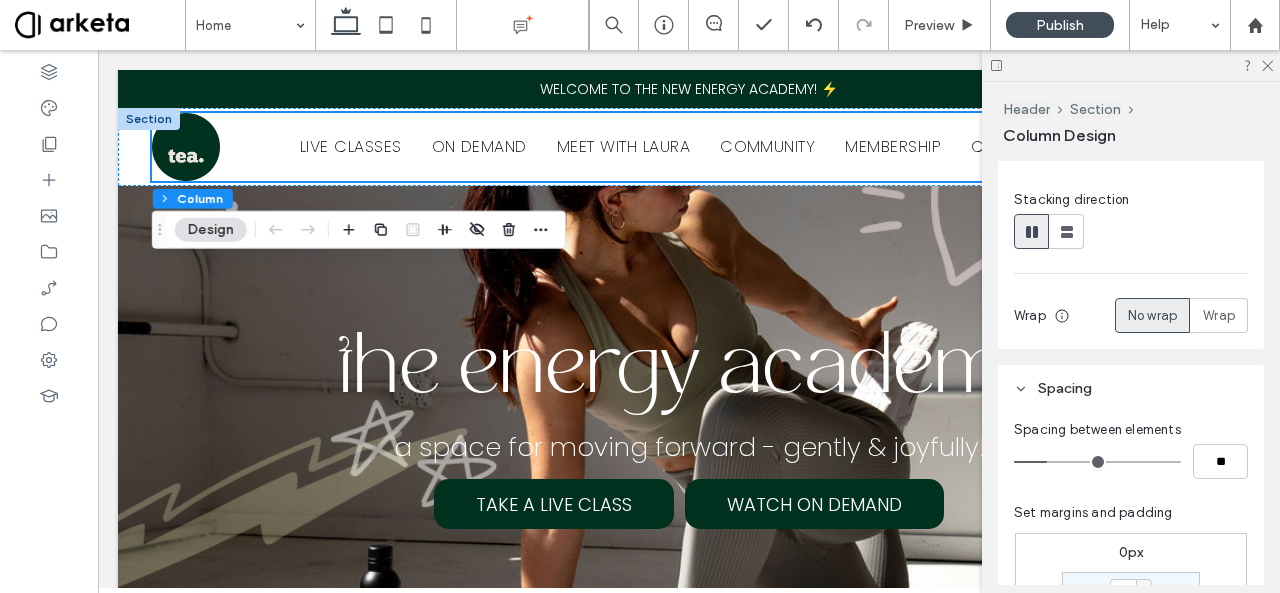 scroll, scrollTop: 362, scrollLeft: 0, axis: vertical 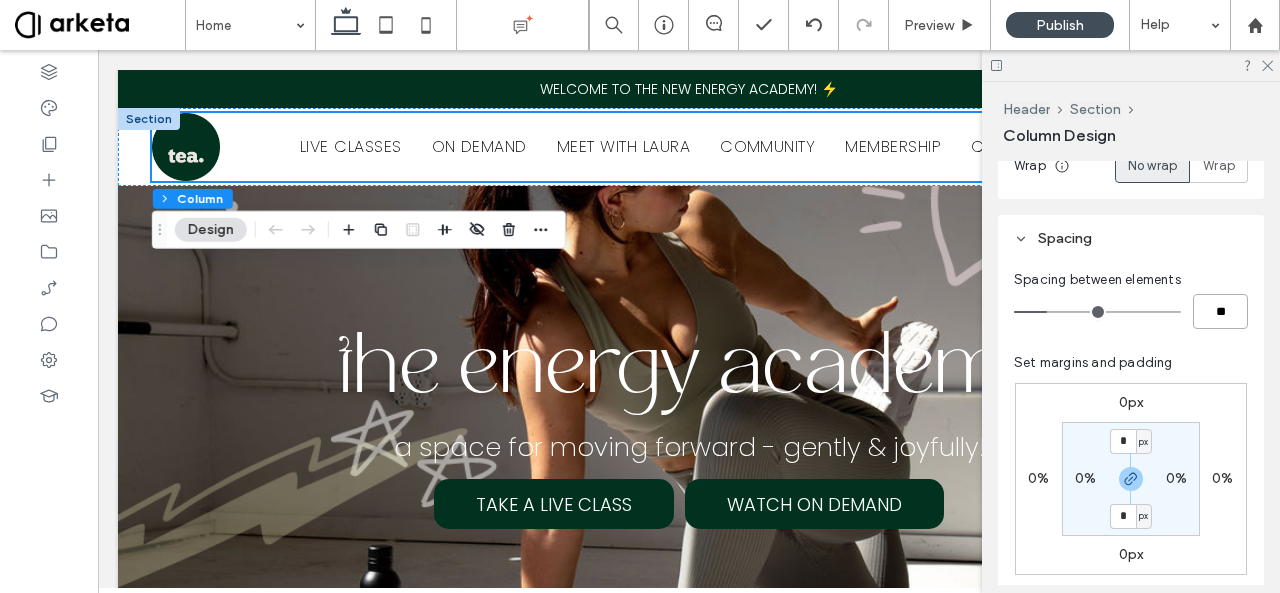 click on "**" at bounding box center (1220, 311) 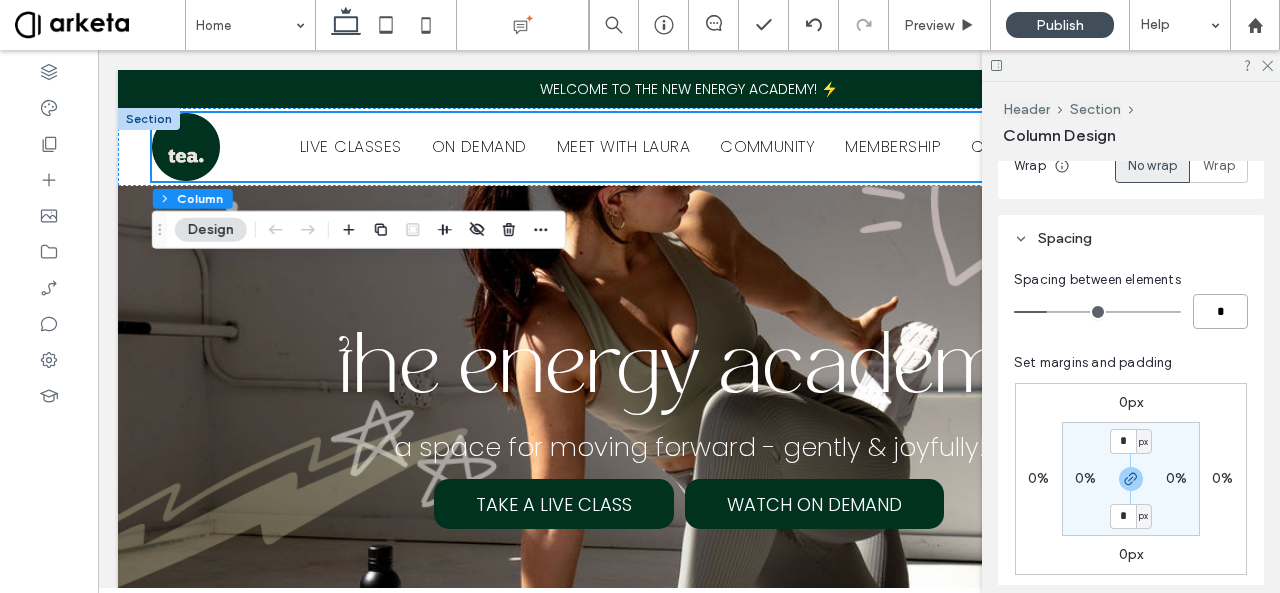 type on "*" 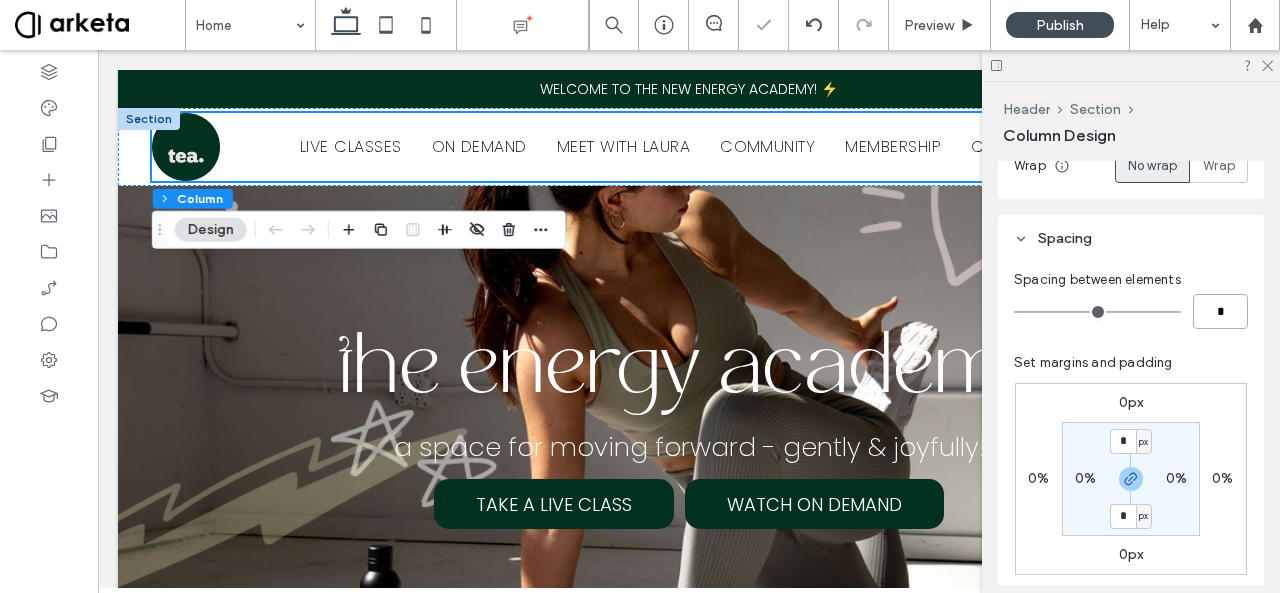 type on "*" 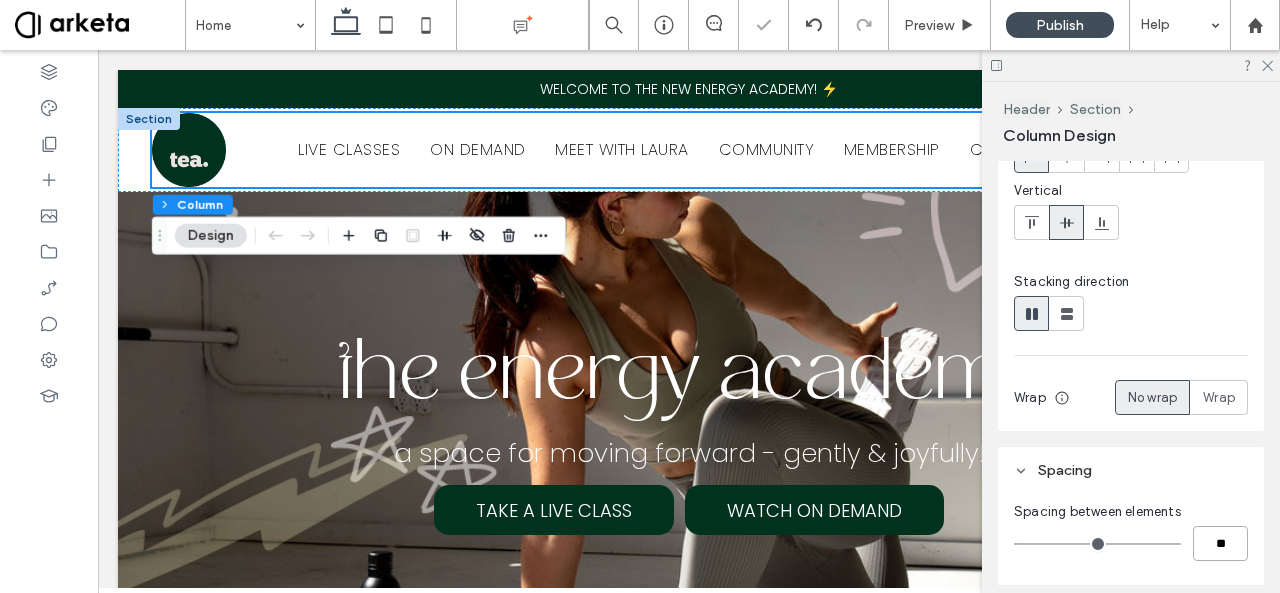 scroll, scrollTop: 123, scrollLeft: 0, axis: vertical 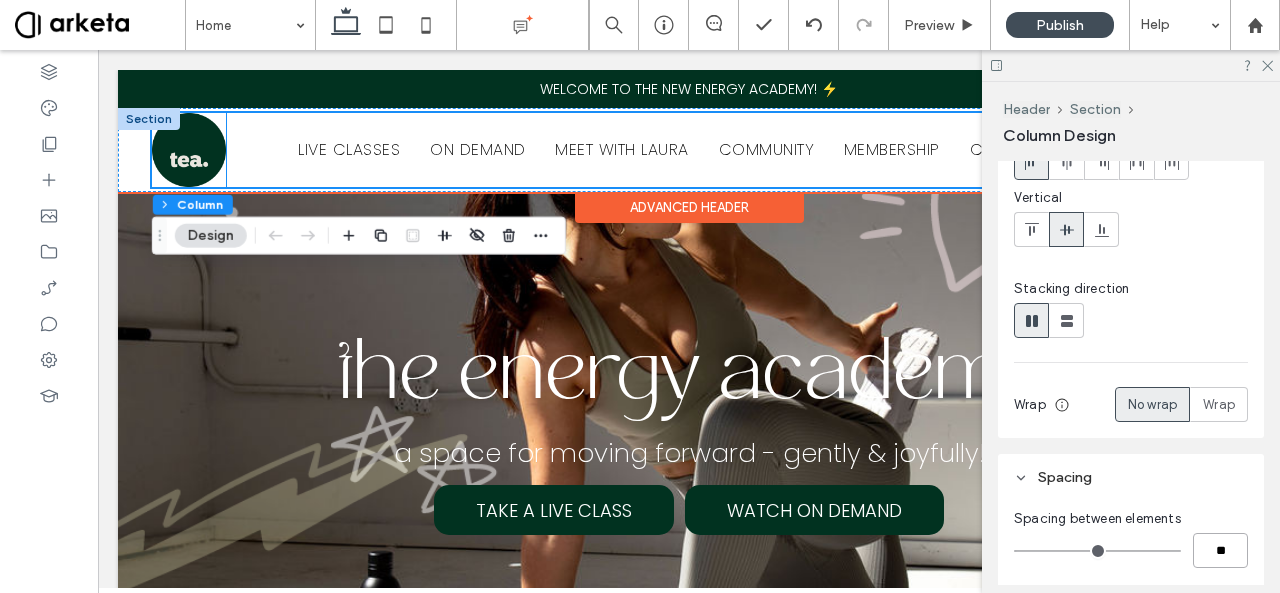 click at bounding box center (189, 150) 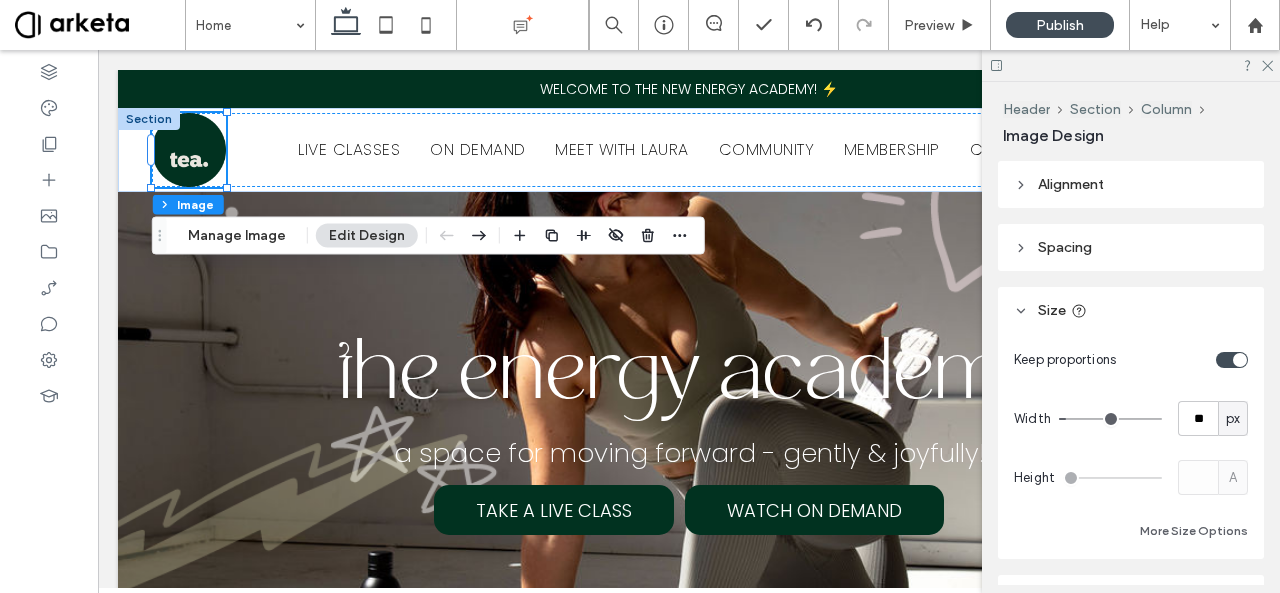scroll, scrollTop: 73, scrollLeft: 0, axis: vertical 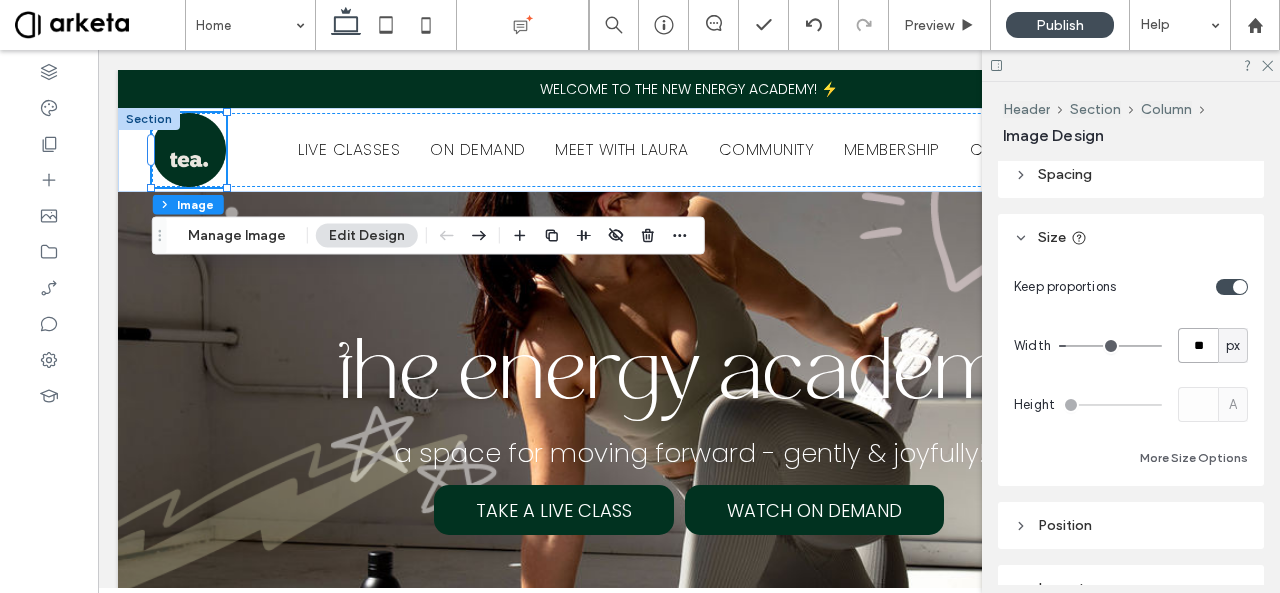 click on "**" at bounding box center (1198, 345) 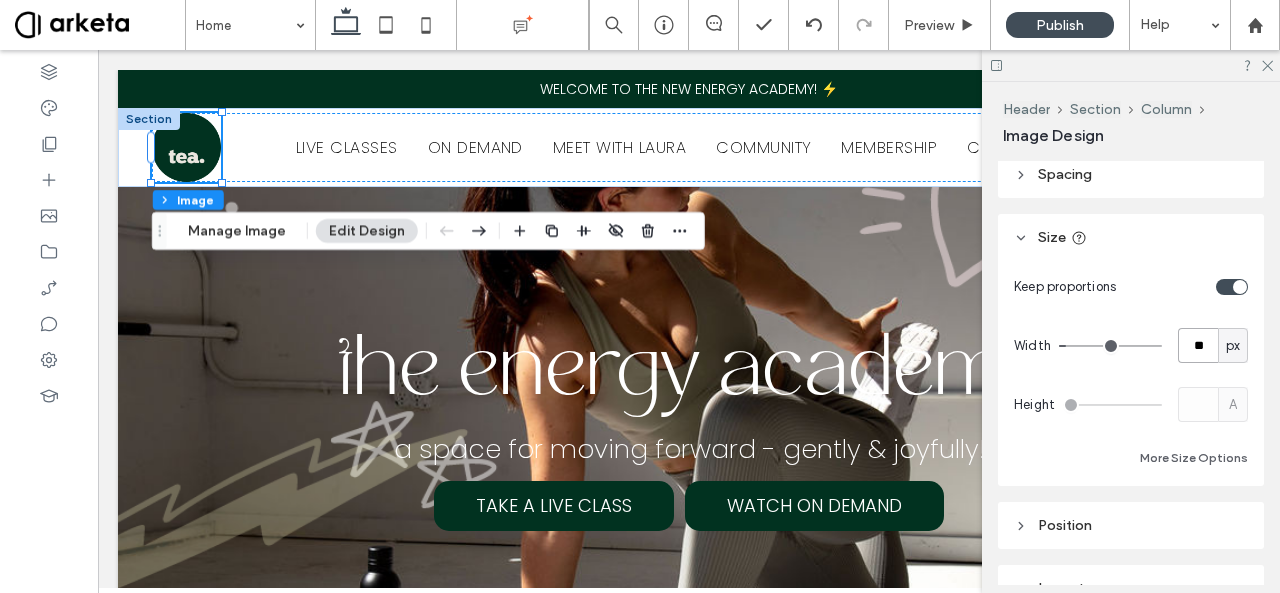 scroll, scrollTop: 0, scrollLeft: 0, axis: both 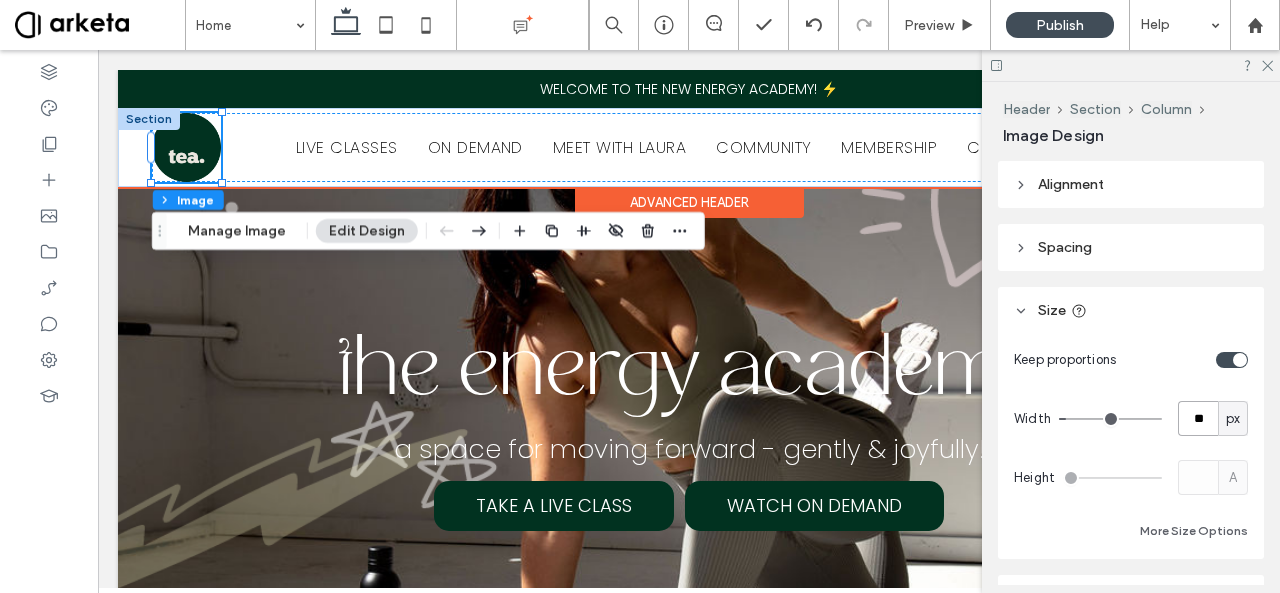 click at bounding box center (186, 147) 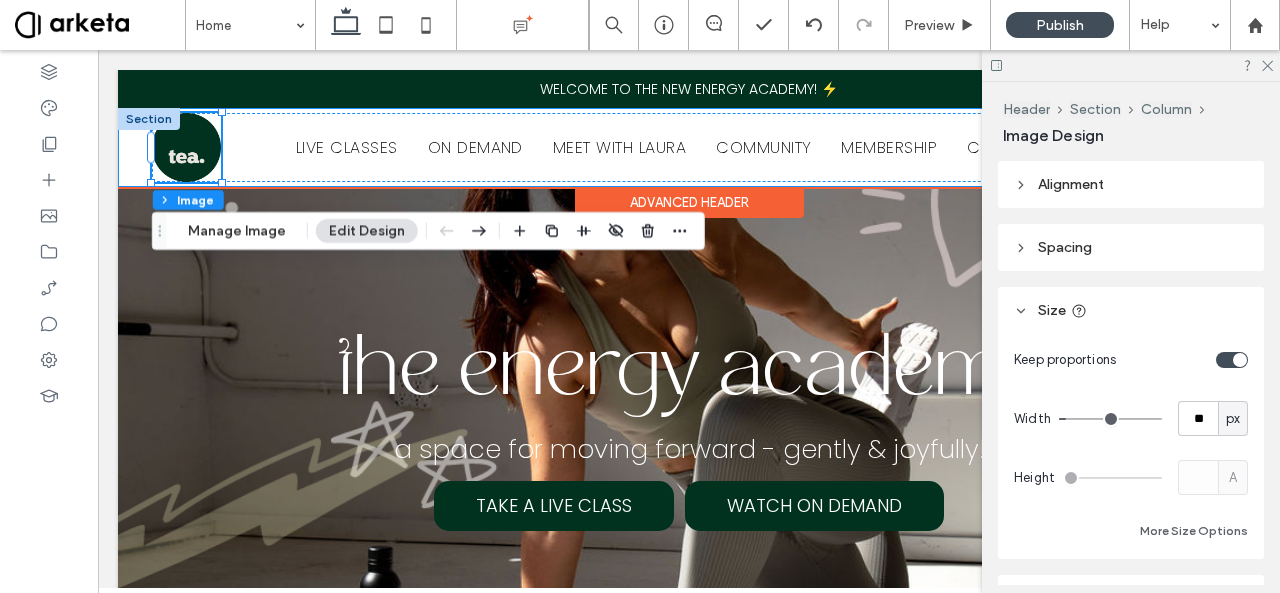 click on "LIVE CLASSES
ON DEMAND
MEET WITH [NAME]
COMMUNITY
MEMBERSHIP
CONTACT
JOIN" at bounding box center [689, 147] 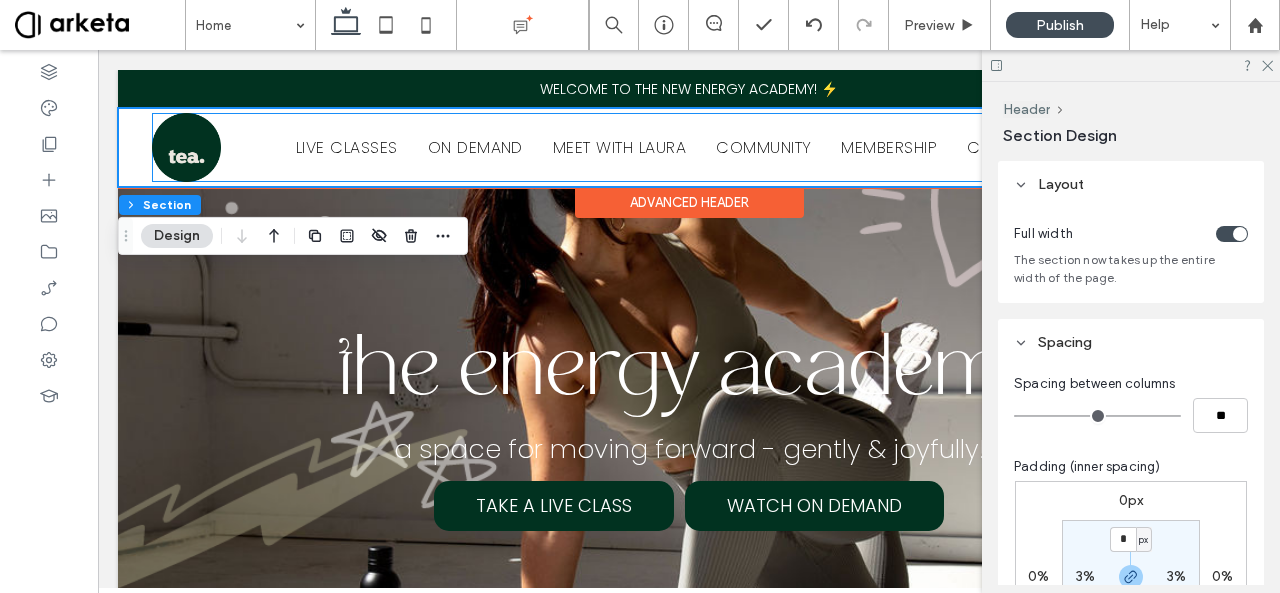 click on "LIVE CLASSES
ON DEMAND
MEET WITH [NAME]
COMMUNITY
MEMBERSHIP
CONTACT
JOIN" at bounding box center [689, 147] 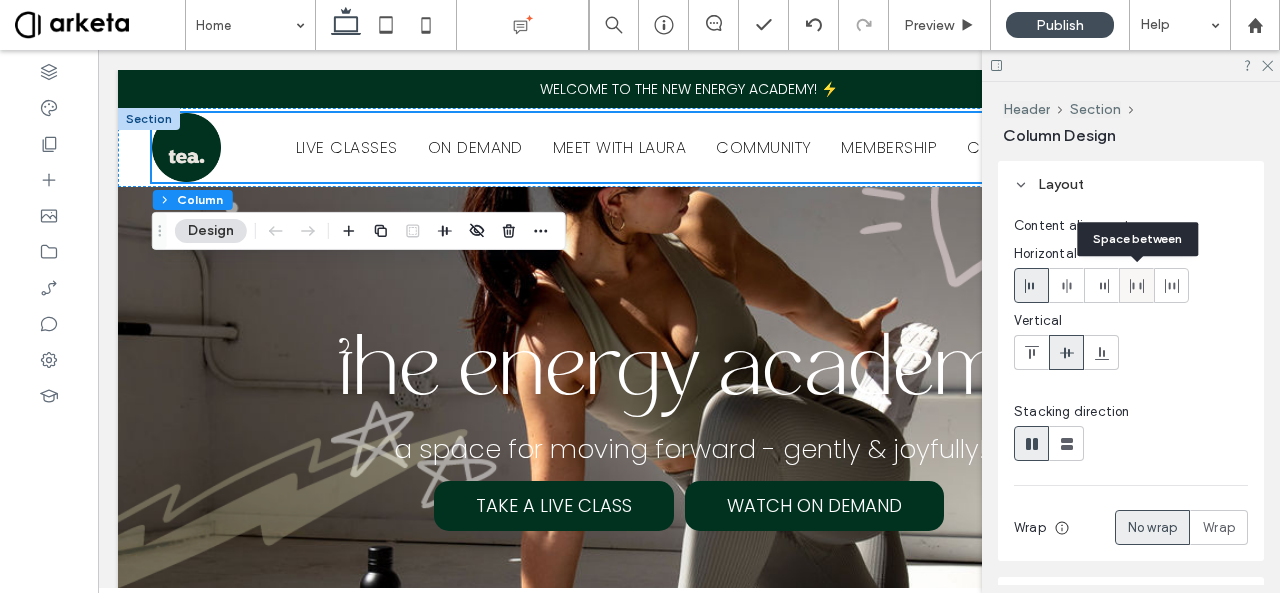 click at bounding box center (1136, 285) 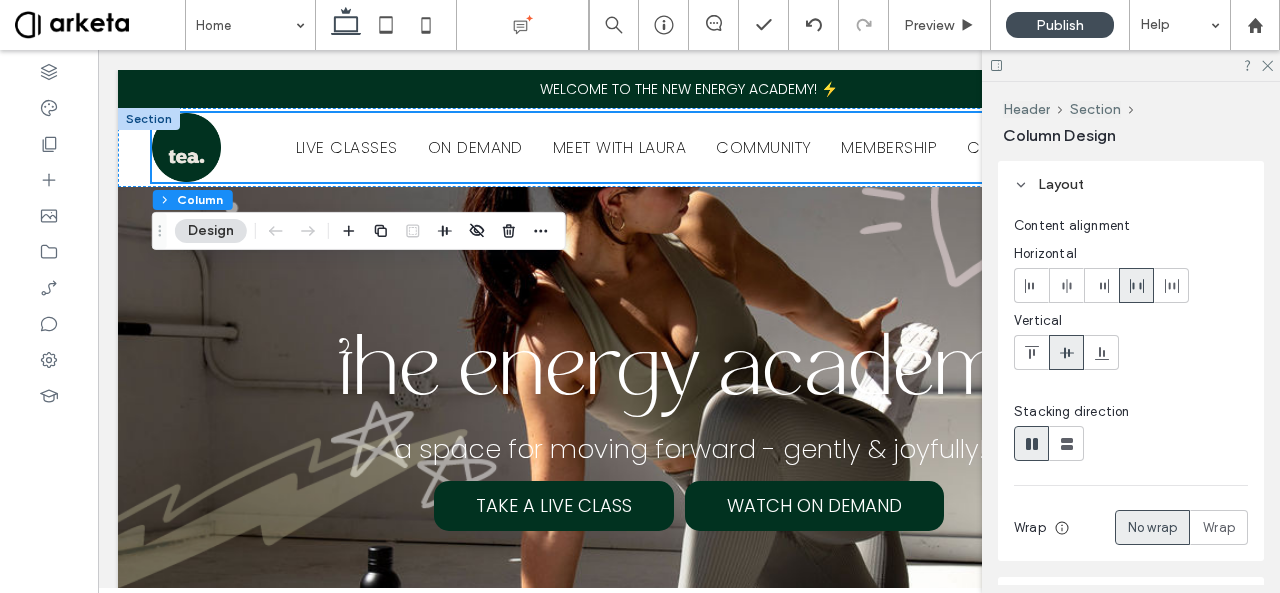 scroll, scrollTop: 40, scrollLeft: 0, axis: vertical 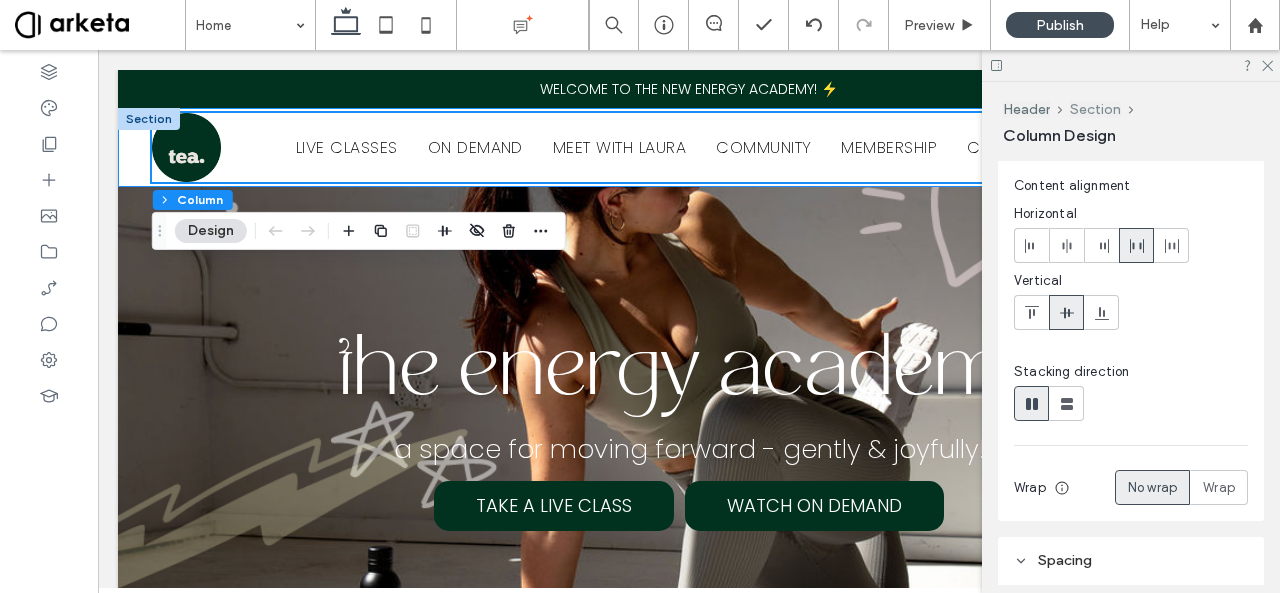 click on "Section" at bounding box center (1095, 109) 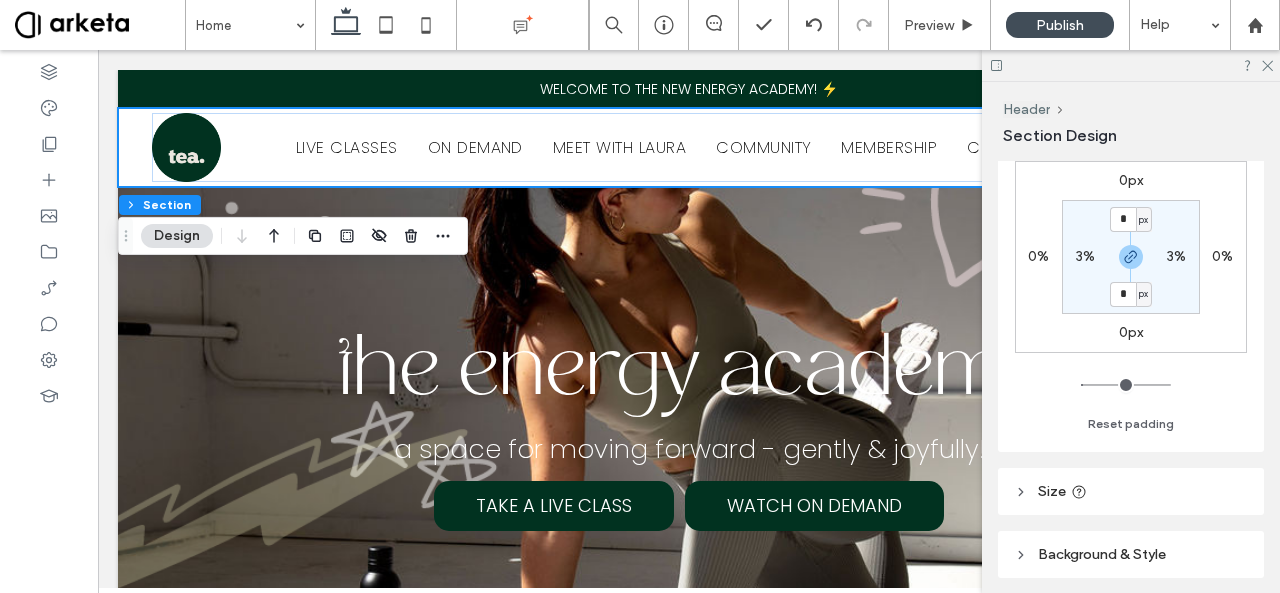 scroll, scrollTop: 336, scrollLeft: 0, axis: vertical 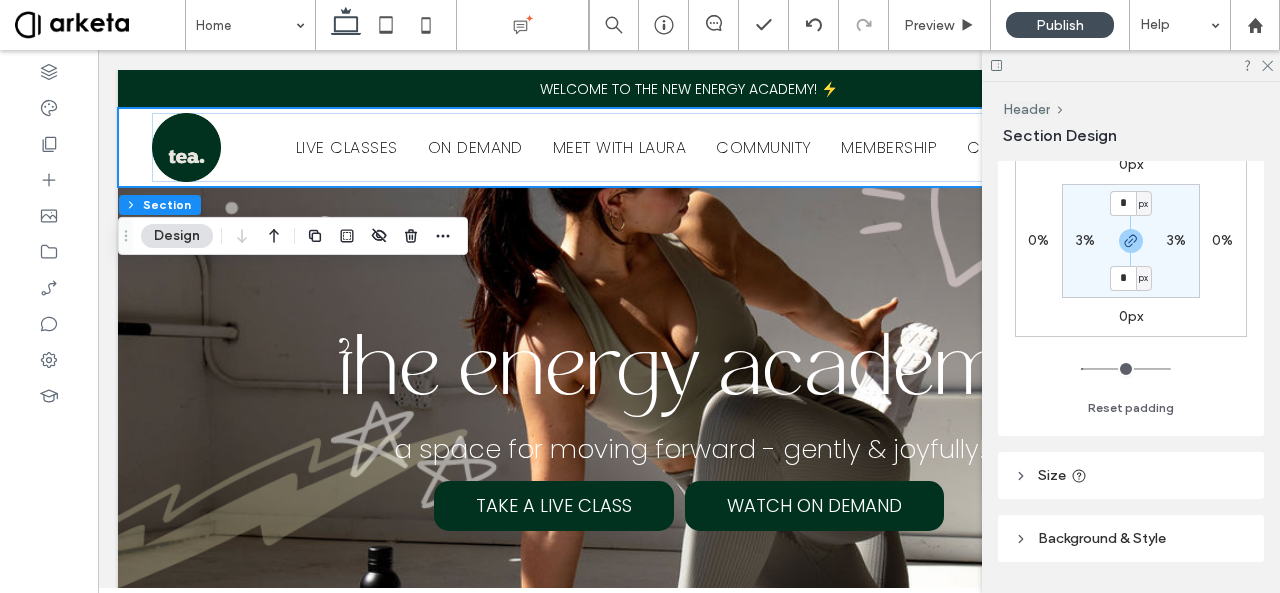 click on "3%" at bounding box center [1085, 240] 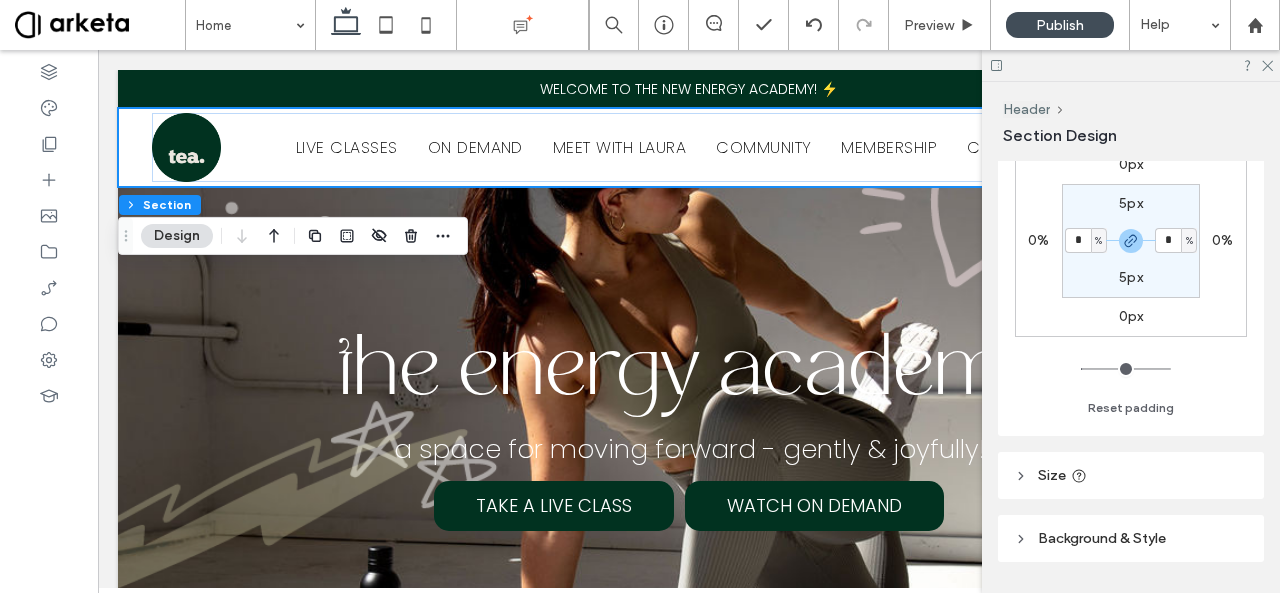 type on "*" 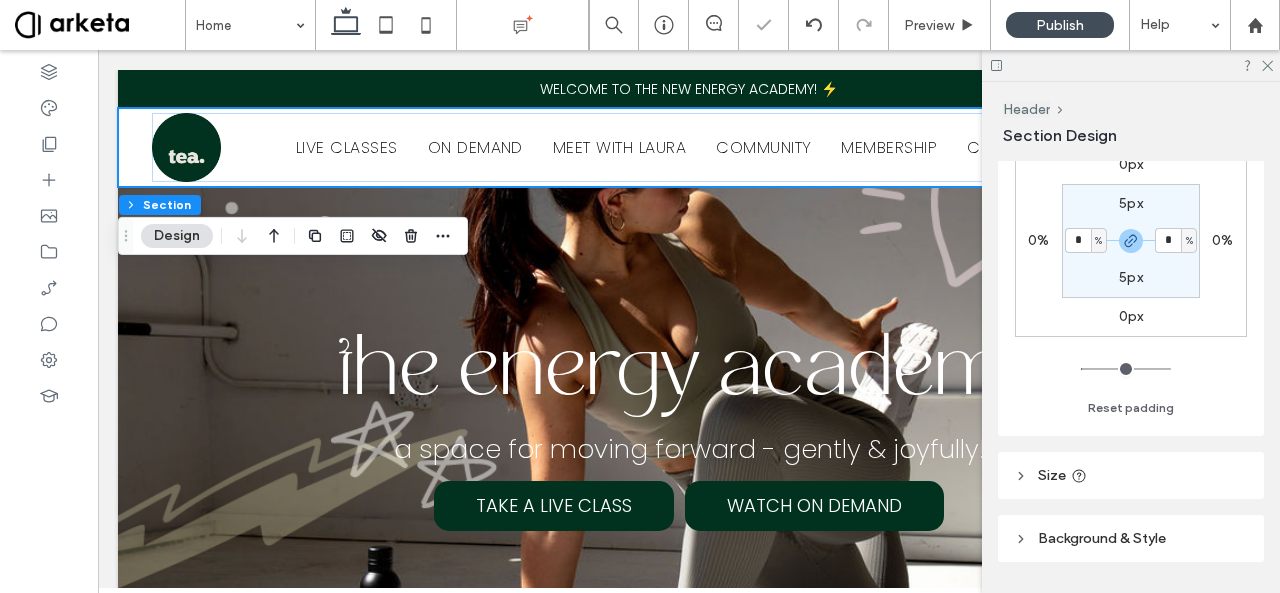 type on "*" 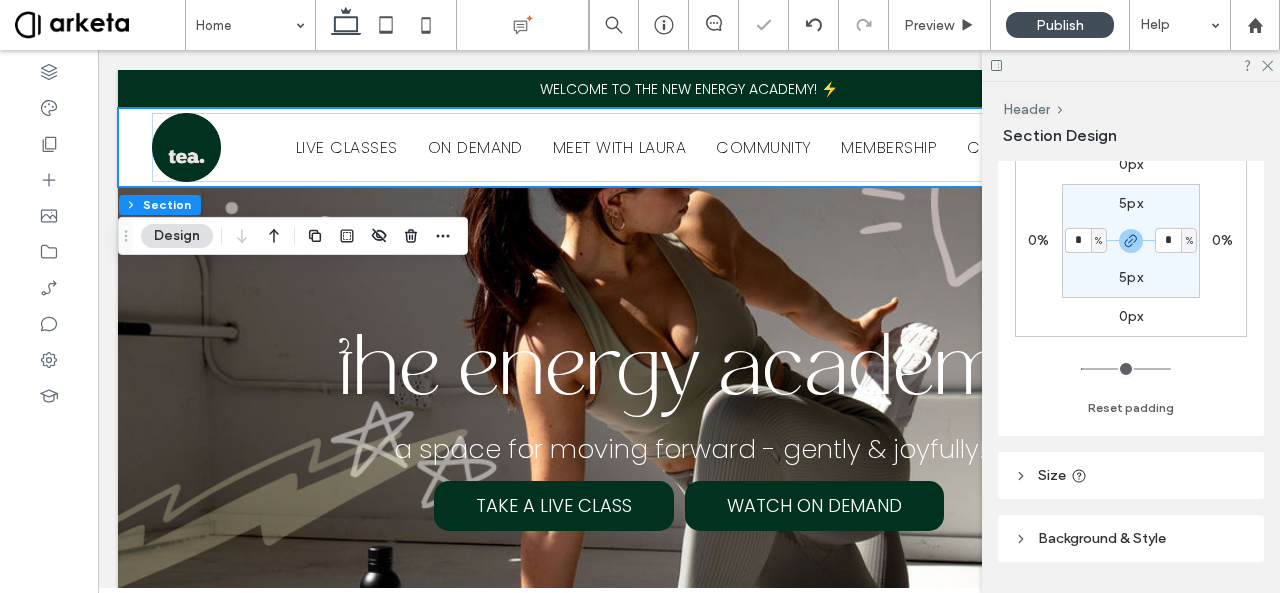 type on "*" 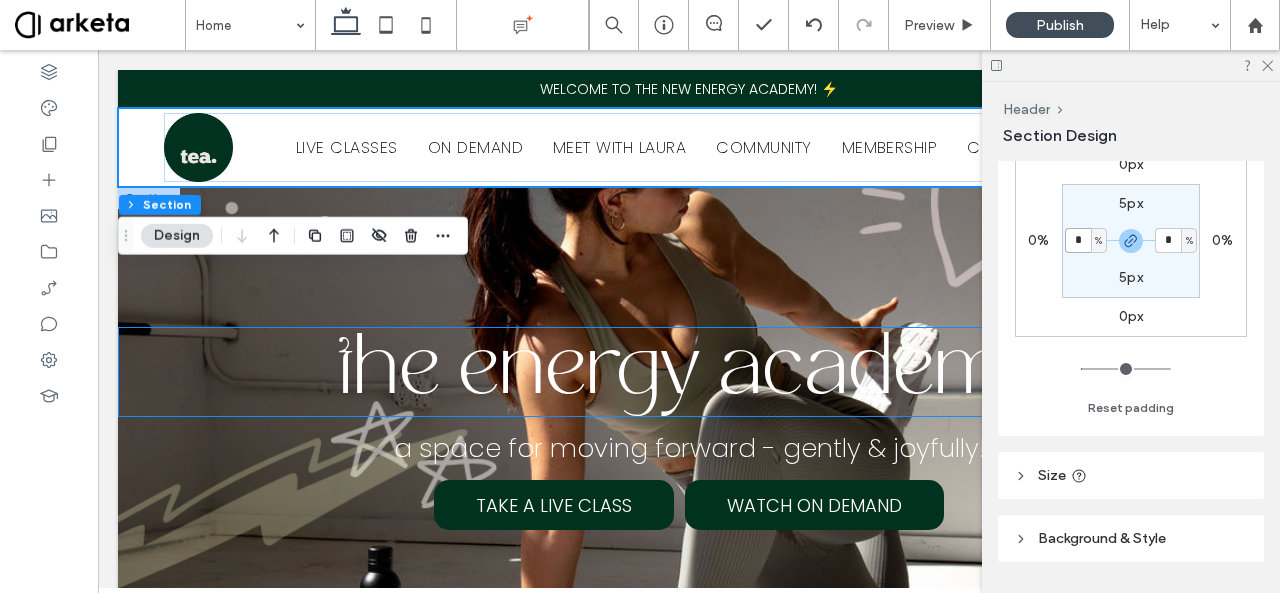 type on "*" 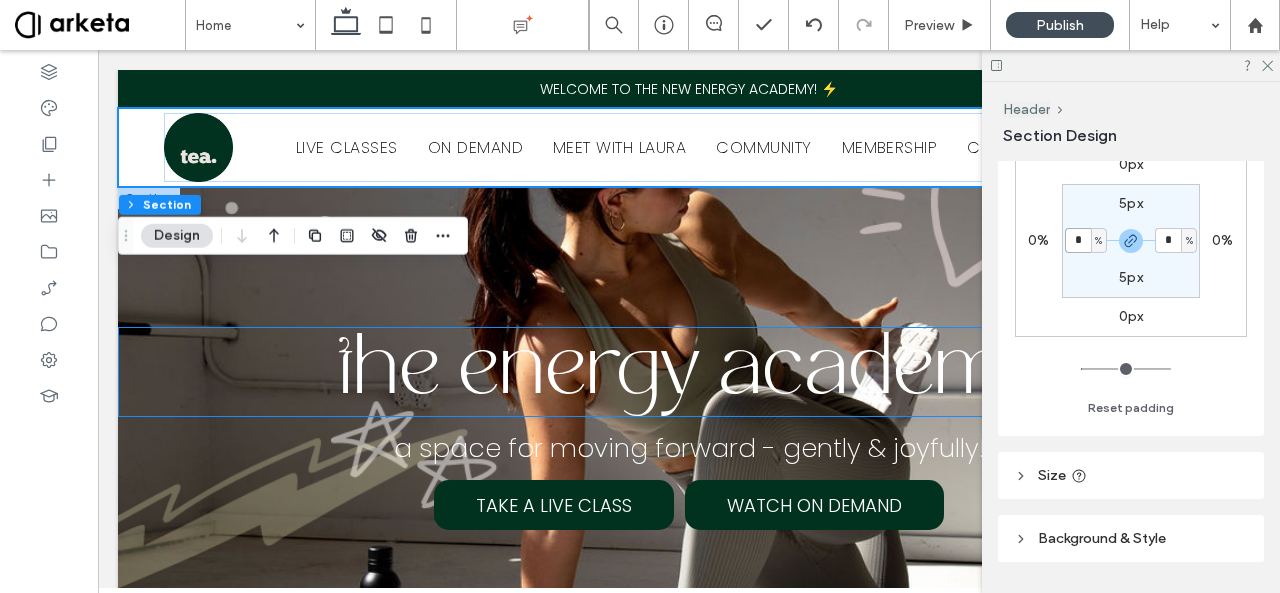 type on "*" 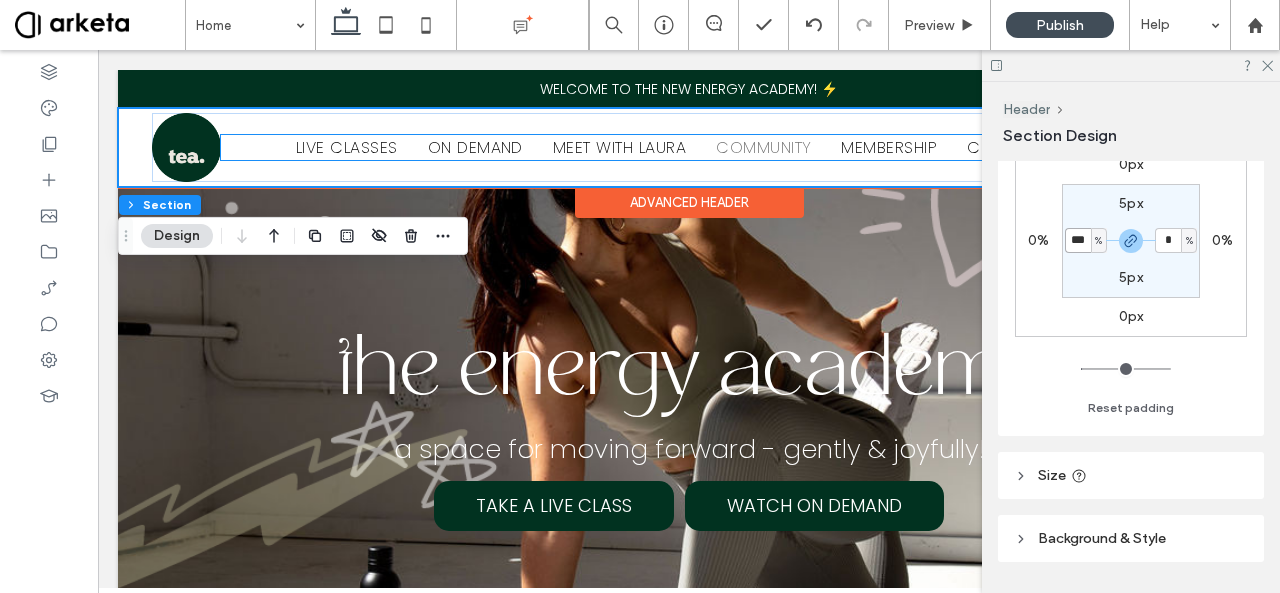 type on "***" 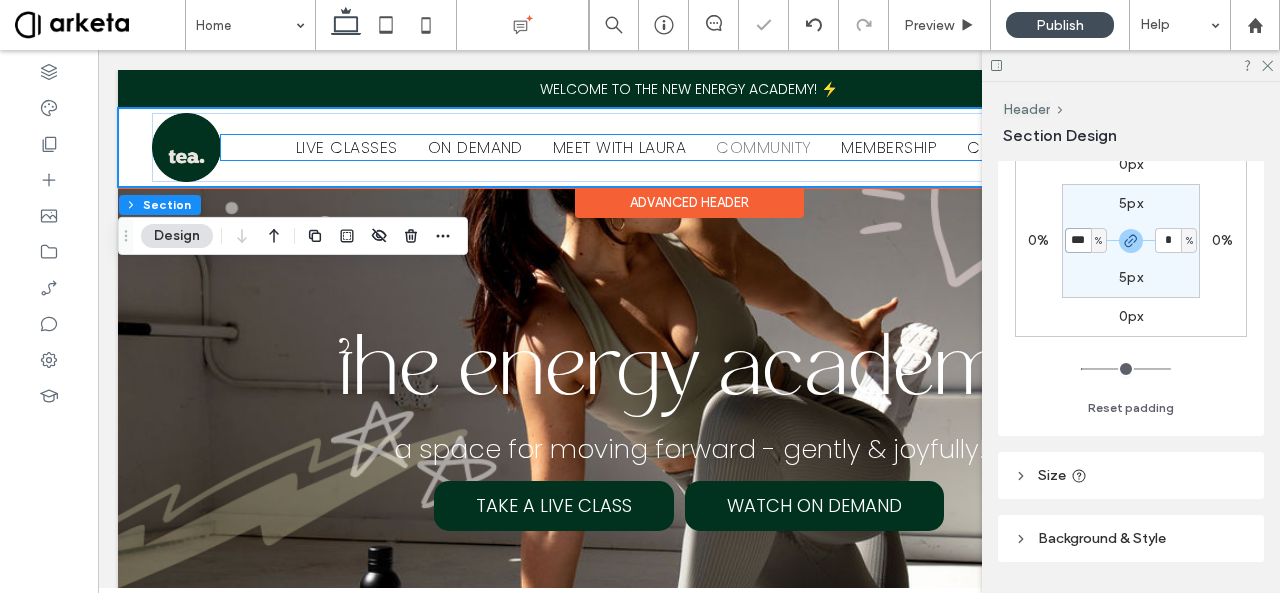 type on "*" 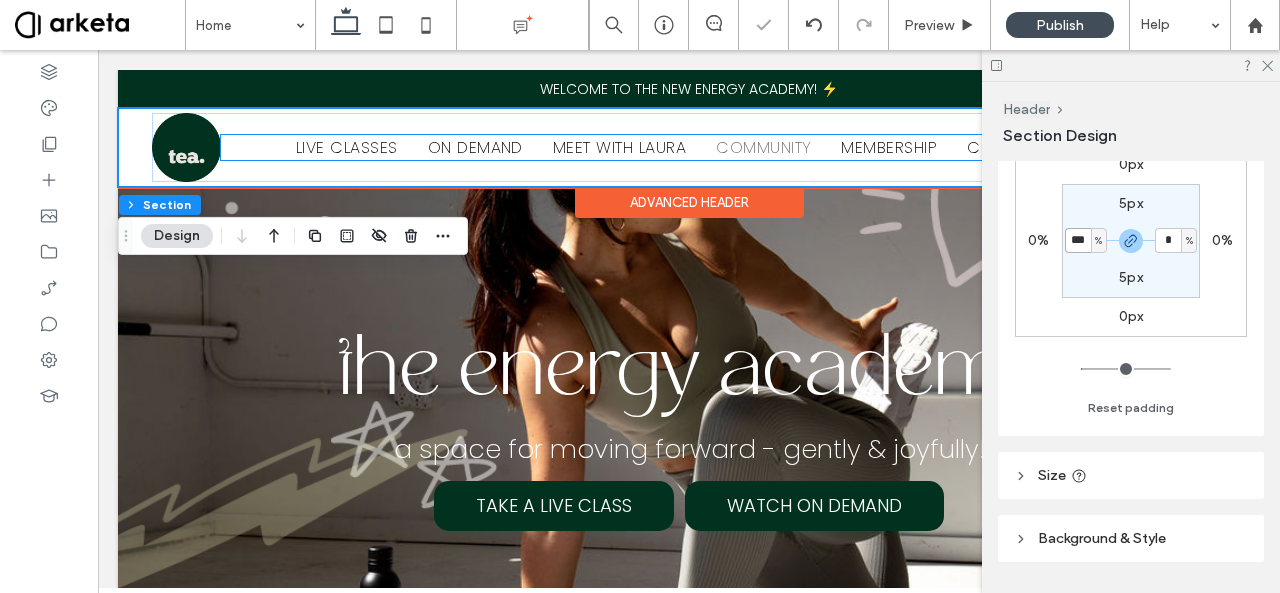 type on "***" 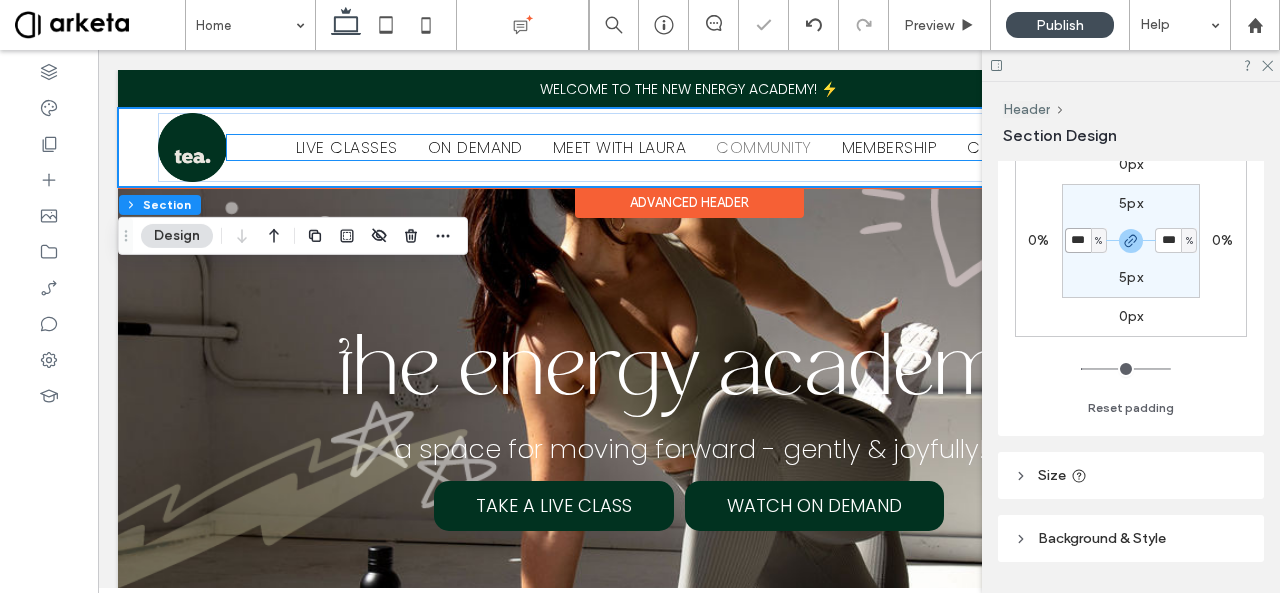 type on "*" 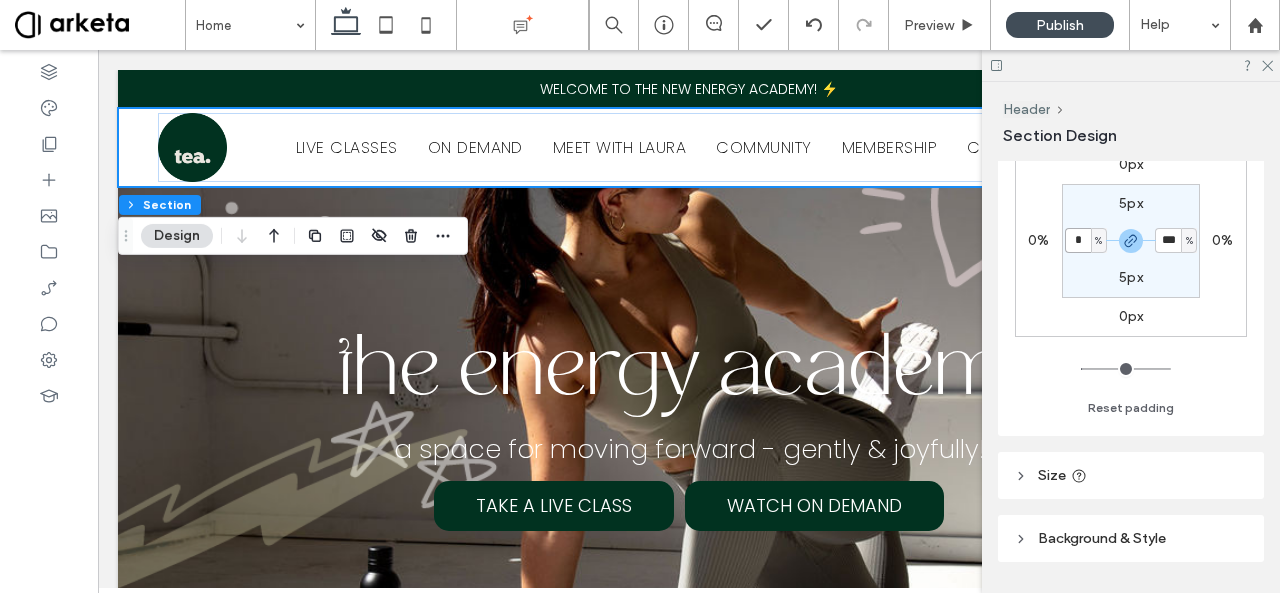 type on "*" 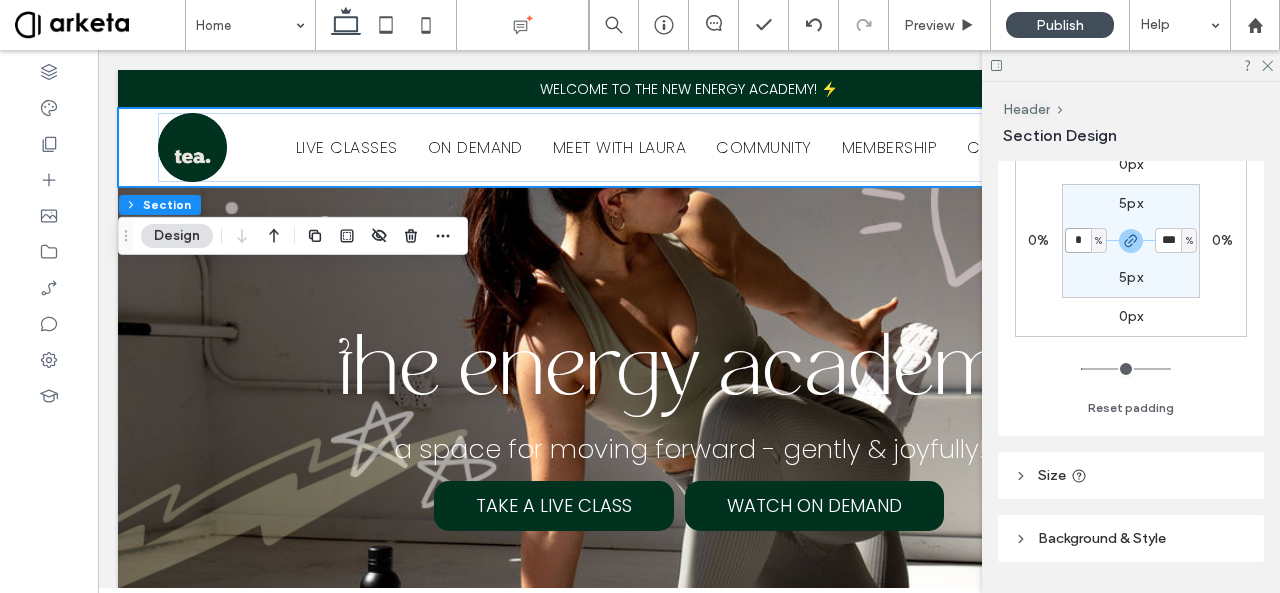 type on "*" 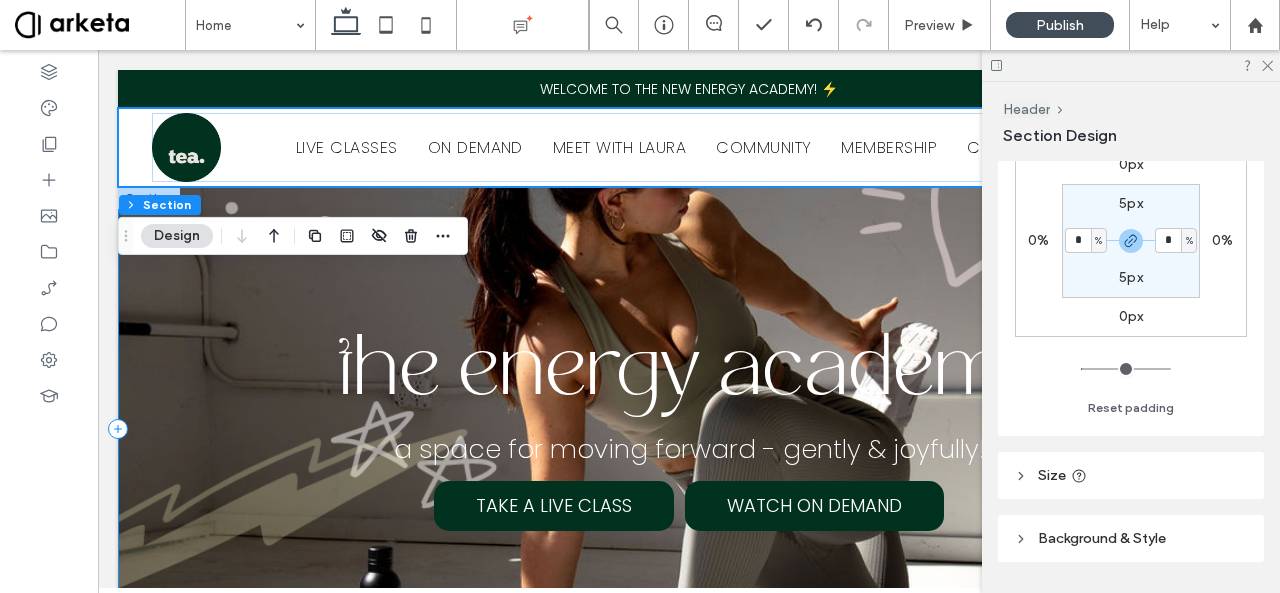 click on "the energy academy
a space for moving forward - gently & joyfully!
TAKE A LIVE CLASS
WATCH ON DEMAND" at bounding box center (689, 429) 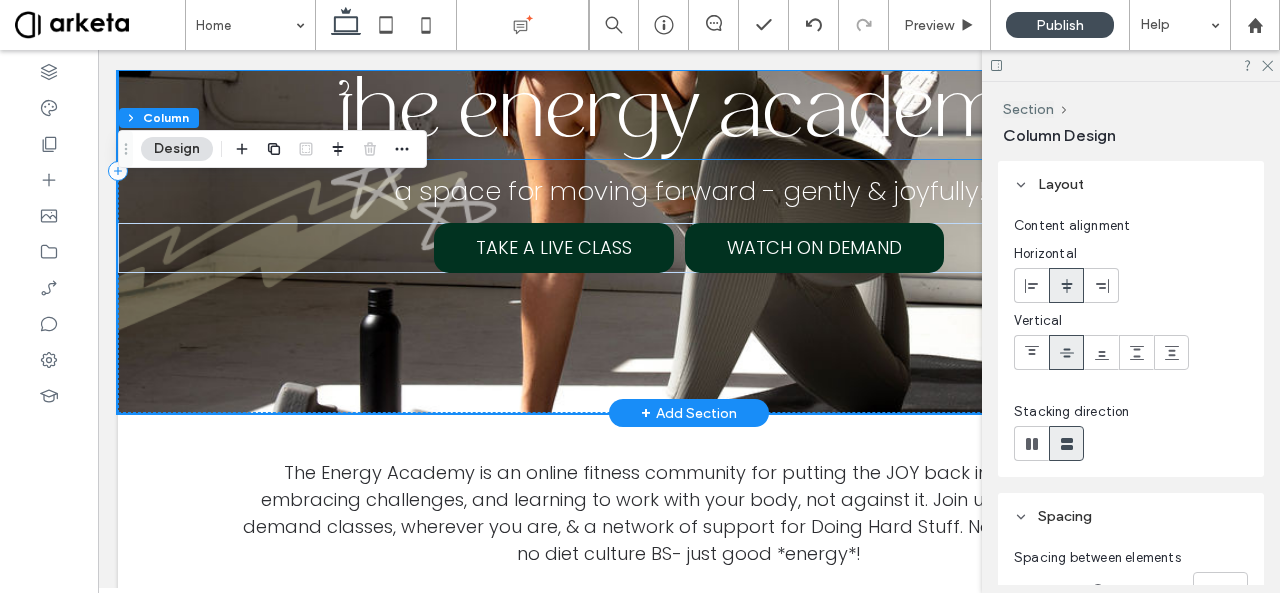 scroll, scrollTop: 282, scrollLeft: 0, axis: vertical 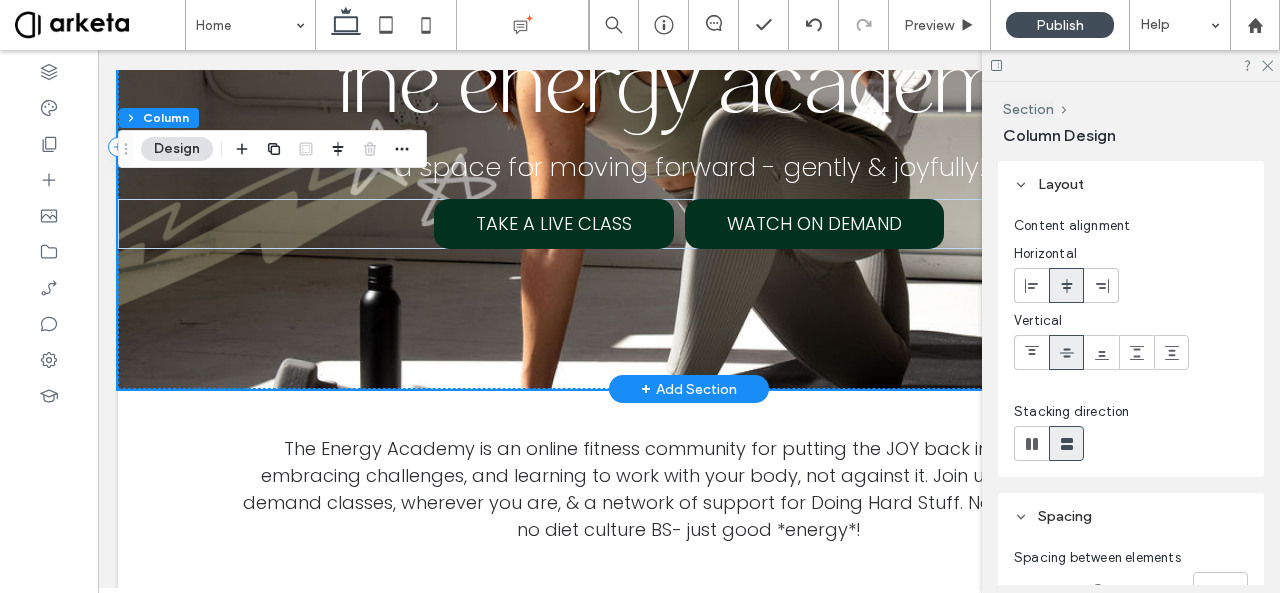 click on "the energy academy
a space for moving forward - gently & joyfully!
TAKE A LIVE CLASS
WATCH ON DEMAND" at bounding box center (689, 147) 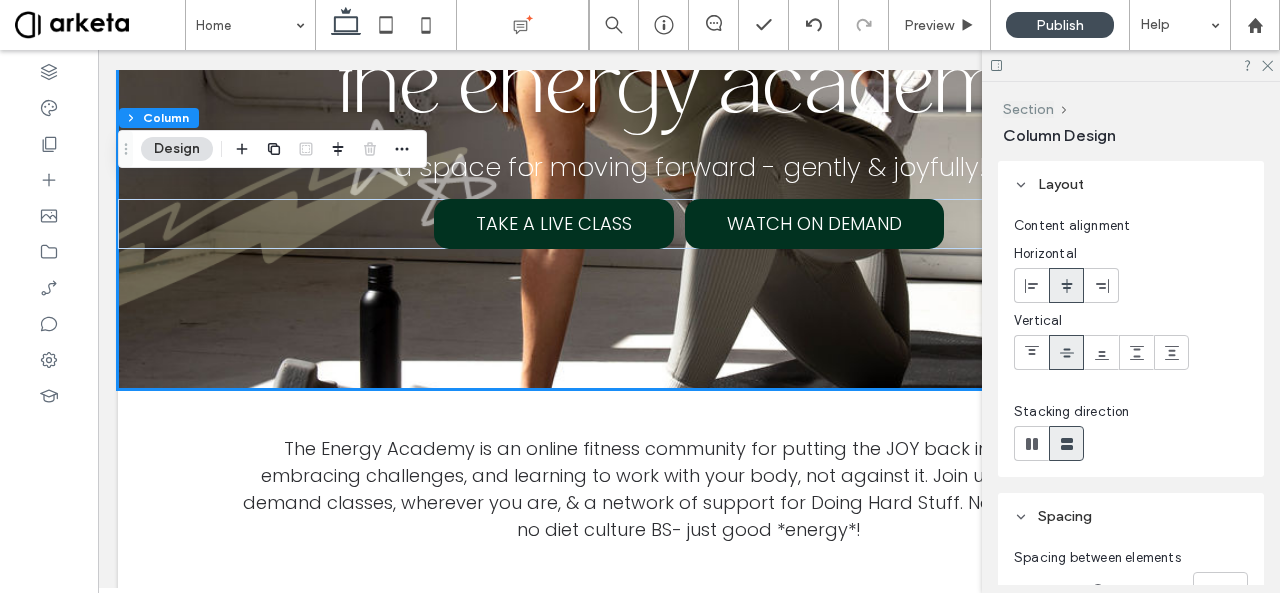 click on "Section" at bounding box center [1028, 109] 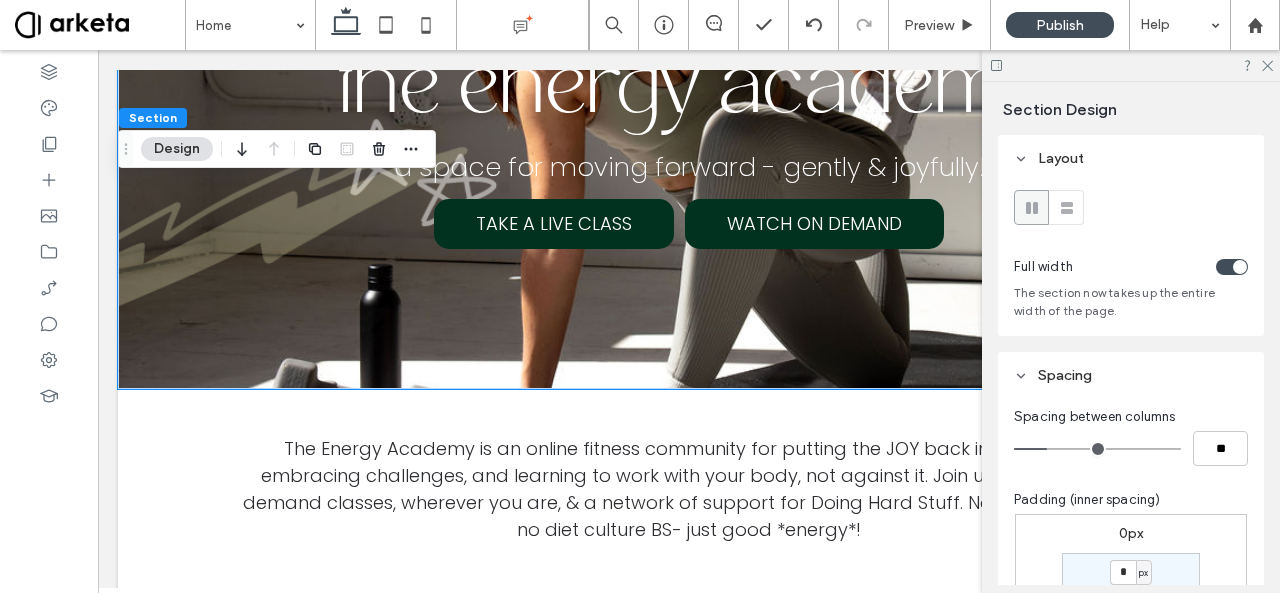 scroll, scrollTop: 488, scrollLeft: 0, axis: vertical 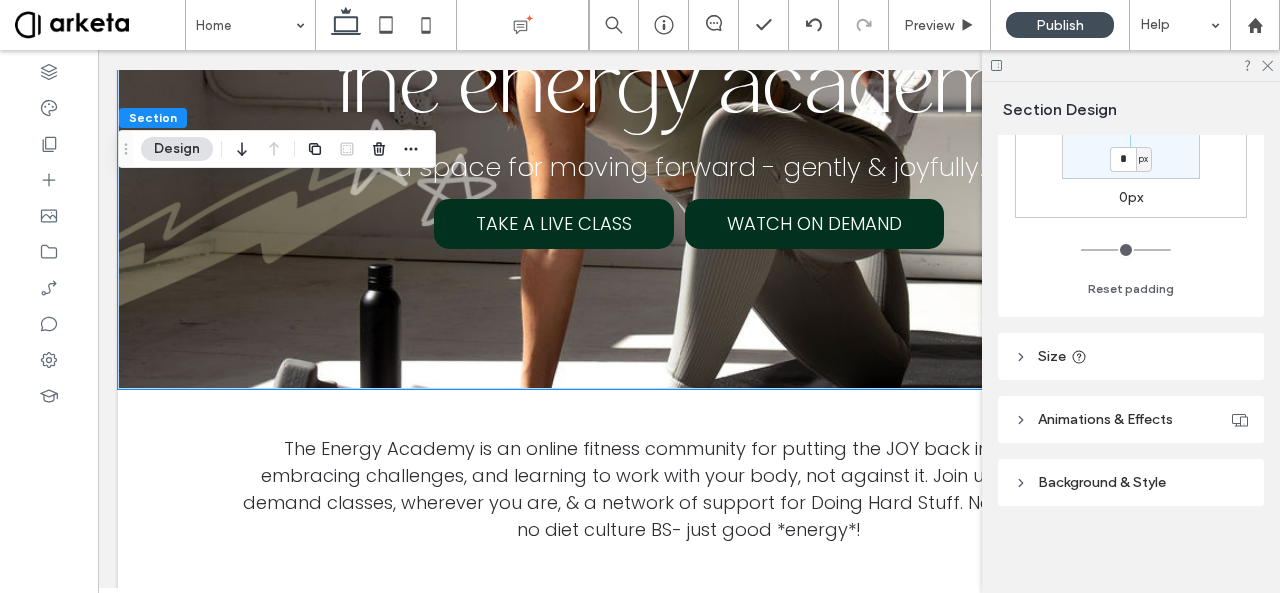 click on "Background & Style" at bounding box center [1131, 482] 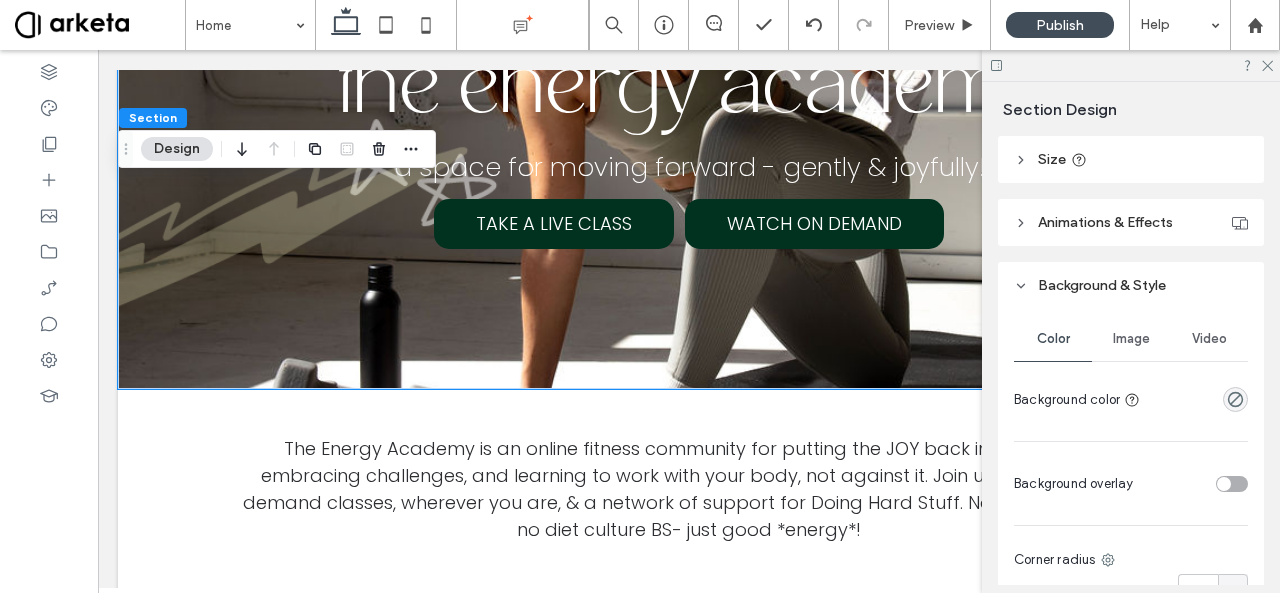 scroll, scrollTop: 681, scrollLeft: 0, axis: vertical 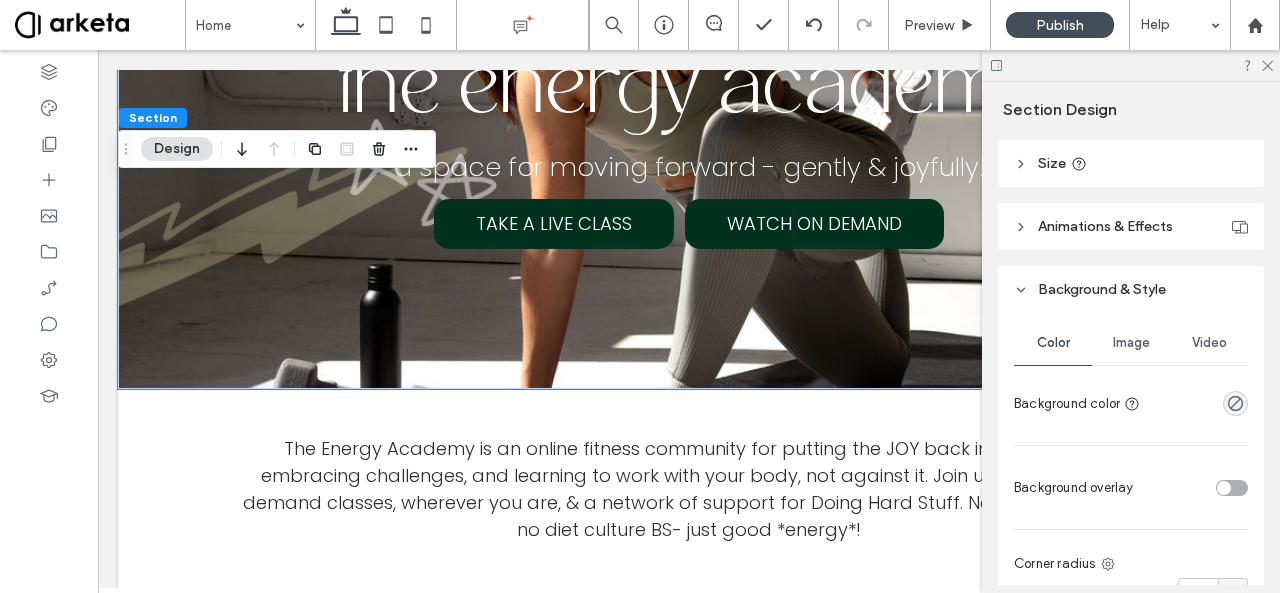 click on "Image" at bounding box center (1131, 343) 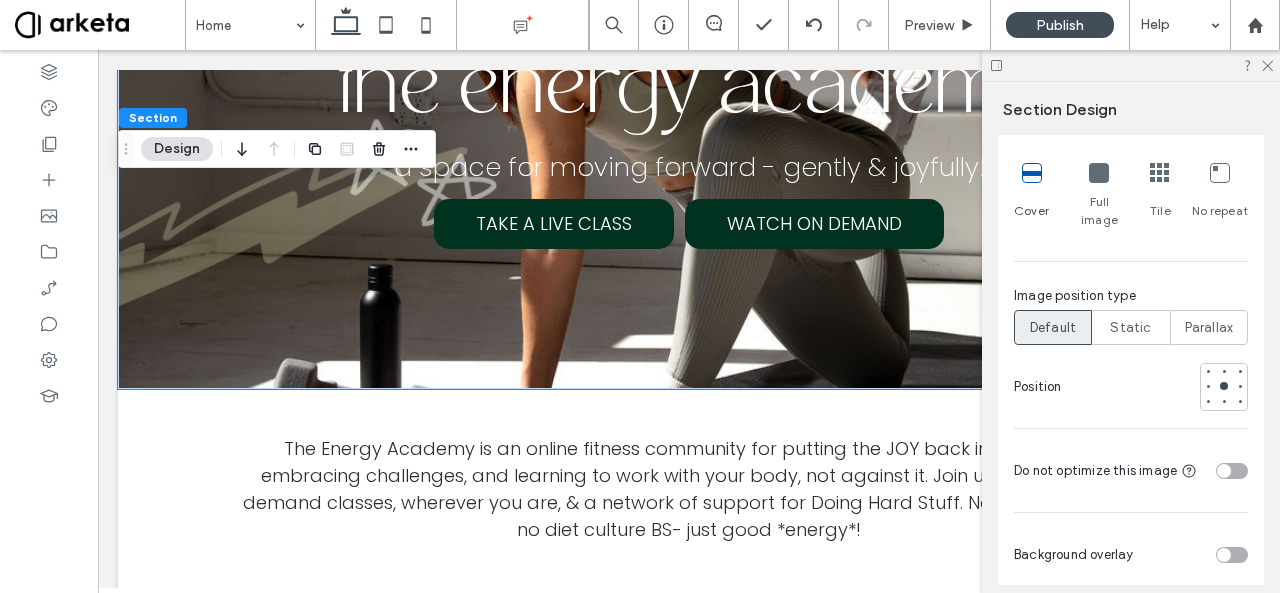 scroll, scrollTop: 1253, scrollLeft: 0, axis: vertical 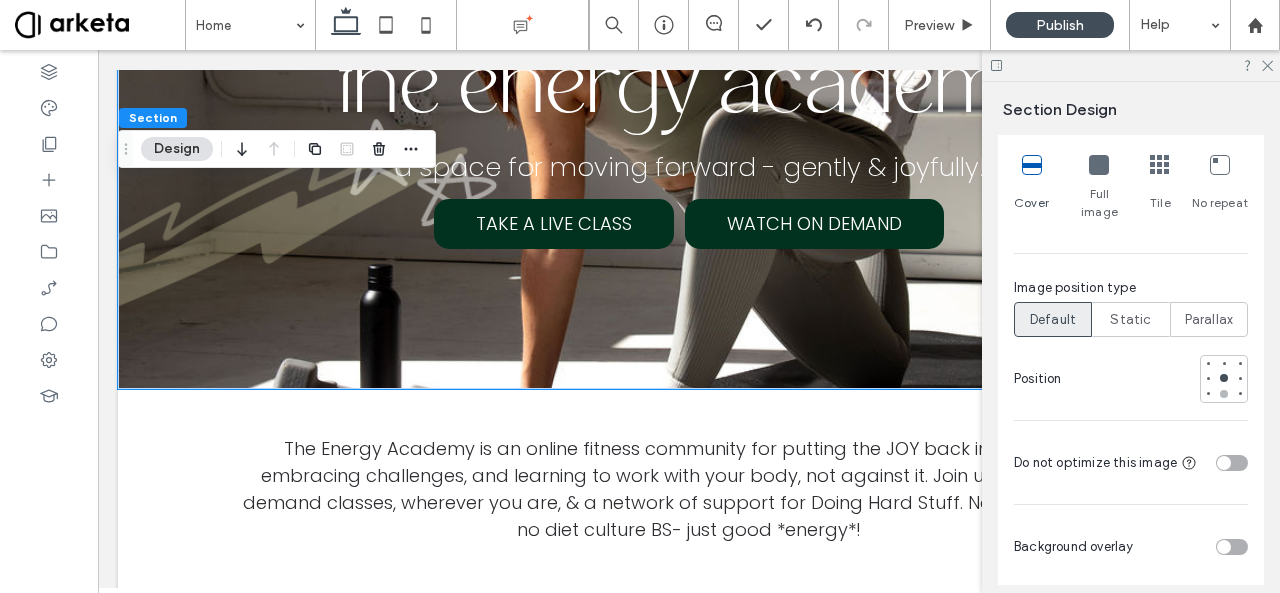 click at bounding box center [1224, 394] 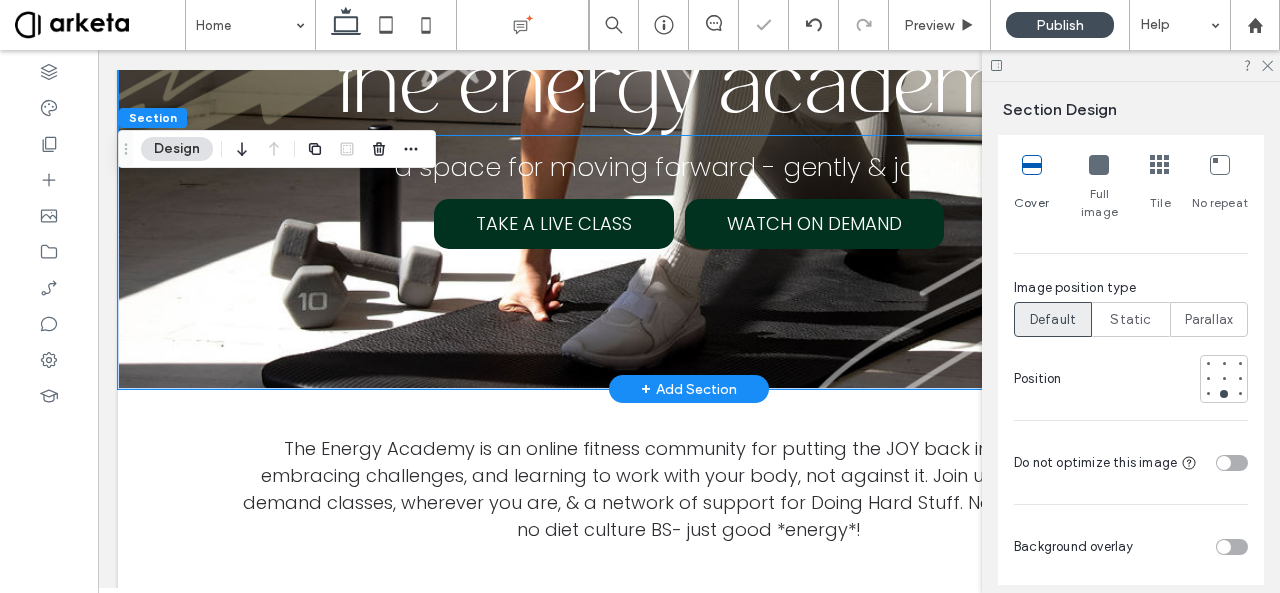 scroll, scrollTop: 0, scrollLeft: 0, axis: both 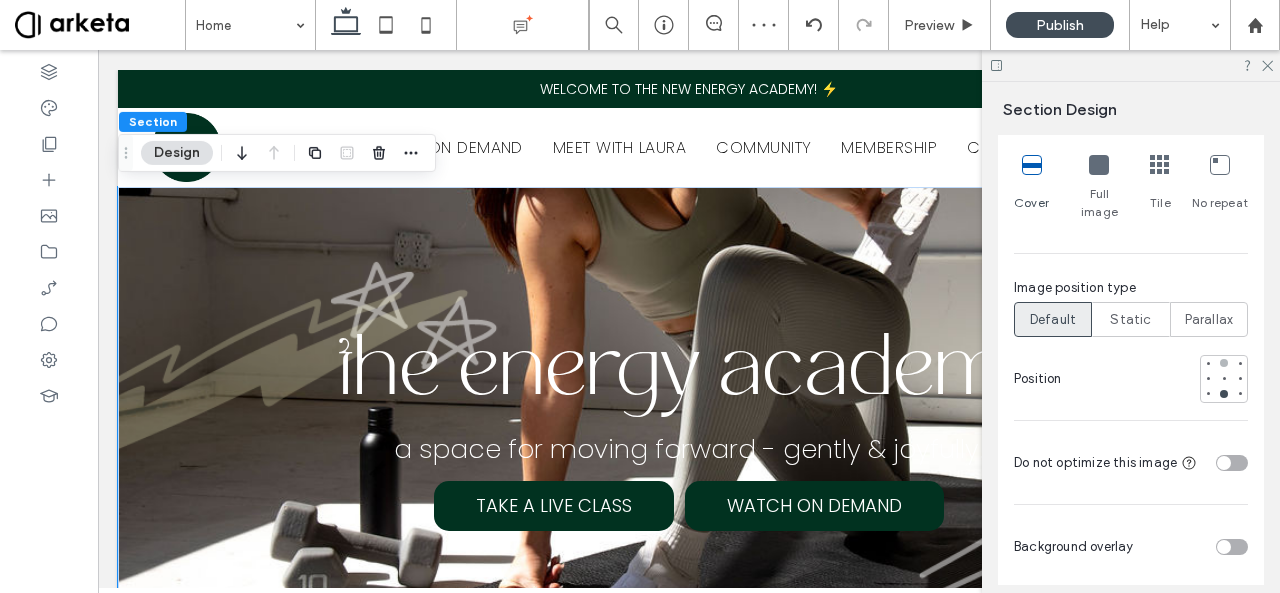 click at bounding box center [1224, 363] 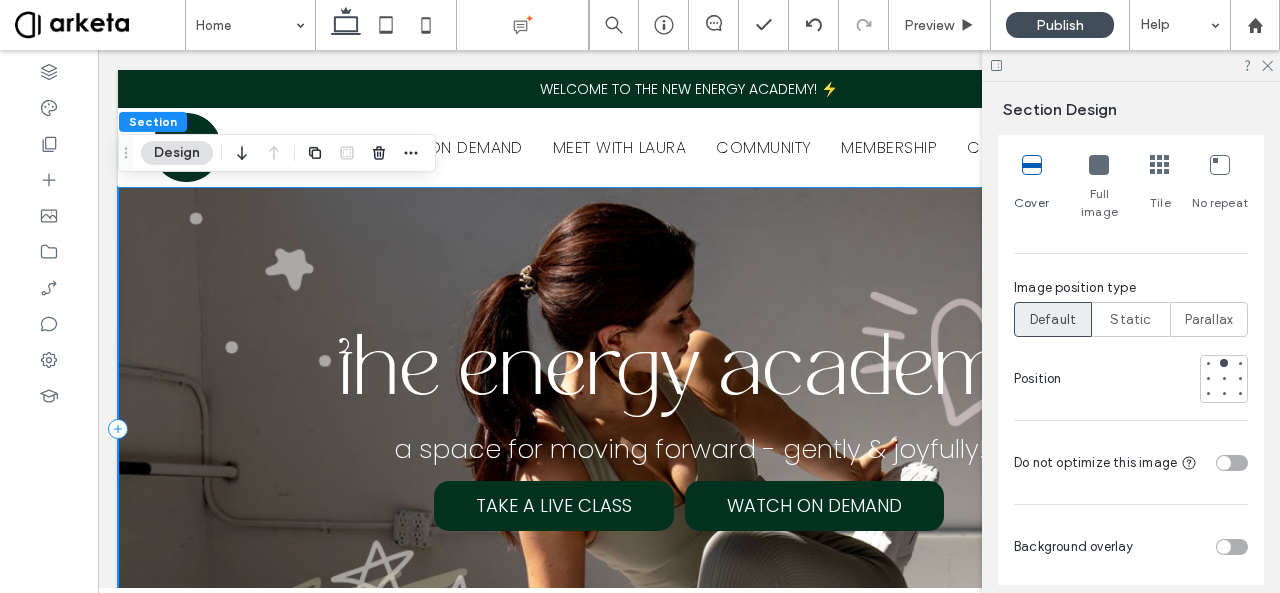 click on "the energy academy
a space for moving forward - gently & joyfully!
TAKE A LIVE CLASS
WATCH ON DEMAND" at bounding box center [689, 429] 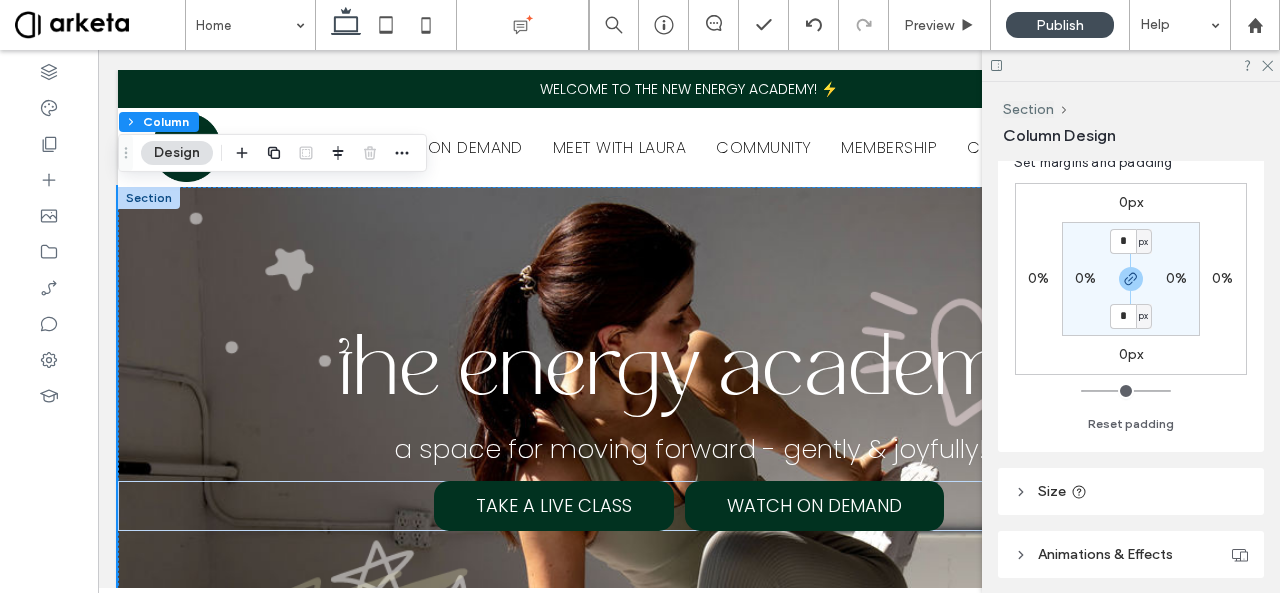 scroll, scrollTop: 483, scrollLeft: 0, axis: vertical 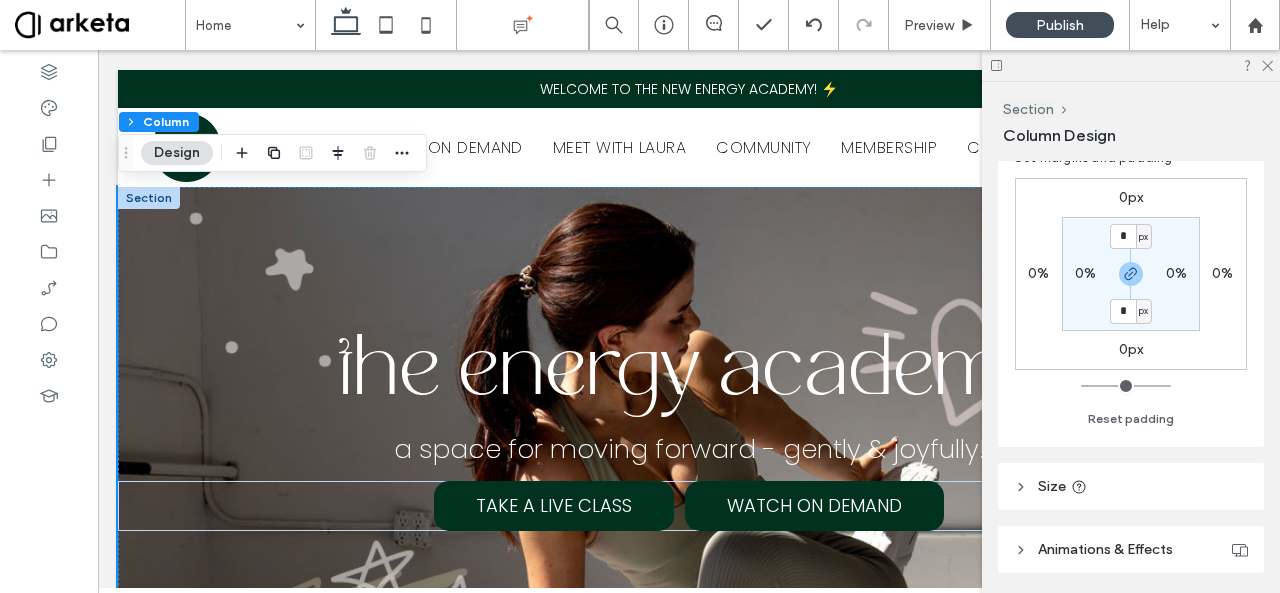 click on "Section Column Design Layout Content alignment Horizontal Vertical Stacking direction Spacing Spacing between elements **** Set margins and padding 0px 0% 0px 0% * px 0% * px 0% Reset padding Size Width **** Animations & Effects Choose a trigger None Background & Style Color Image Video Background color Corner radius * px Border *** Shadow" at bounding box center [1131, 337] 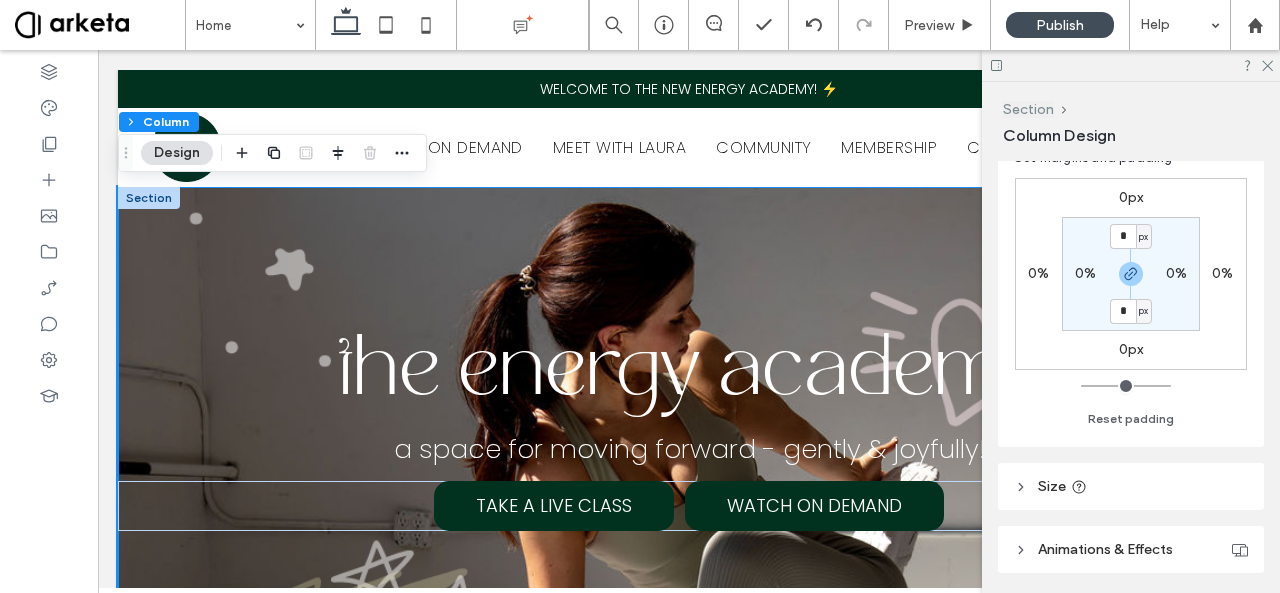 click on "Section" at bounding box center (1028, 109) 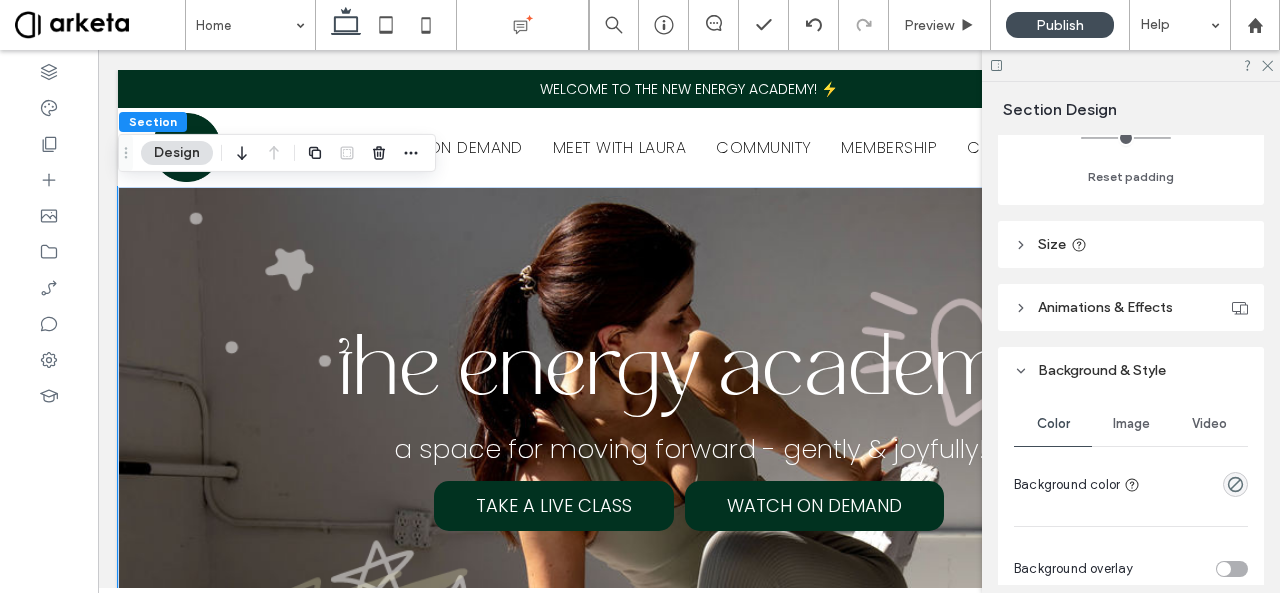 scroll, scrollTop: 598, scrollLeft: 0, axis: vertical 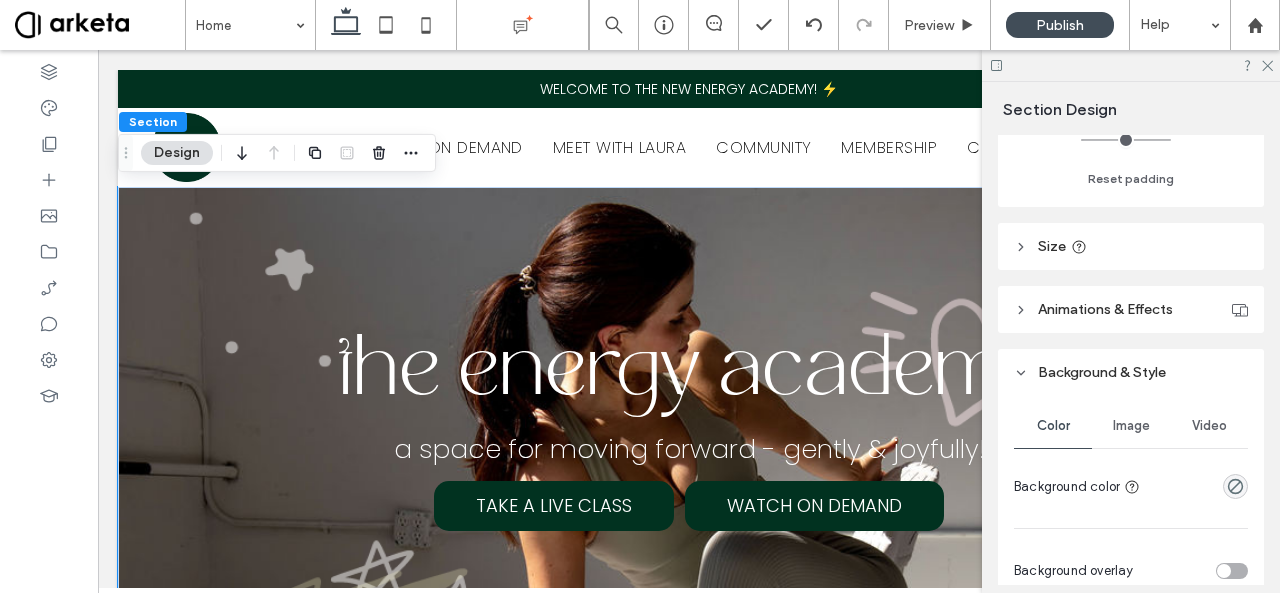 click on "Image" at bounding box center (1131, 426) 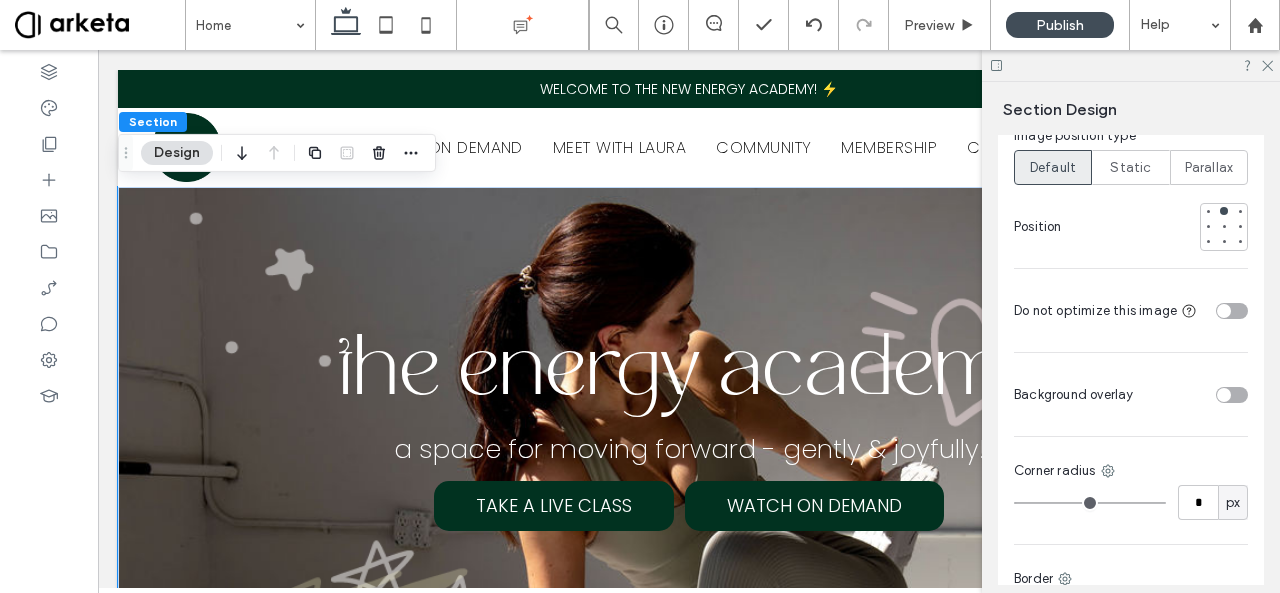 scroll, scrollTop: 1407, scrollLeft: 0, axis: vertical 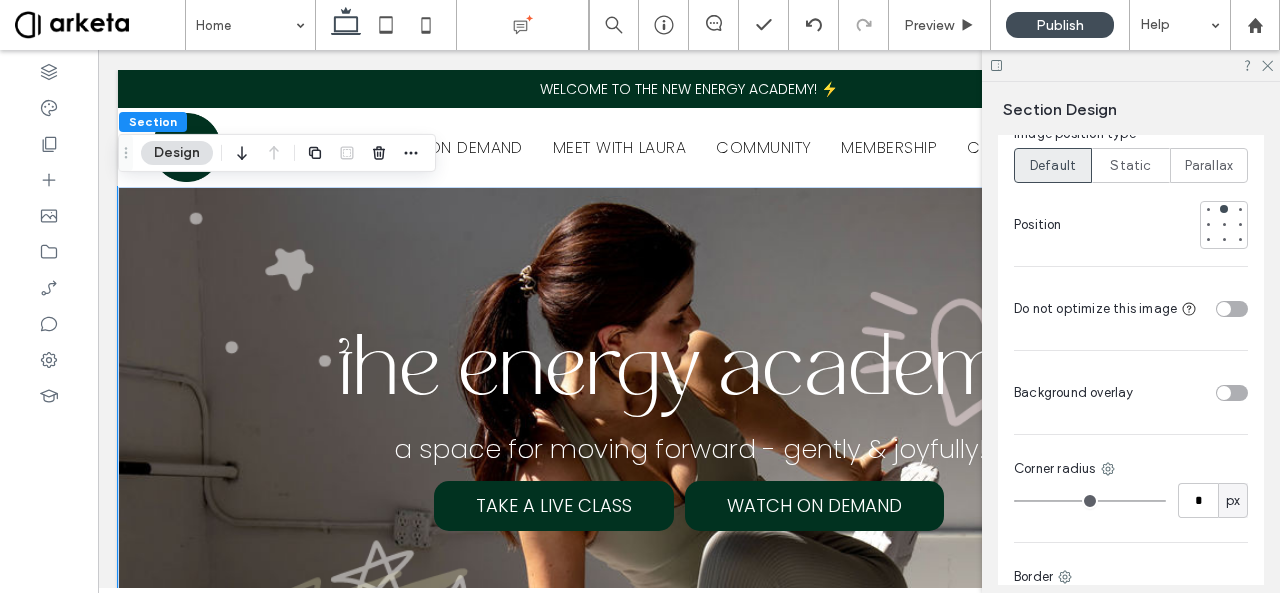 click at bounding box center [1224, 393] 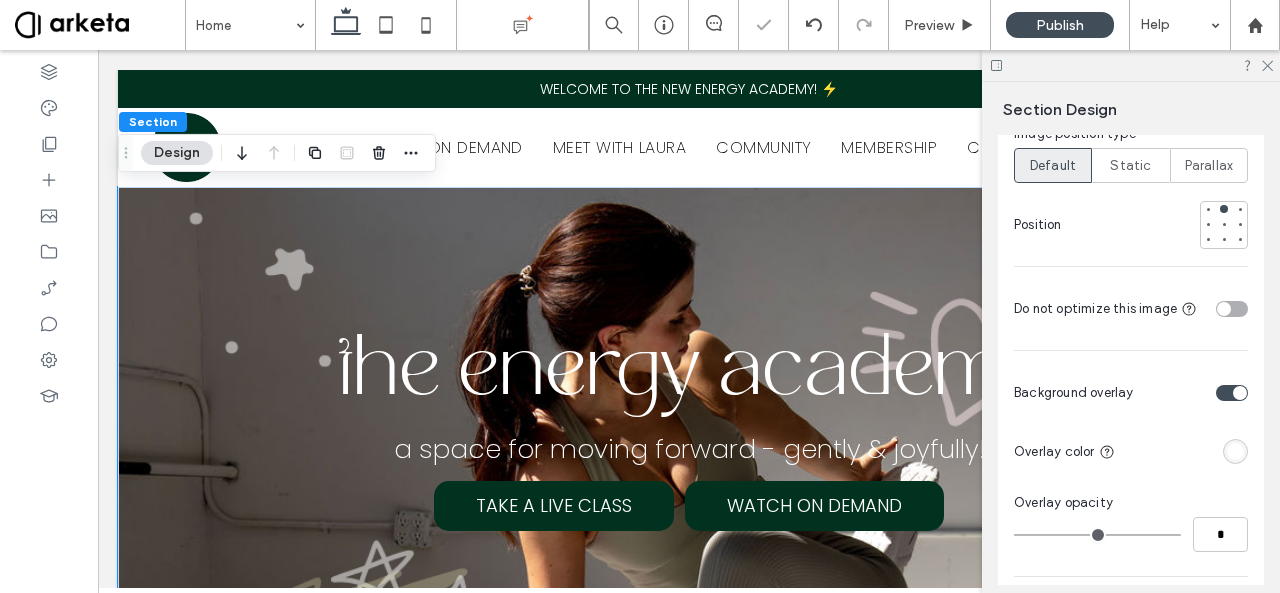 type on "**" 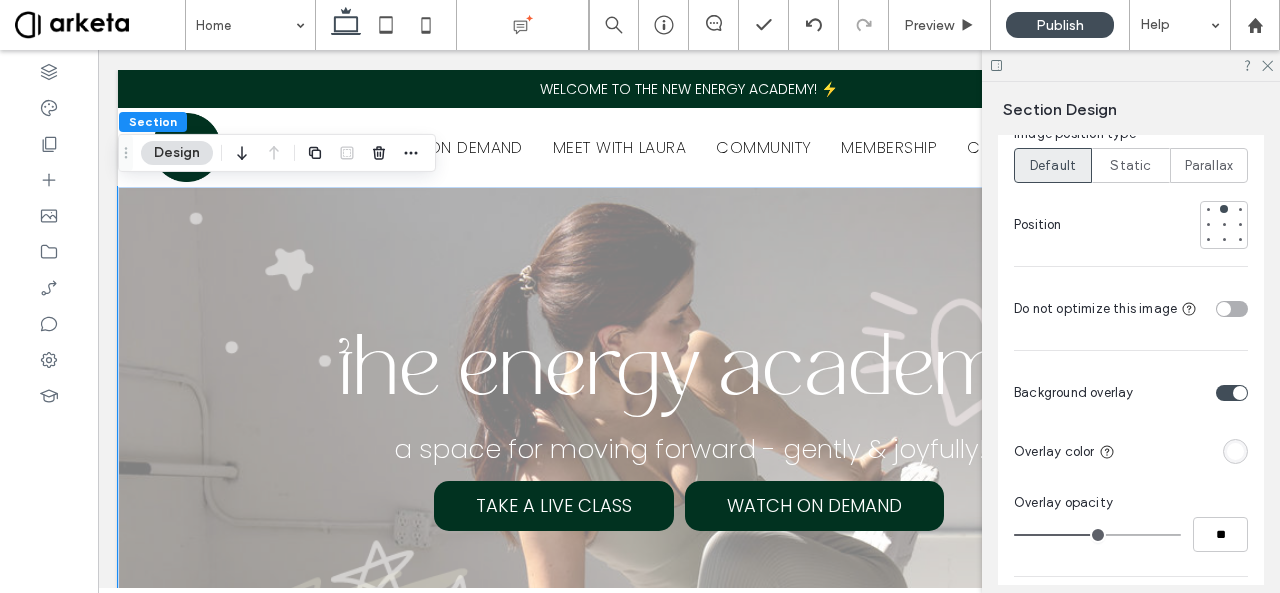 click at bounding box center (1235, 451) 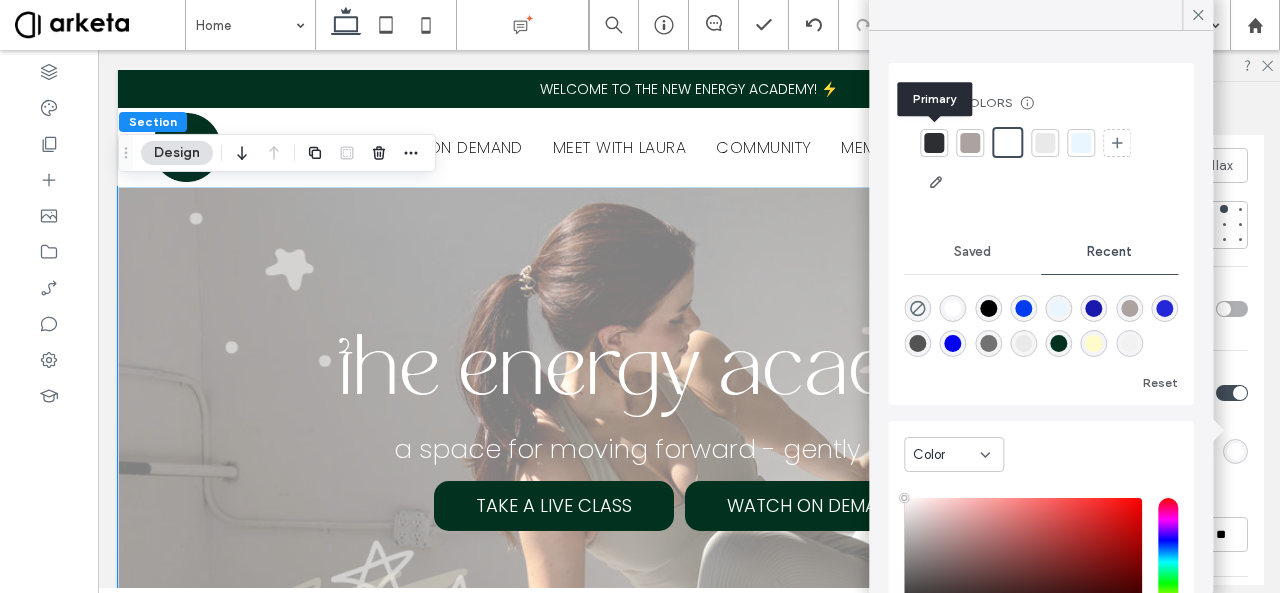 click at bounding box center [934, 143] 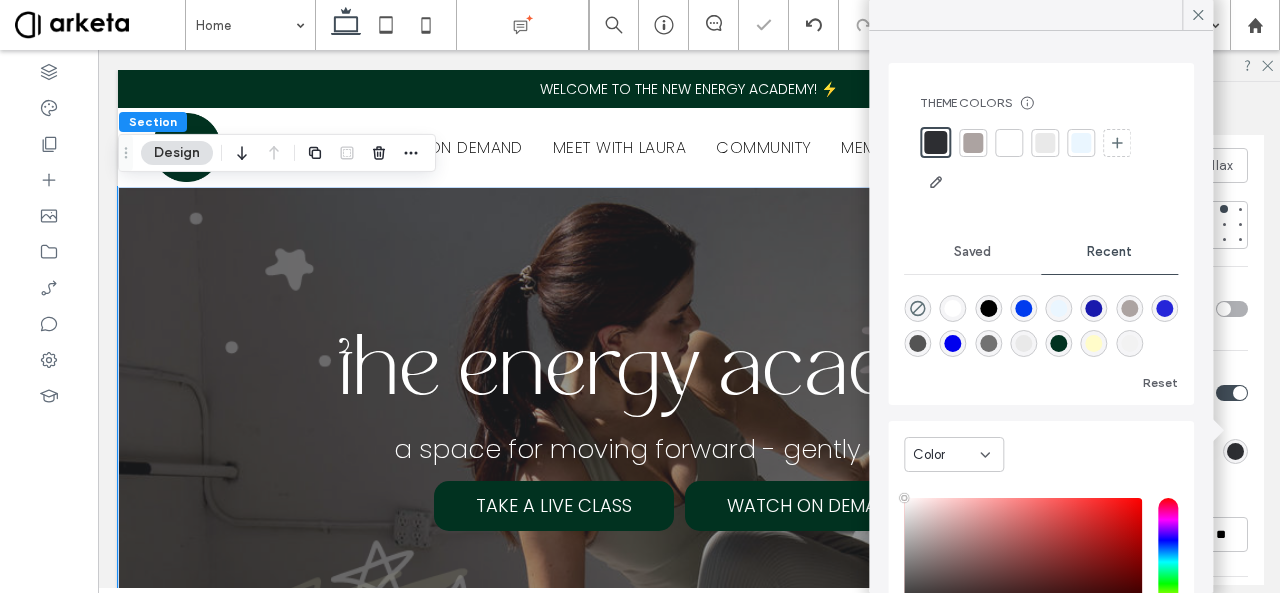 click on "Color Image Video Name: bgimg.png Size: 1024x684 Replace Edit Delete Create background slider Cover Full image Tile No repeat Image position type Default Static Parallax Position Do not optimize this image Background overlay Overlay color Overlay opacity ** Corner radius * px Border *** Shadow" at bounding box center (1131, 227) 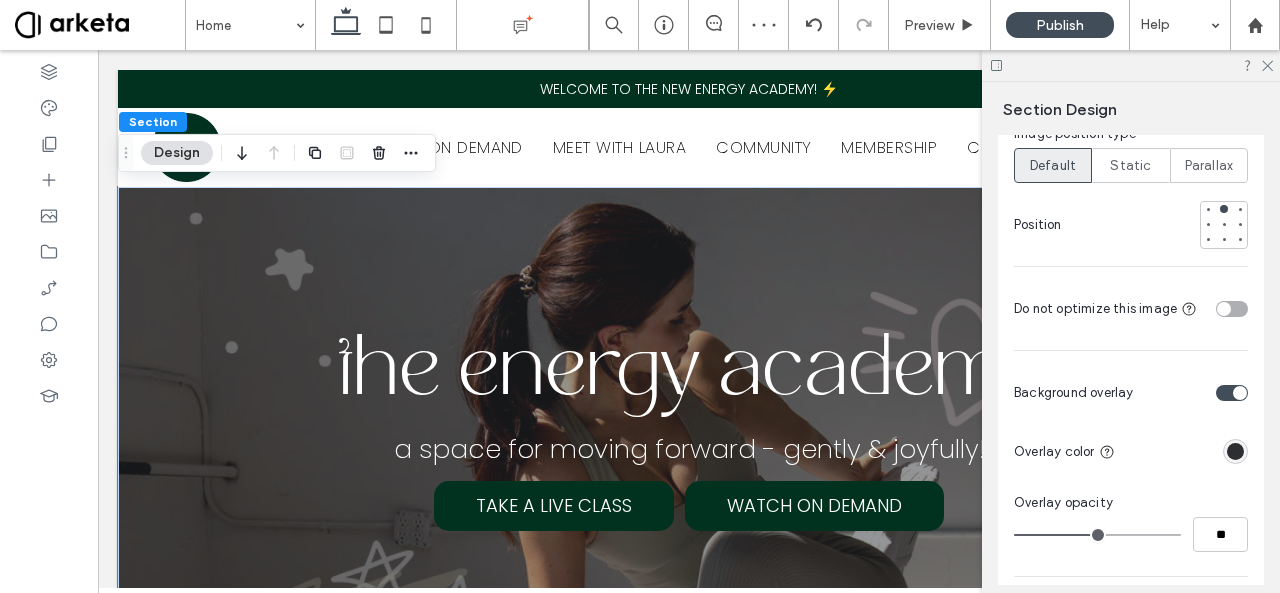 type on "*" 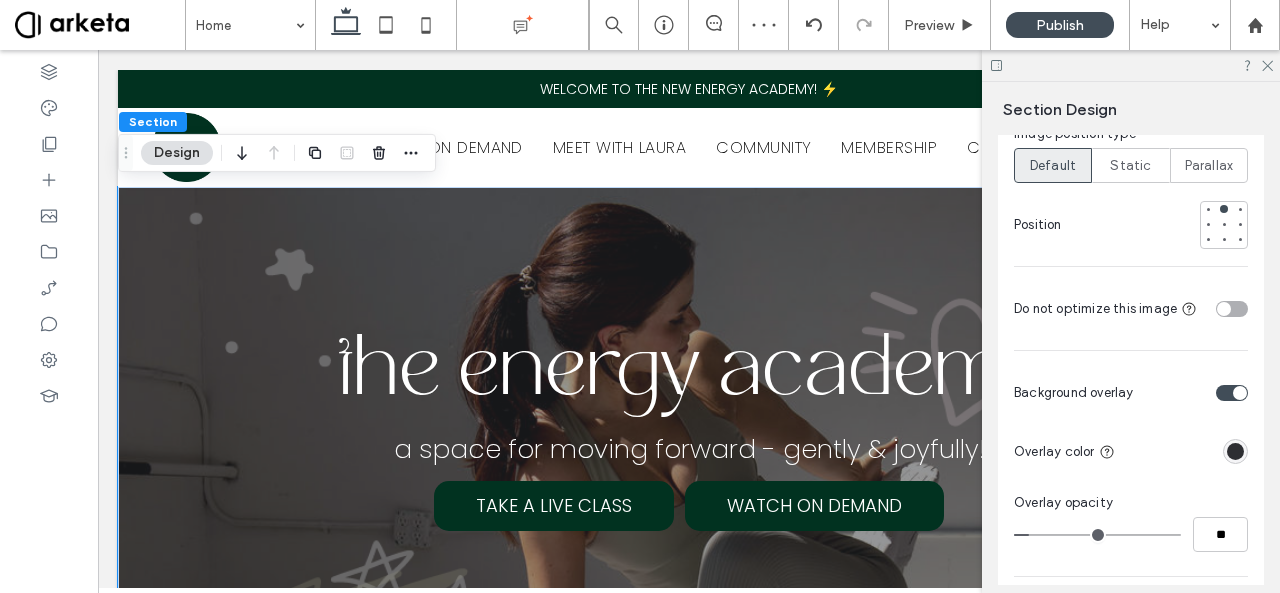 type on "*" 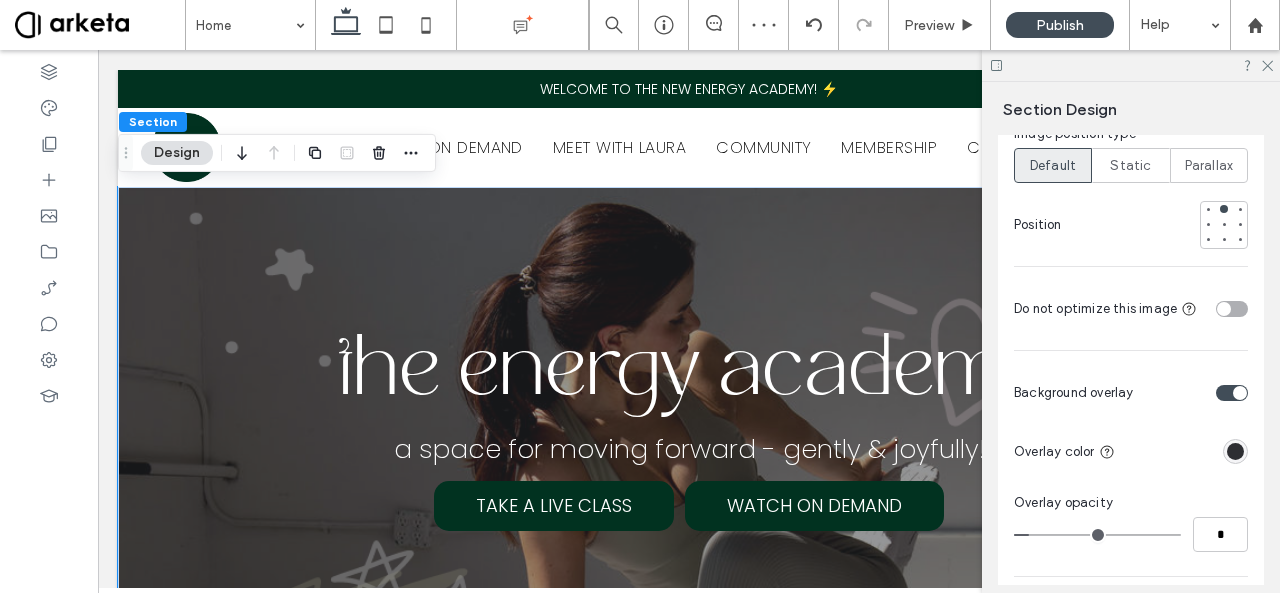 click at bounding box center (1097, 535) 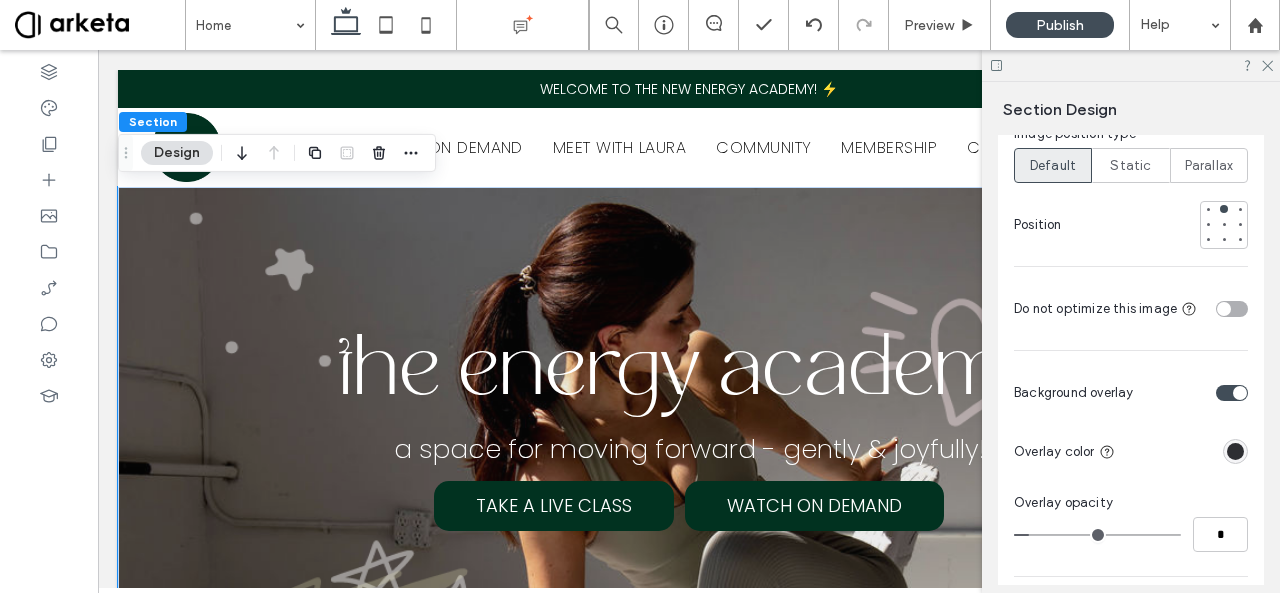 type on "**" 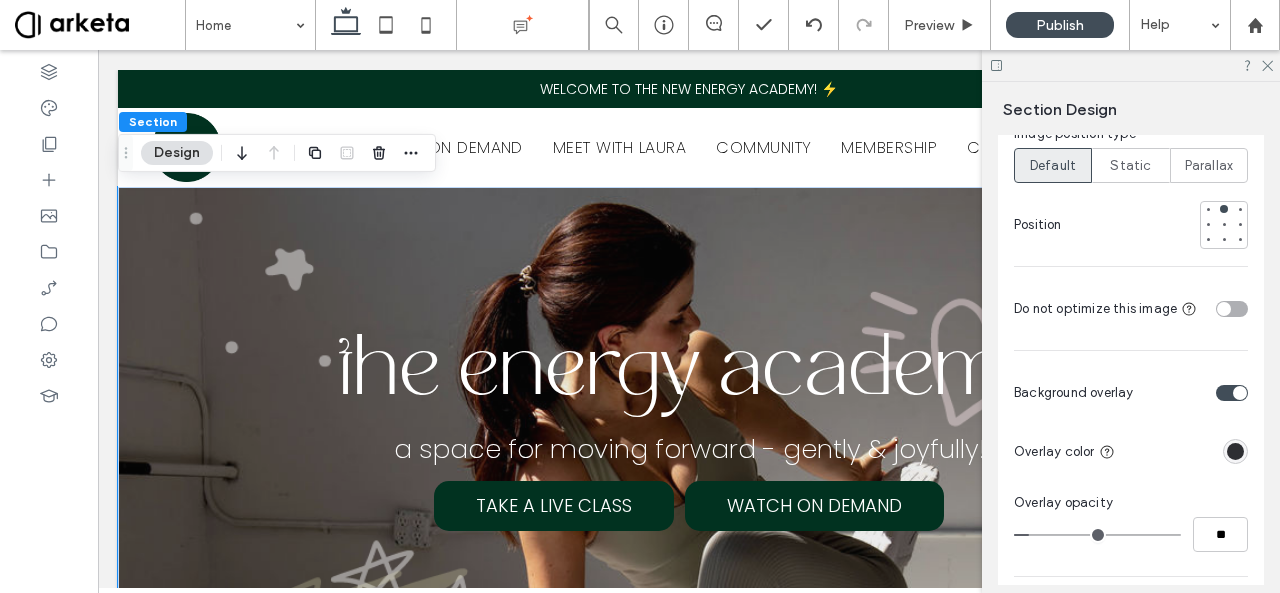 click at bounding box center (1097, 535) 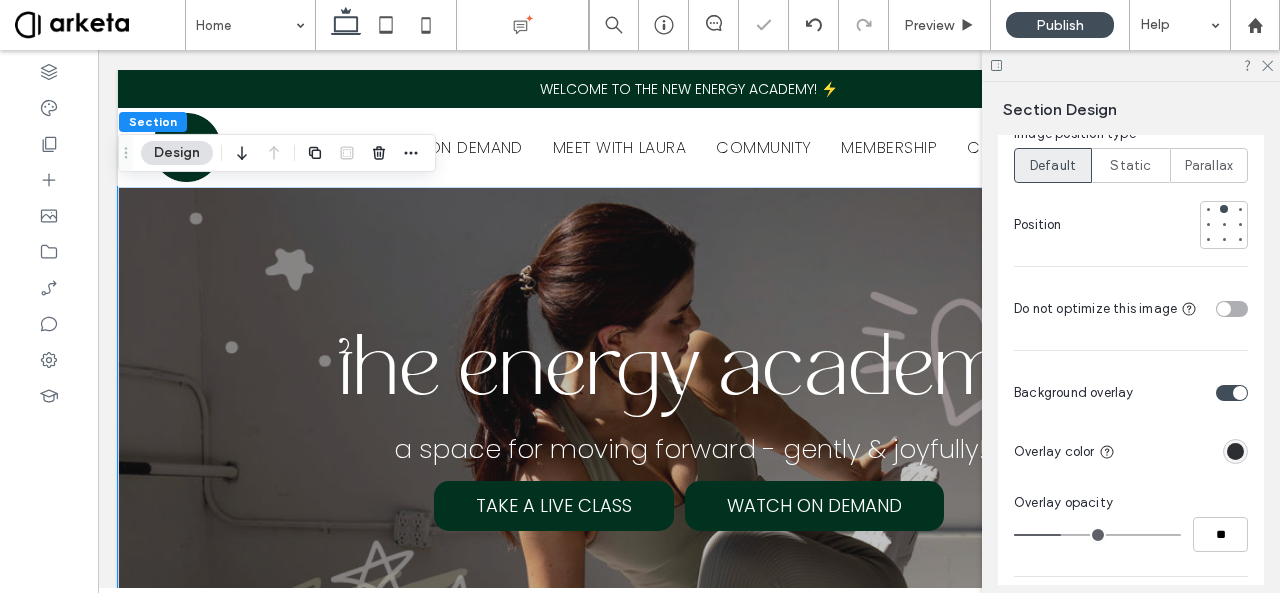 type on "**" 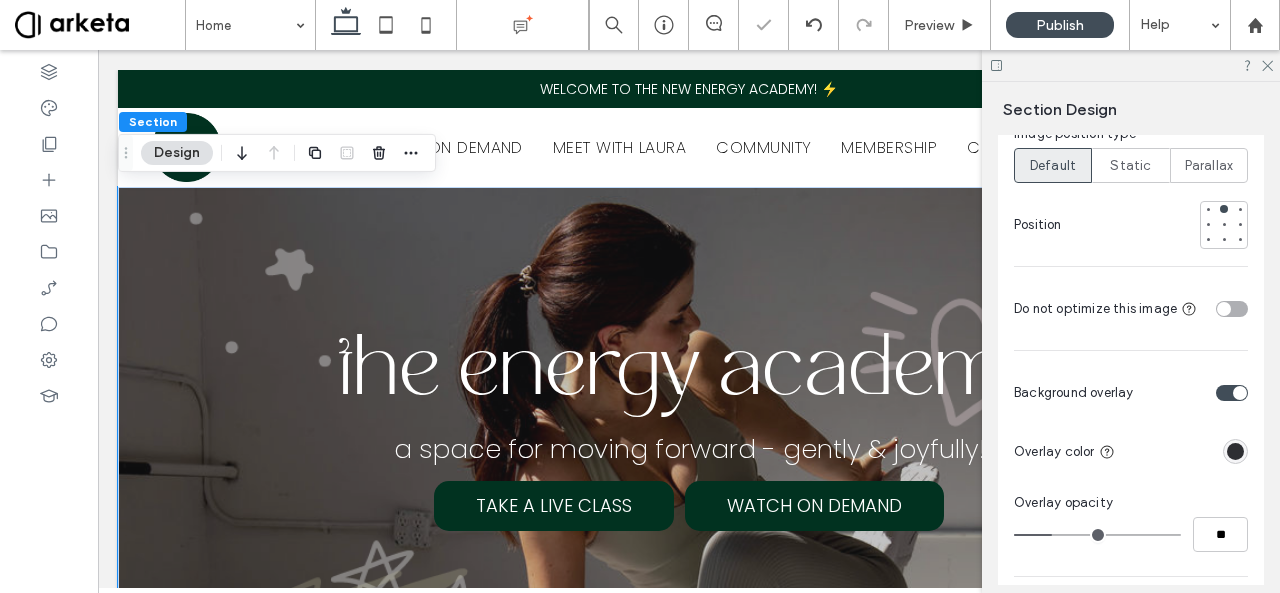 type on "**" 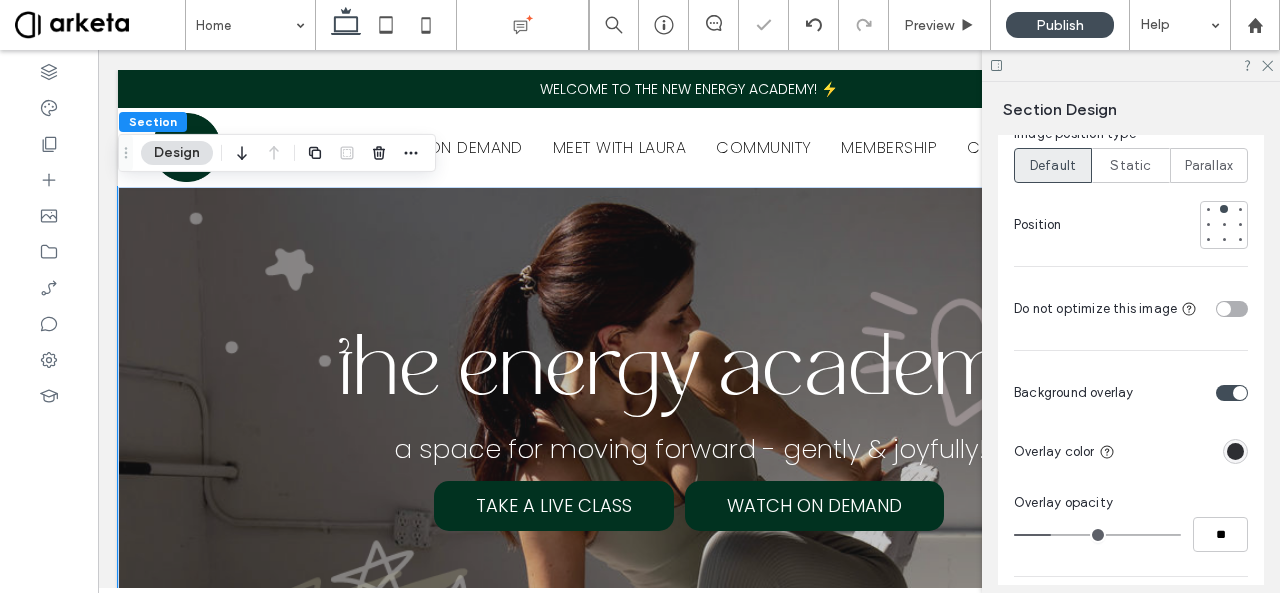 type on "**" 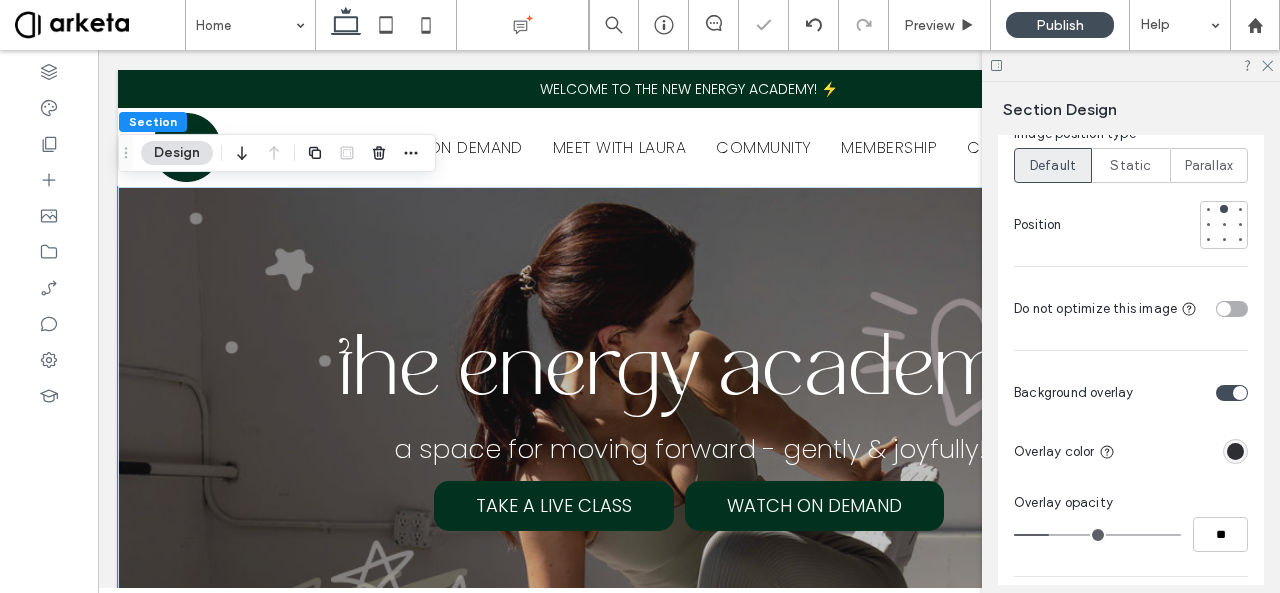type on "**" 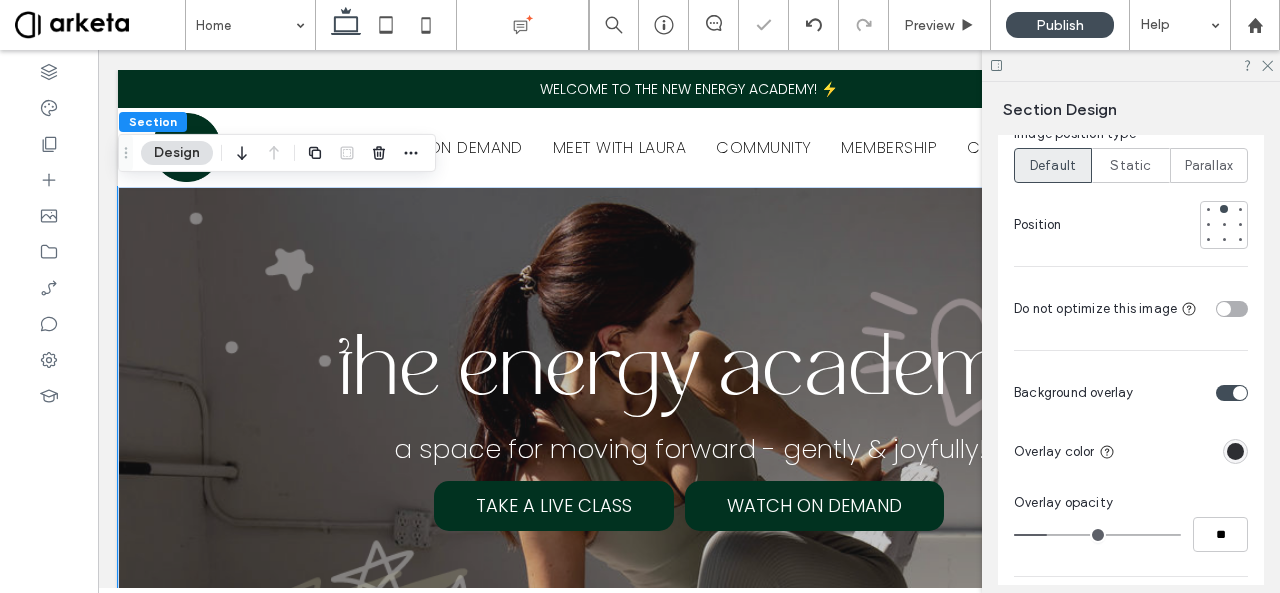 type on "**" 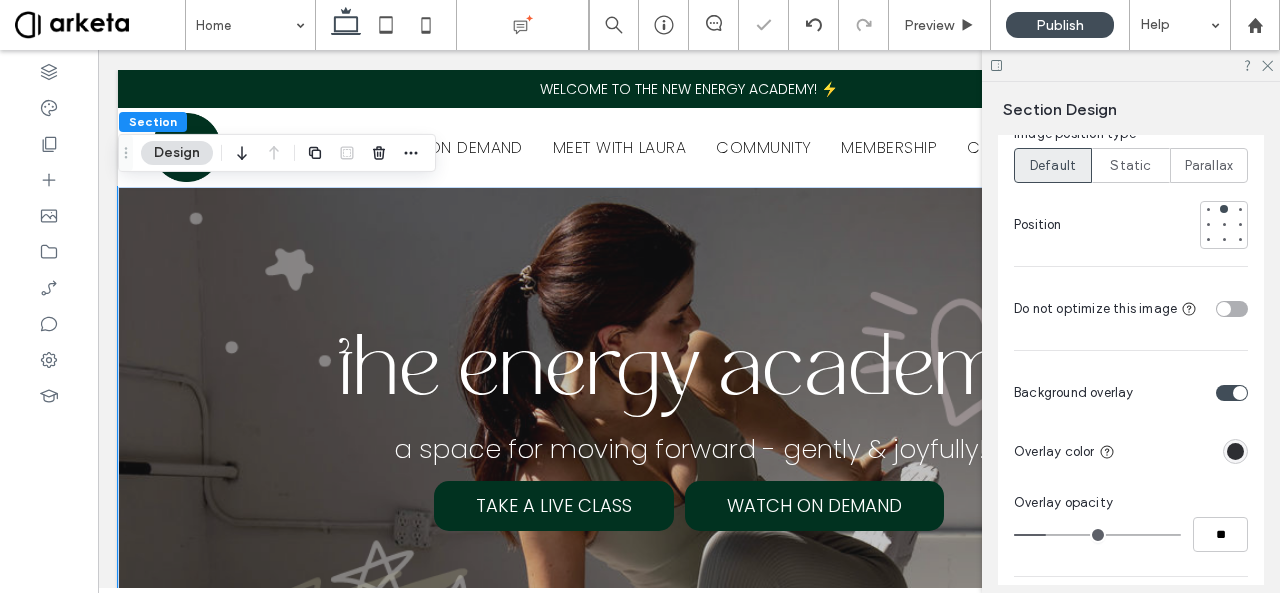drag, startPoint x: 1062, startPoint y: 518, endPoint x: 1049, endPoint y: 519, distance: 13.038404 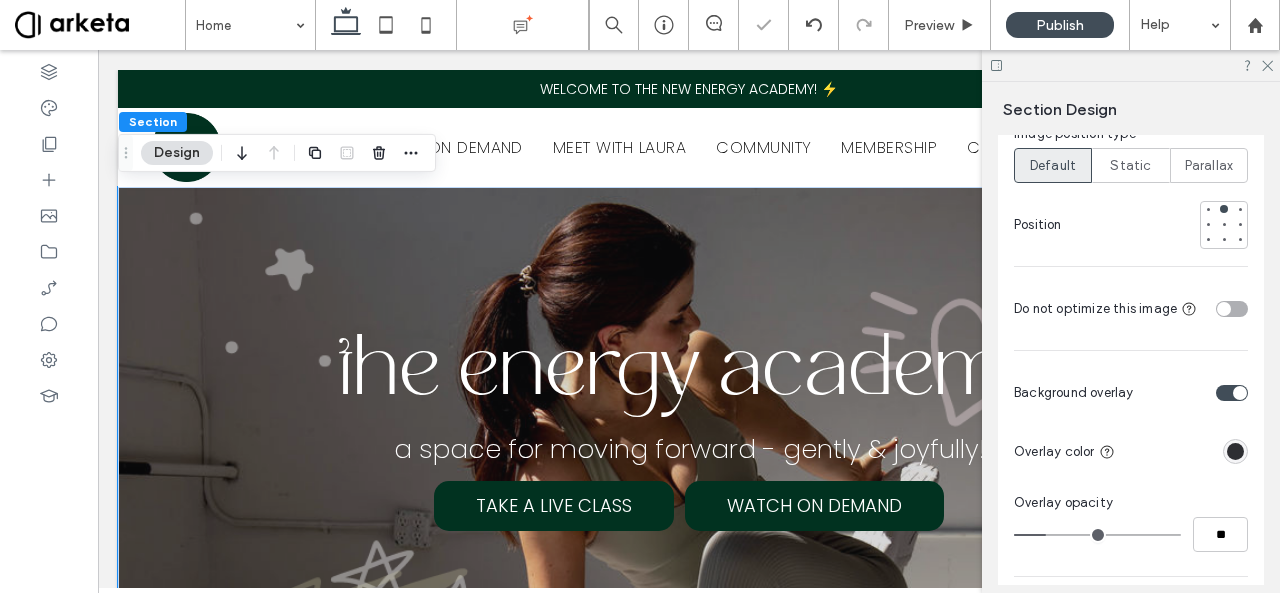 type on "**" 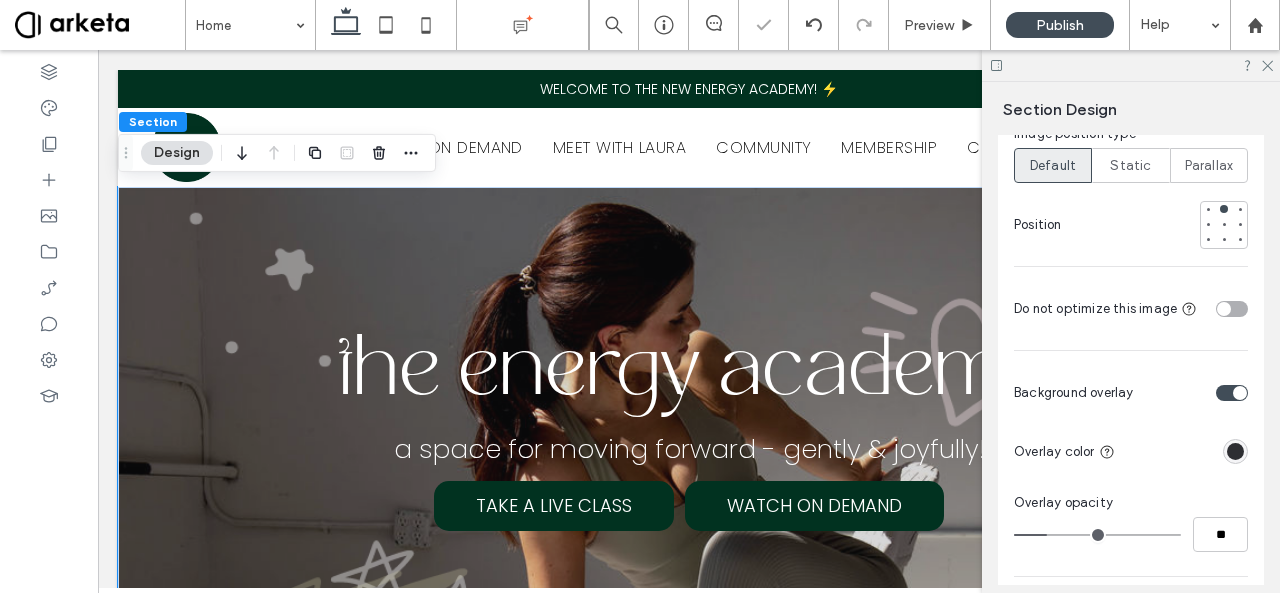 type on "**" 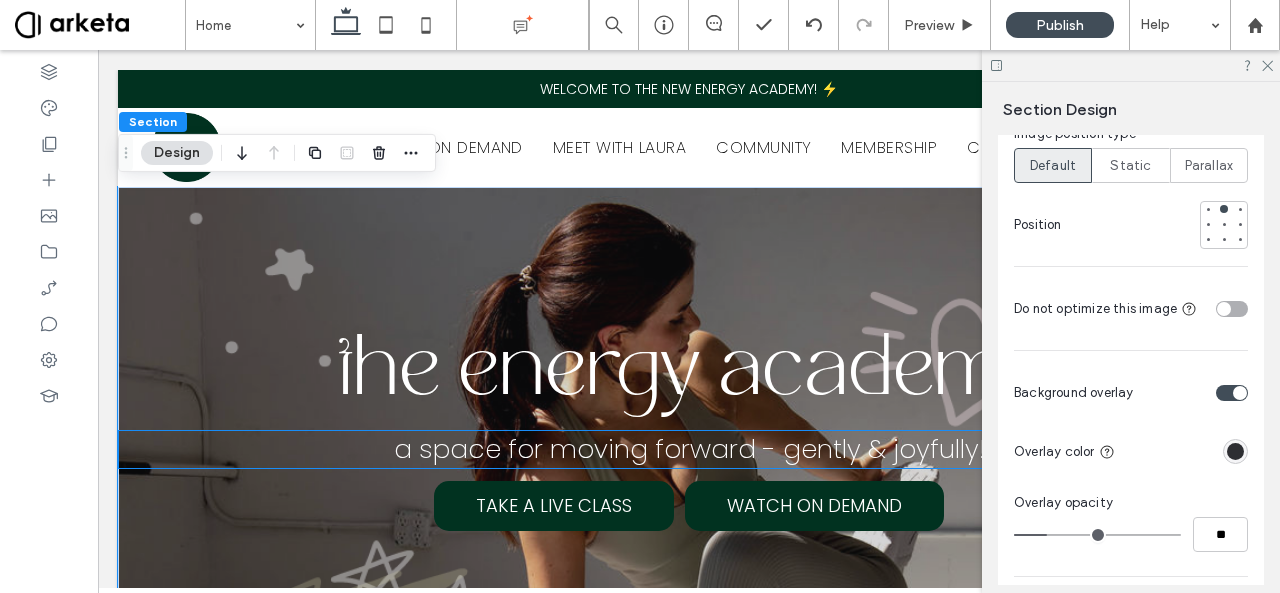 scroll, scrollTop: 250, scrollLeft: 0, axis: vertical 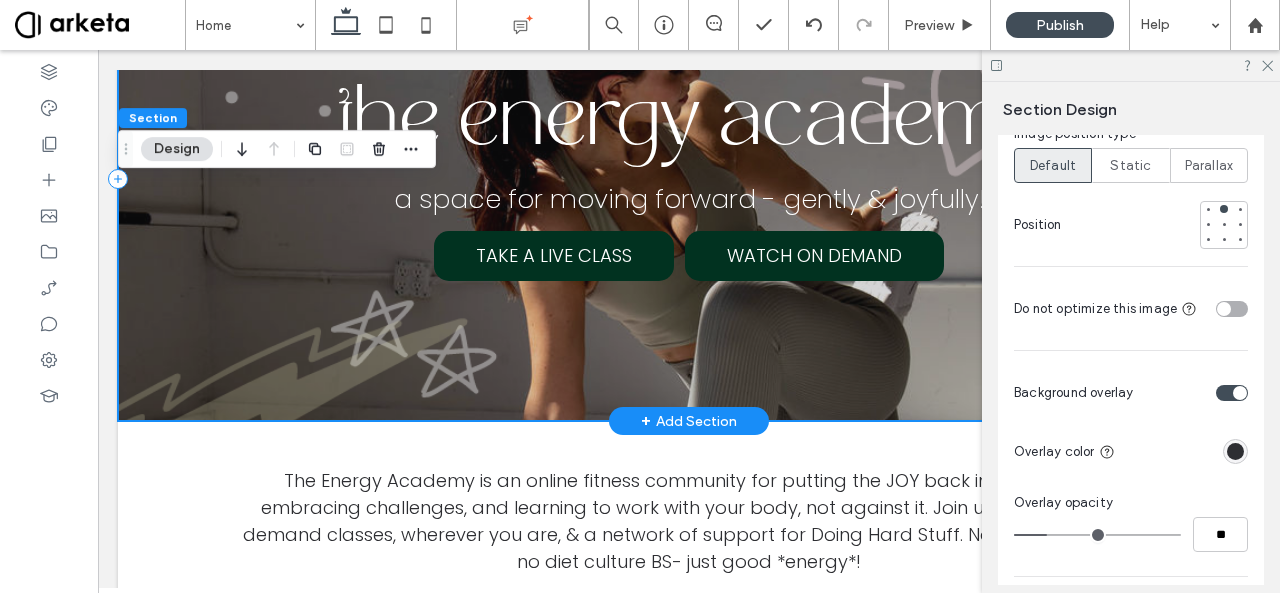 click on "the energy academy
a space for moving forward - gently & joyfully!
TAKE A LIVE CLASS
WATCH ON DEMAND" at bounding box center [689, 179] 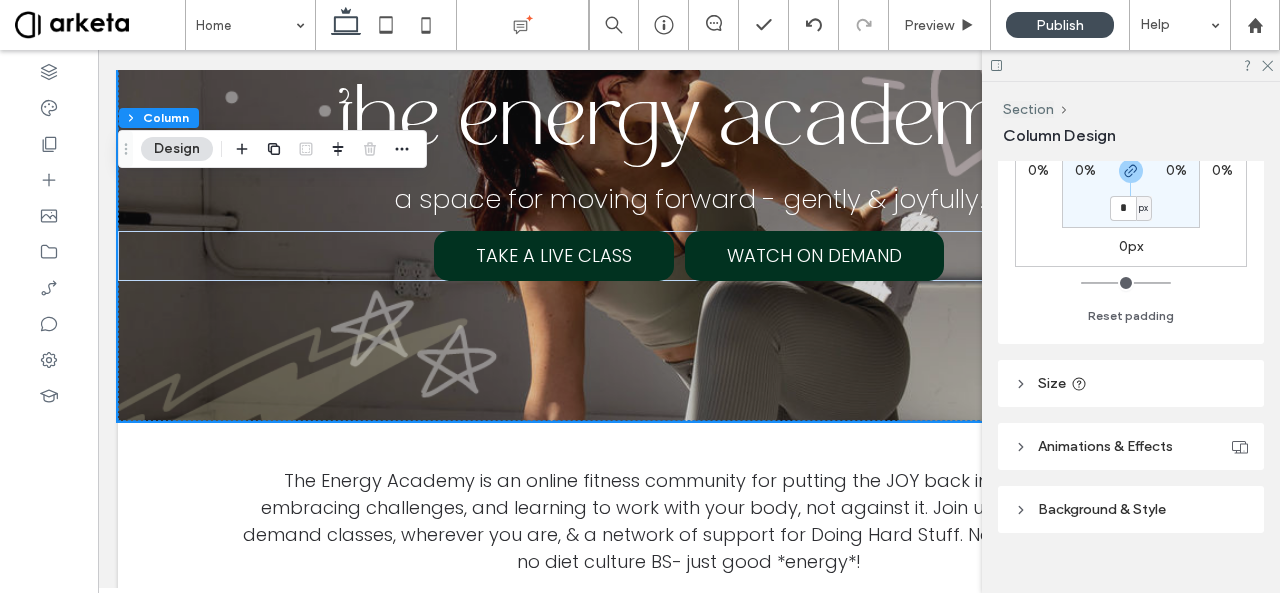 scroll, scrollTop: 612, scrollLeft: 0, axis: vertical 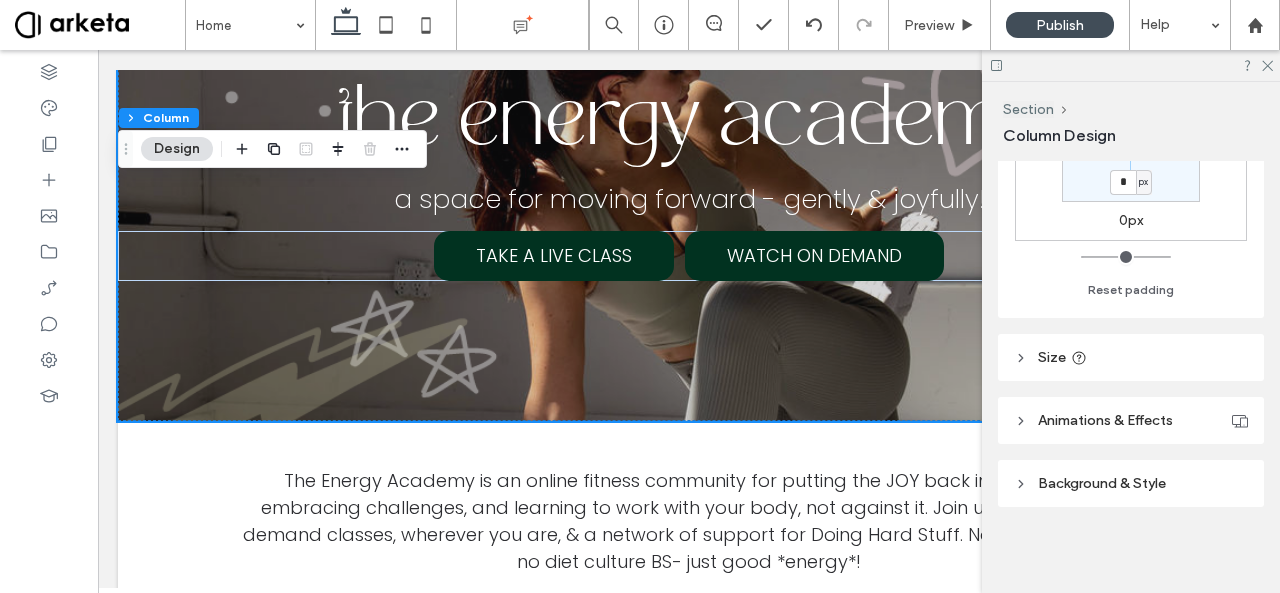 click on "Size" at bounding box center [1131, 357] 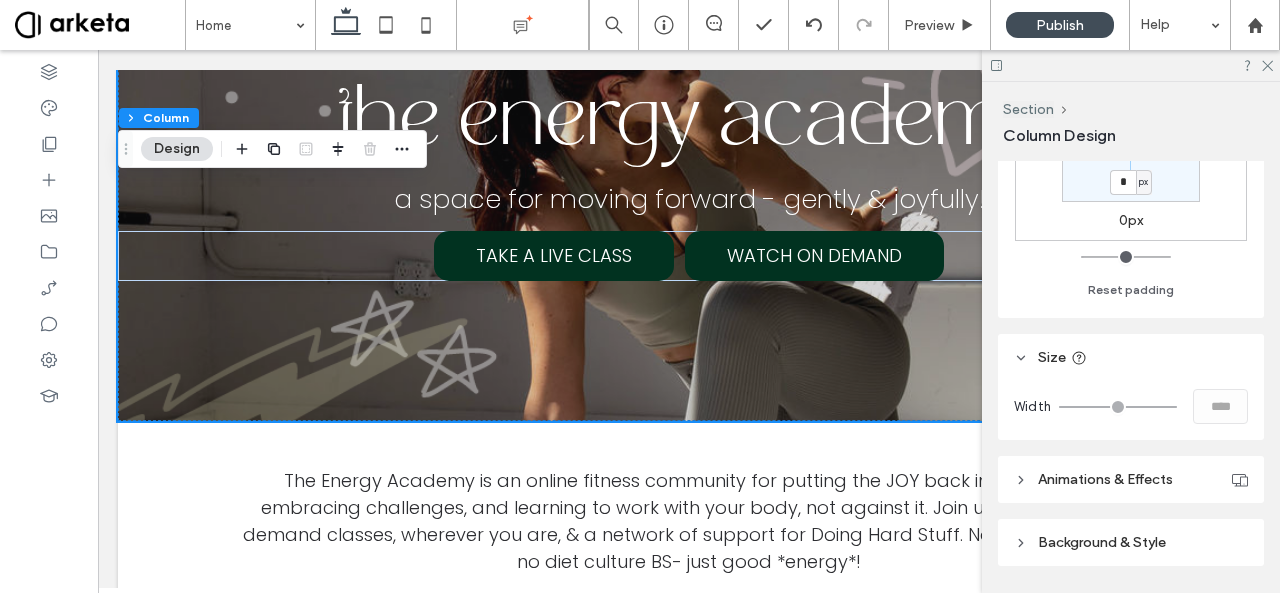 scroll, scrollTop: 670, scrollLeft: 0, axis: vertical 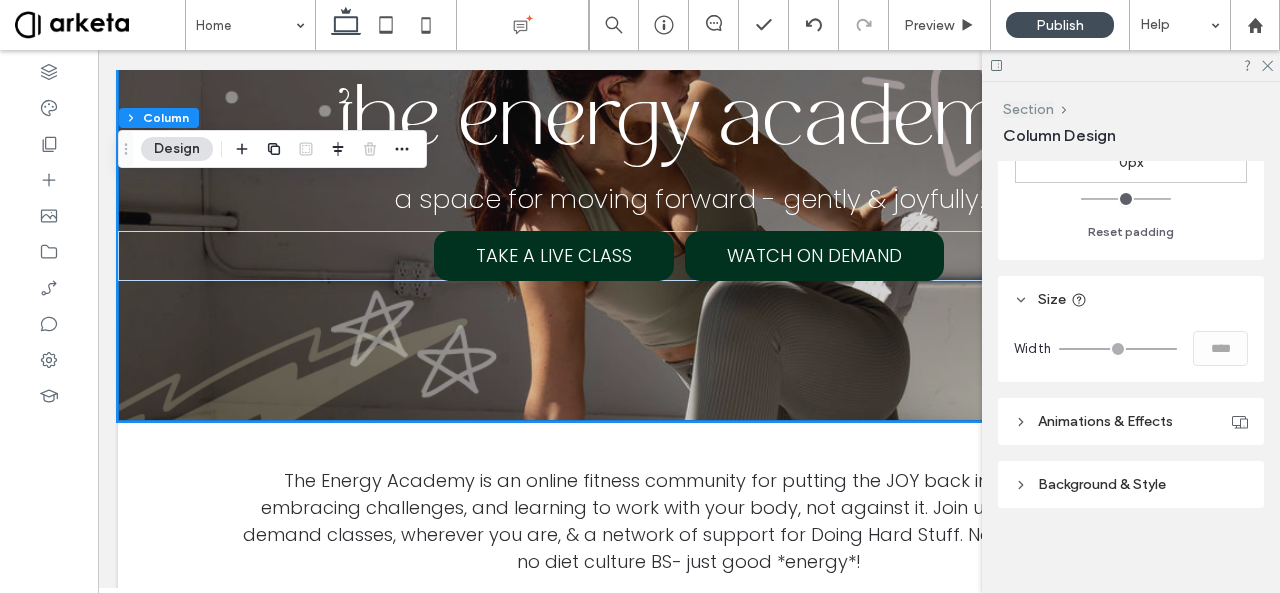 click on "Section" at bounding box center (1028, 109) 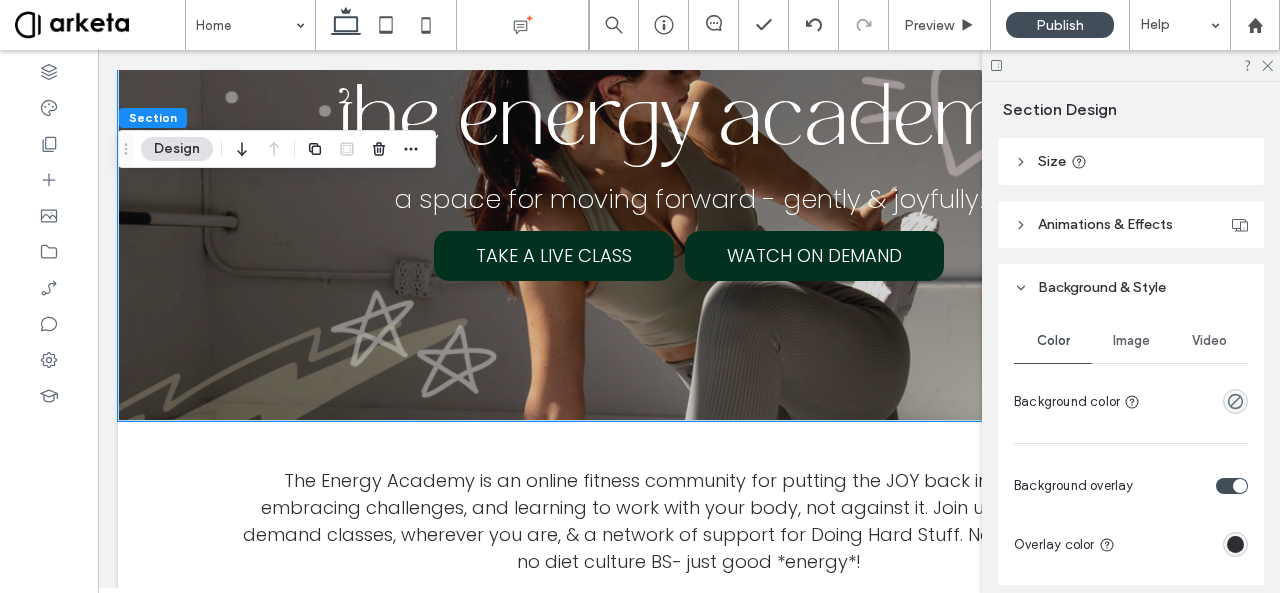 scroll, scrollTop: 603, scrollLeft: 0, axis: vertical 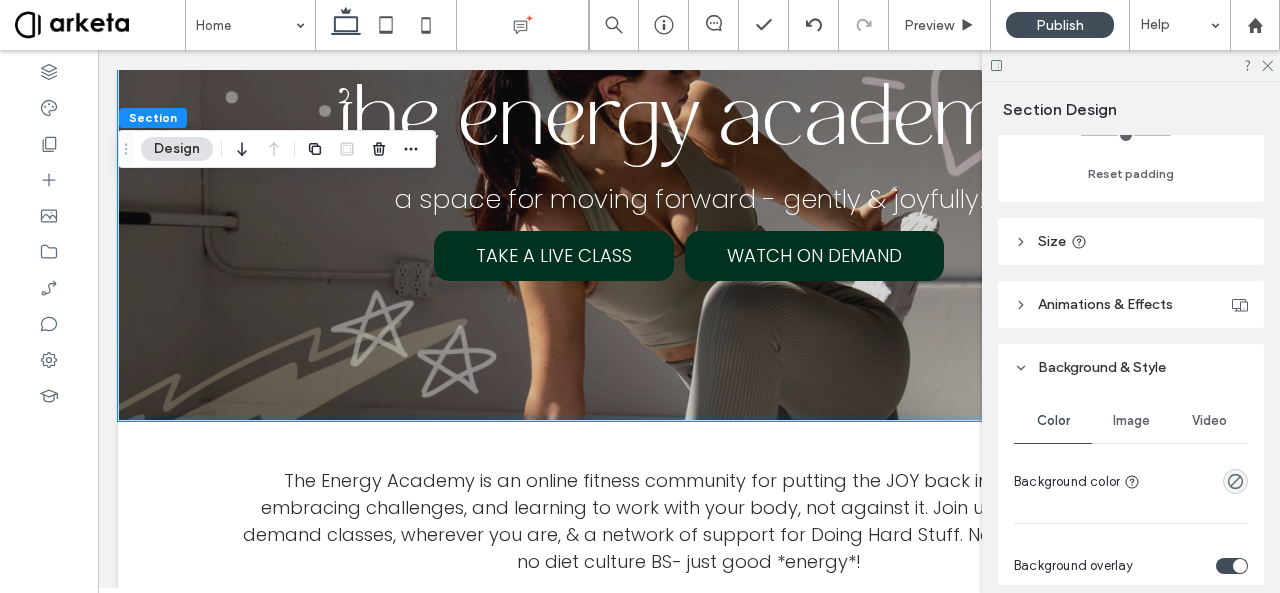 click on "Size" at bounding box center (1131, 241) 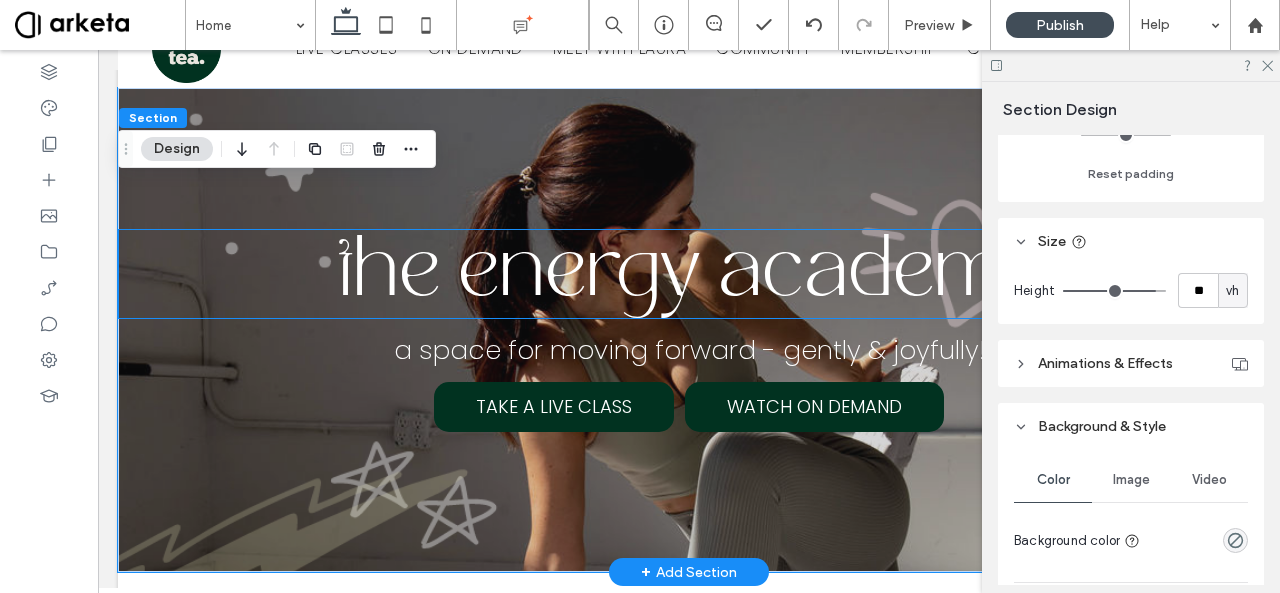 scroll, scrollTop: 10, scrollLeft: 0, axis: vertical 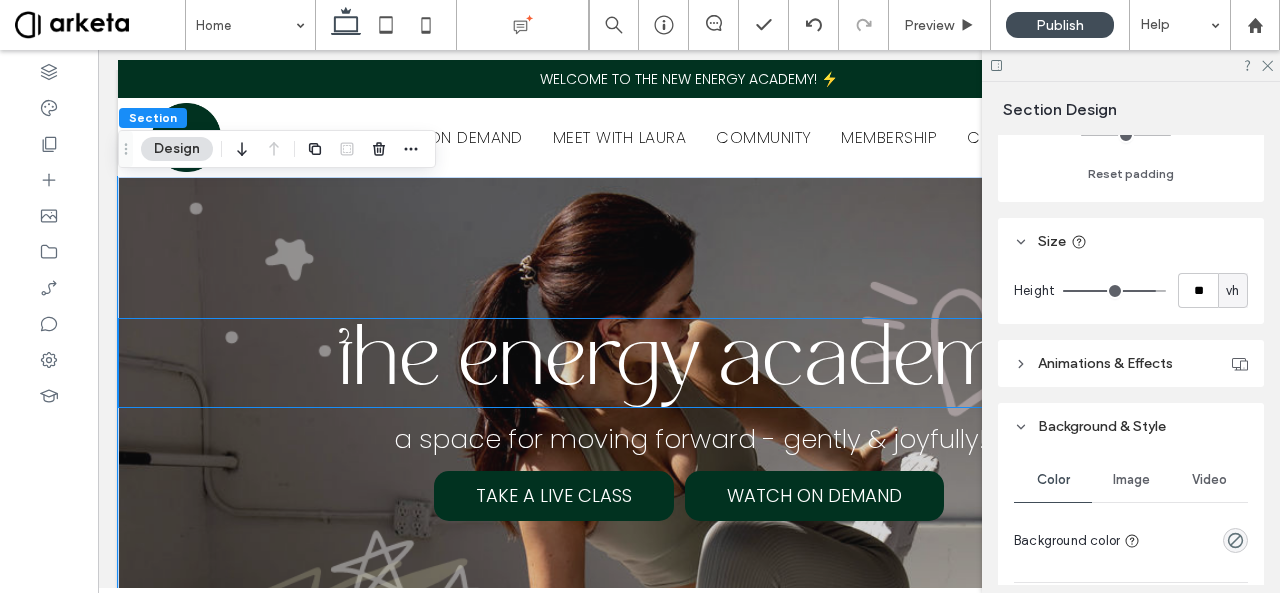 click on "the energy academy" at bounding box center [689, 365] 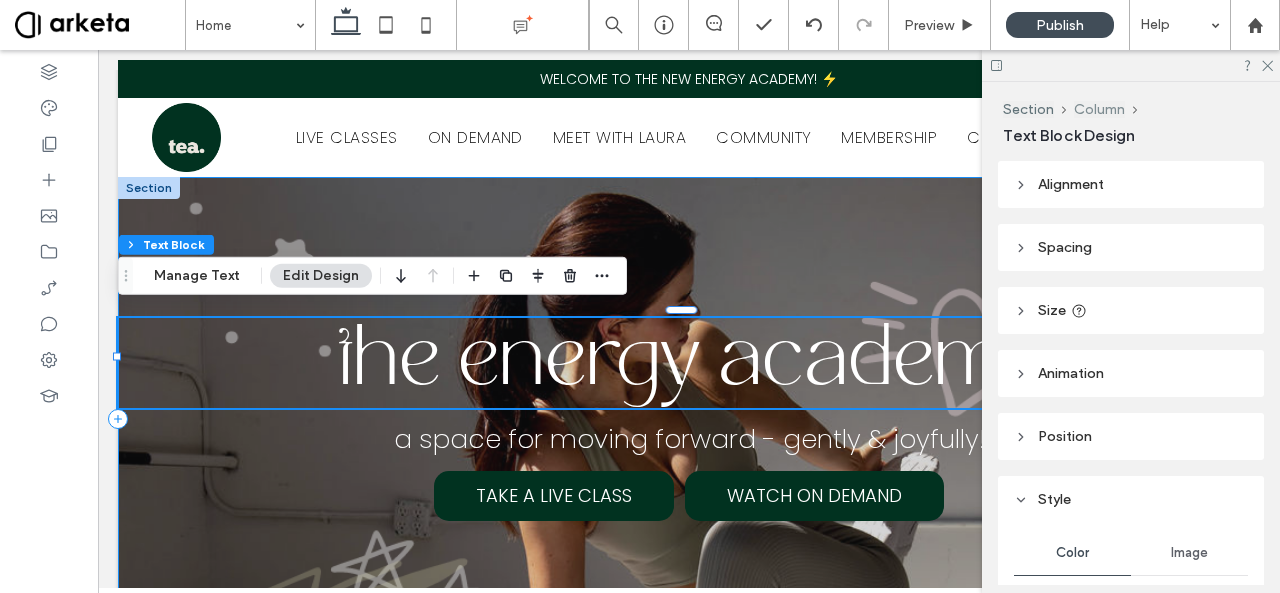 click on "Column" at bounding box center [1099, 109] 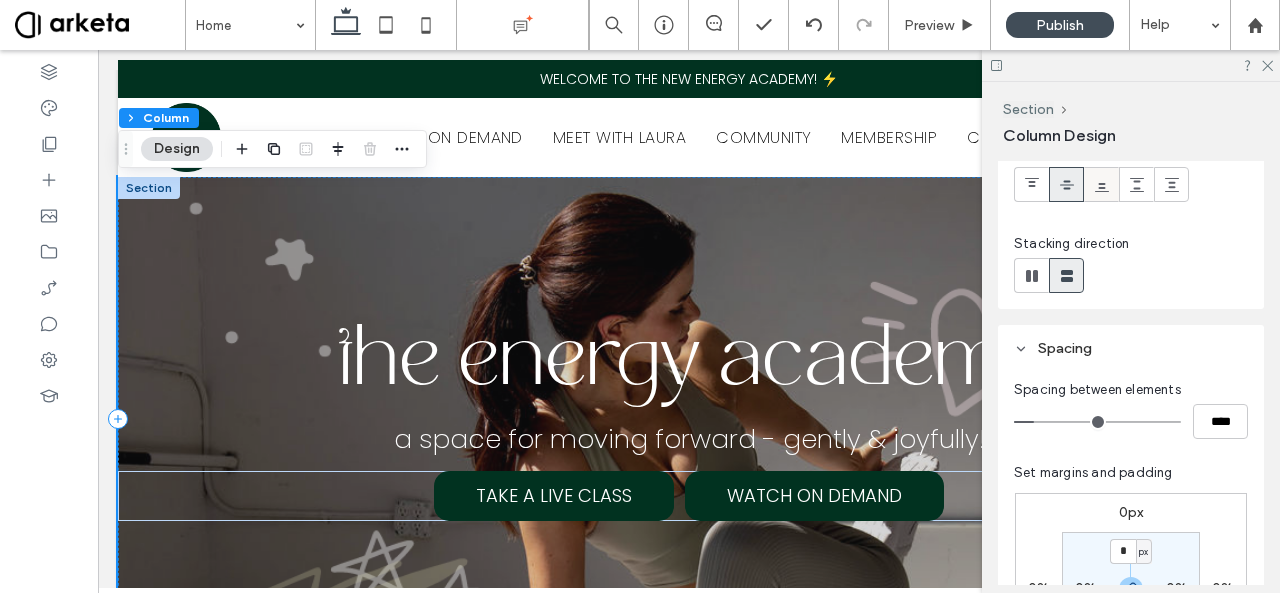 scroll, scrollTop: 232, scrollLeft: 0, axis: vertical 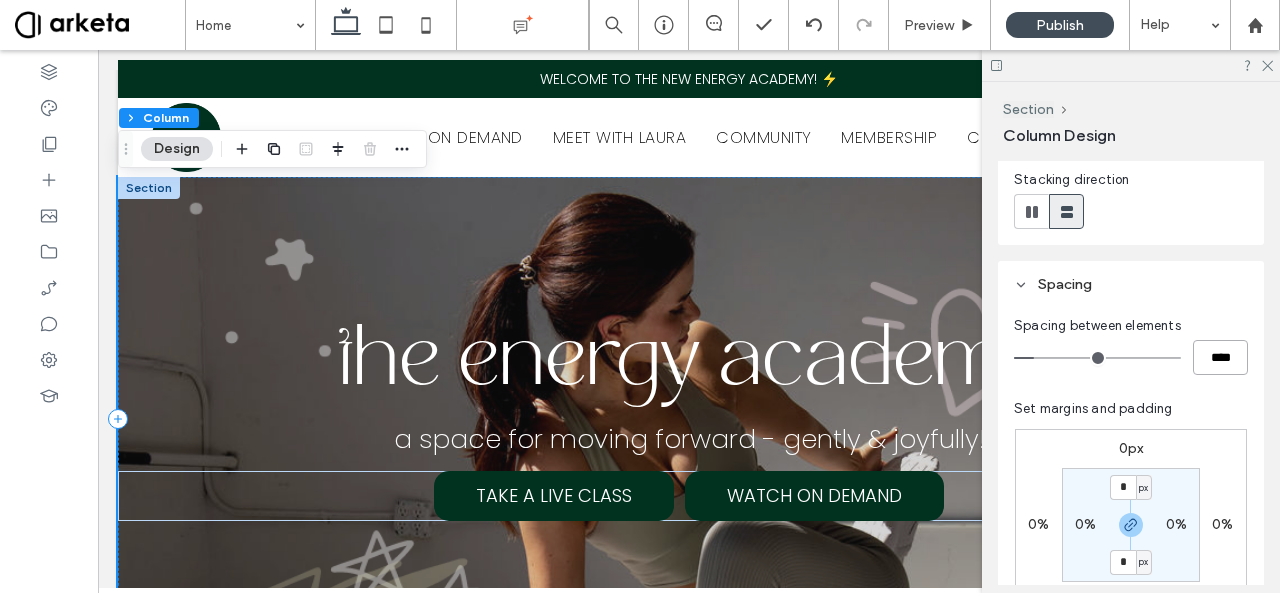 click on "****" at bounding box center [1220, 357] 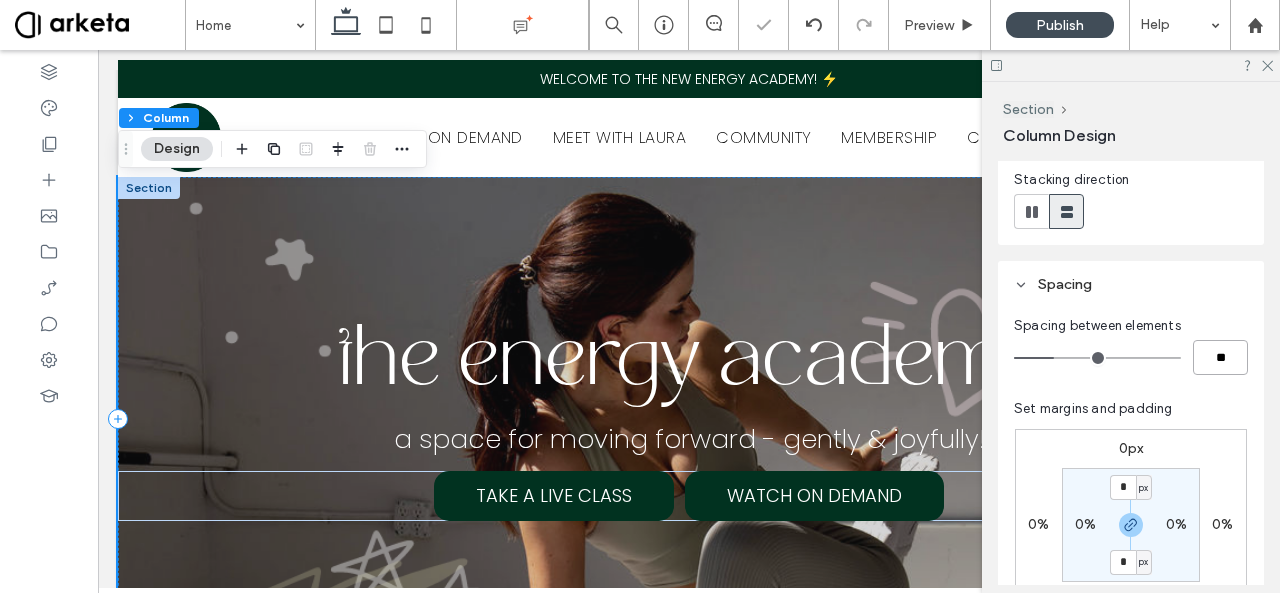 type on "****" 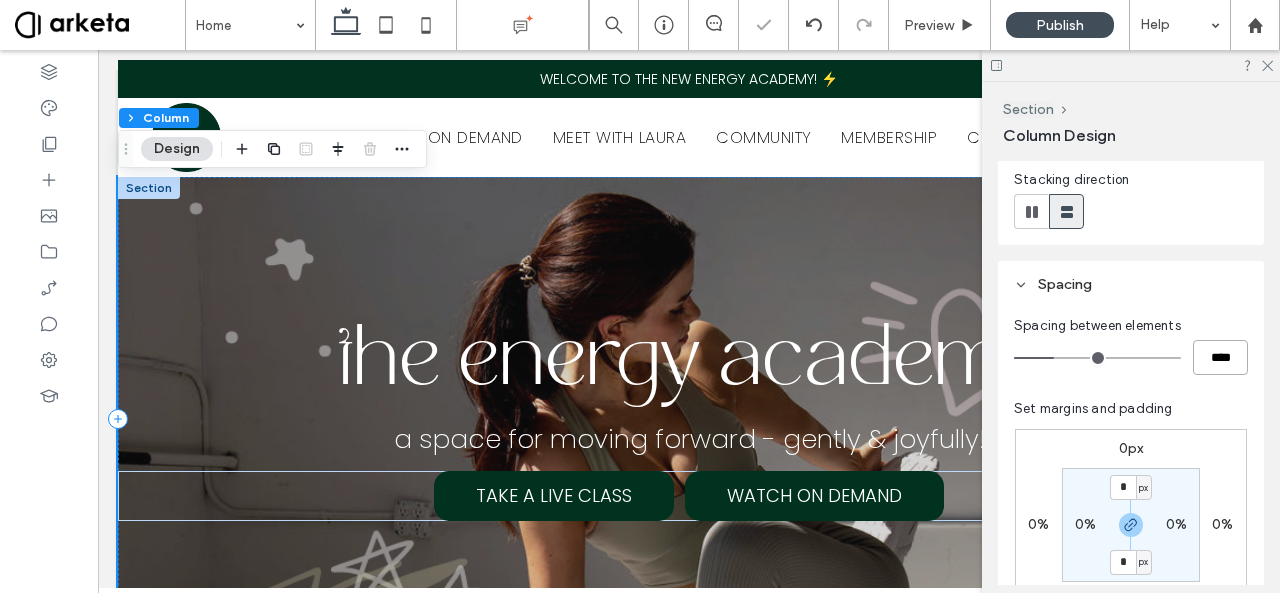 type on "**" 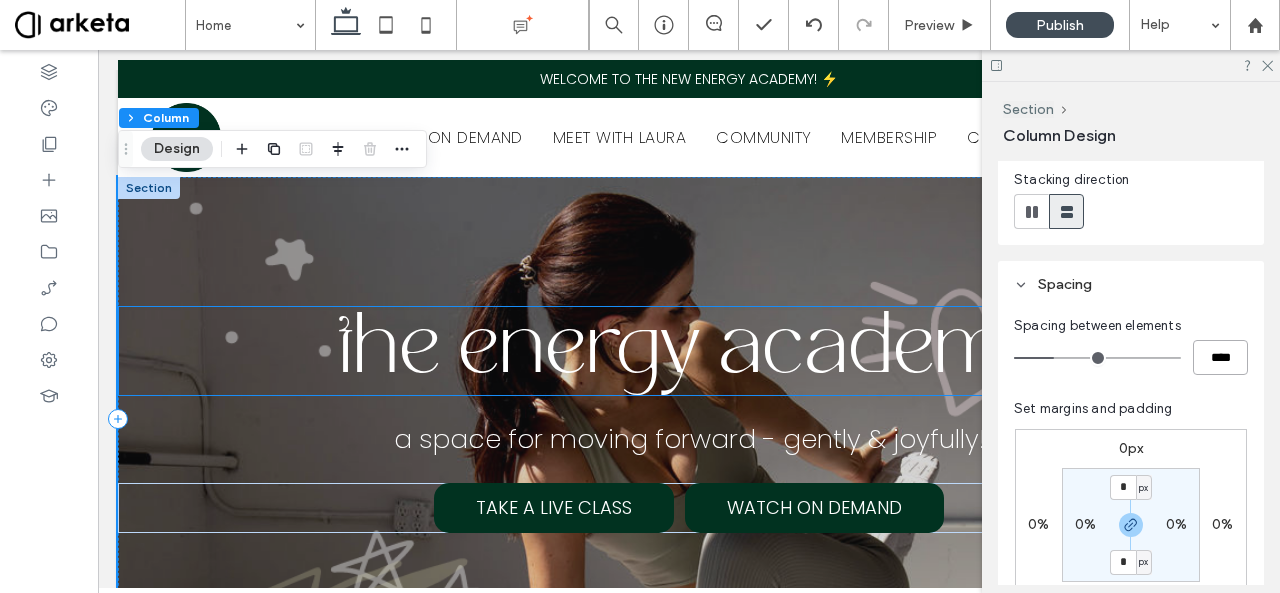 click on "the energy academy" at bounding box center (689, 353) 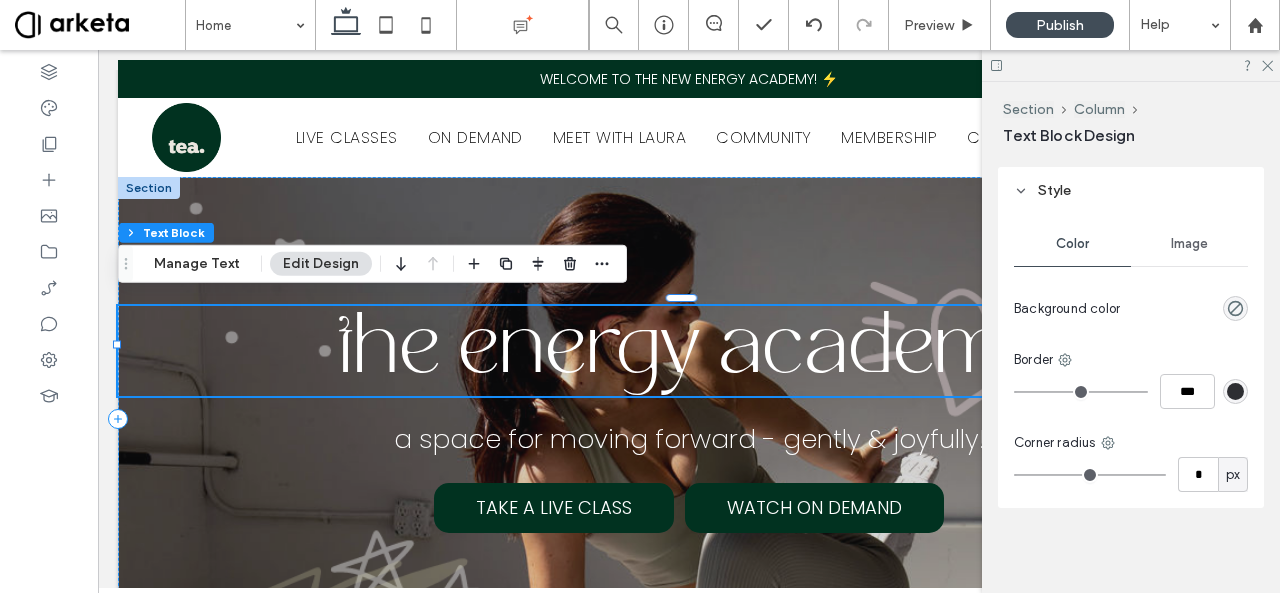 scroll, scrollTop: 0, scrollLeft: 0, axis: both 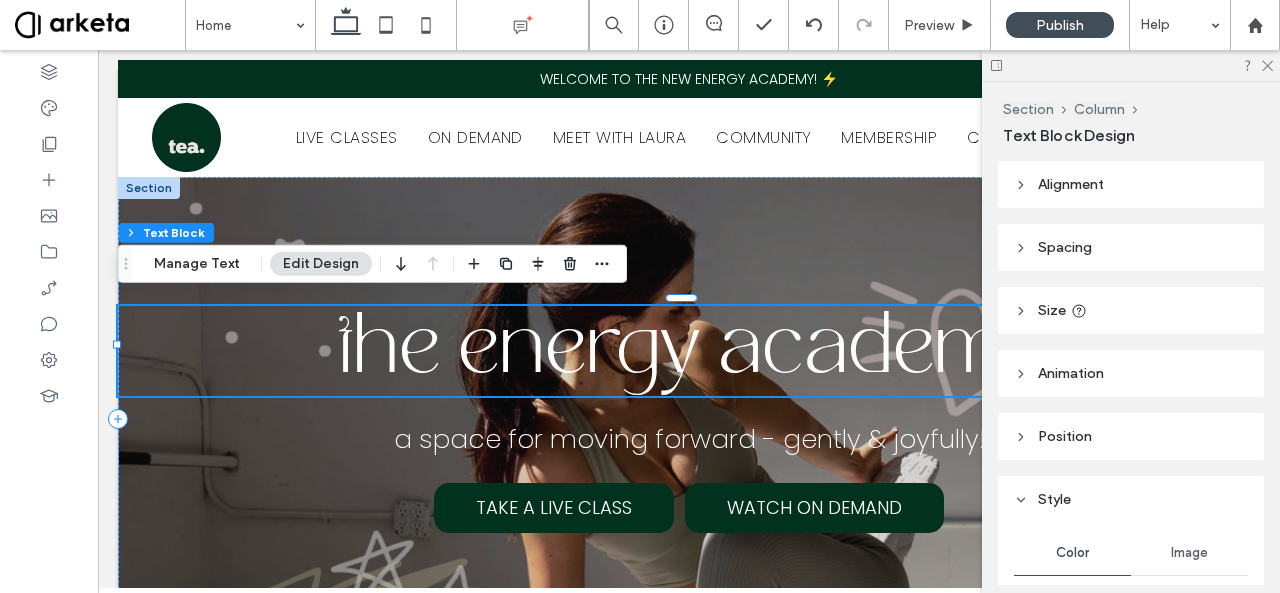 click on "Spacing" at bounding box center [1131, 247] 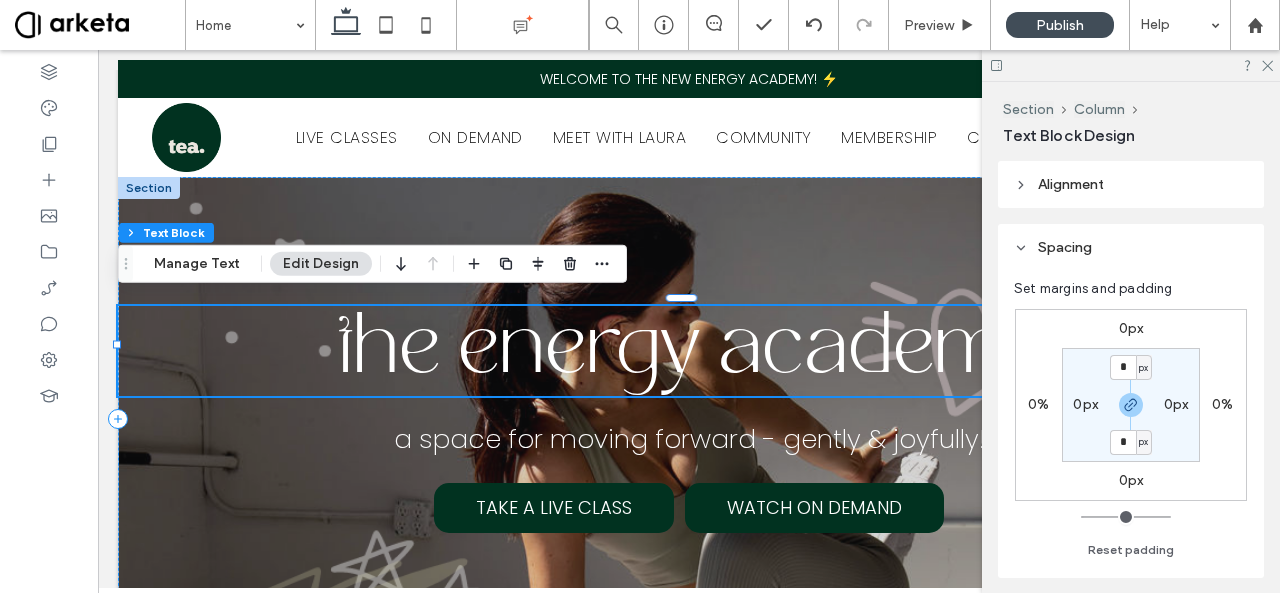 click on "0px" at bounding box center (1131, 328) 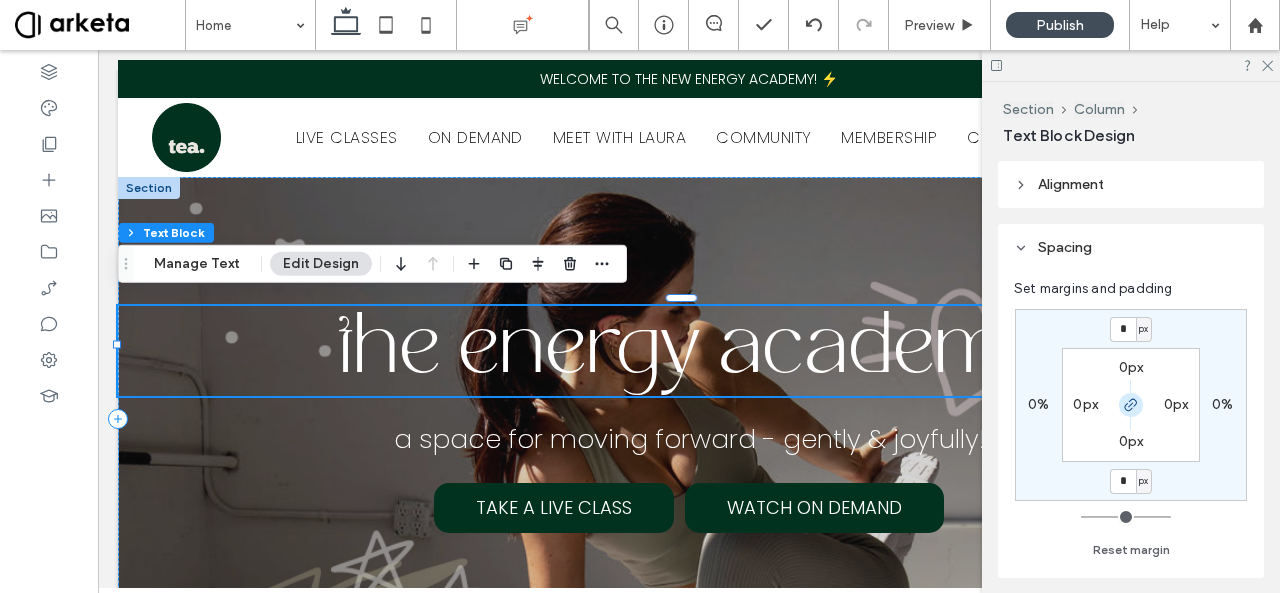 click 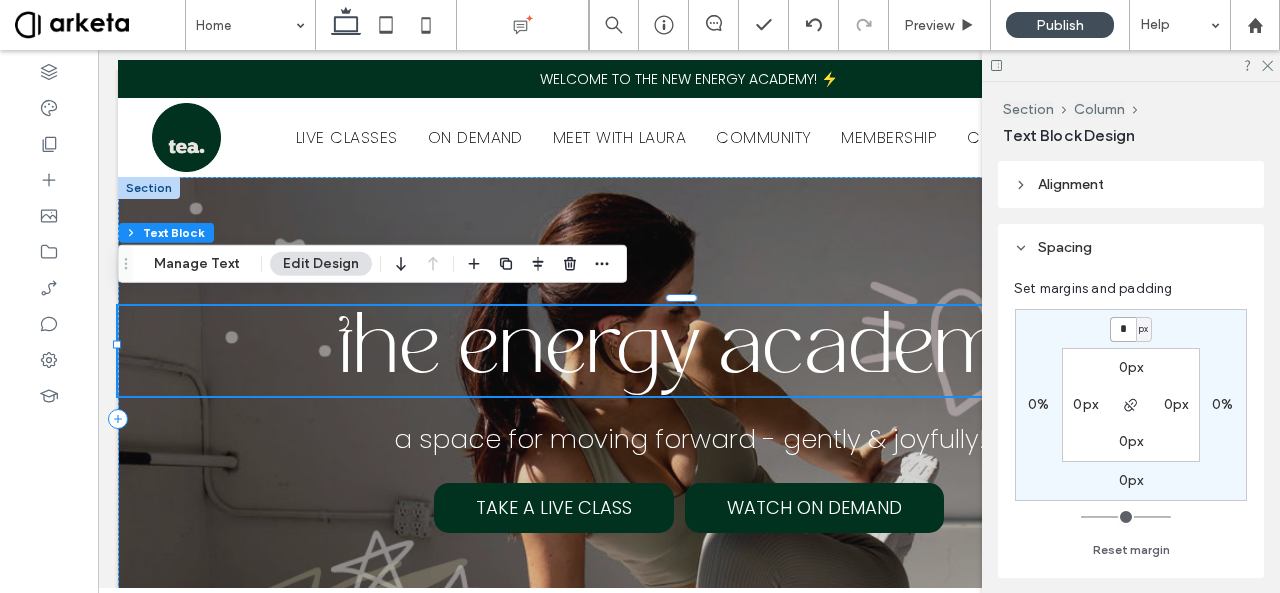 click on "*" at bounding box center (1123, 329) 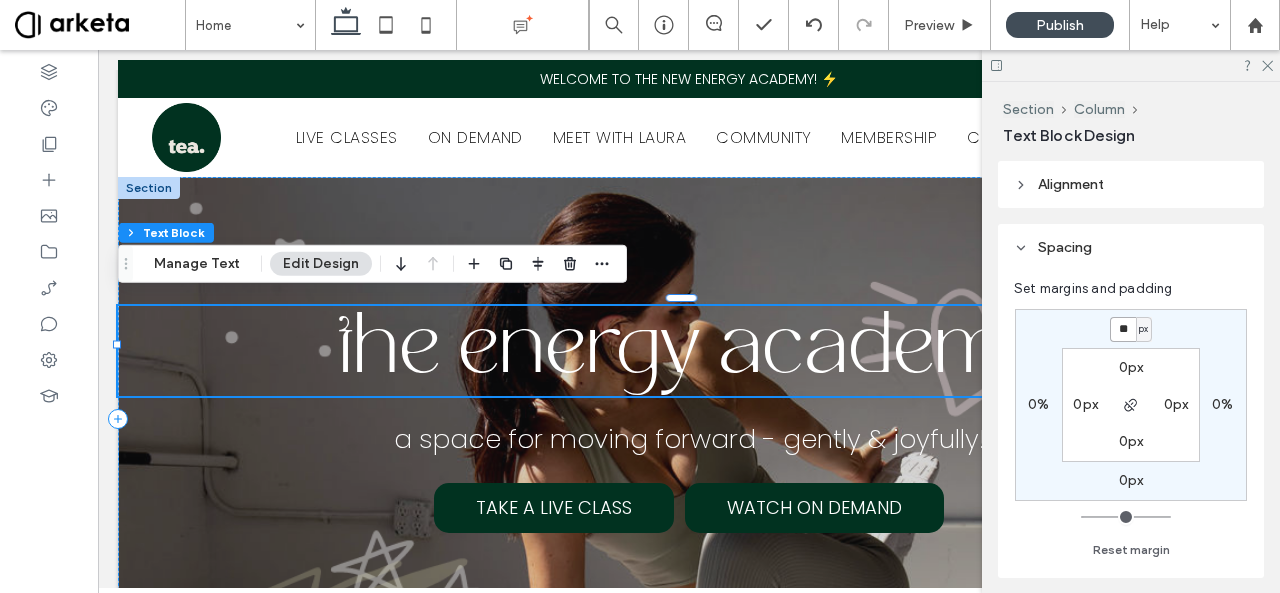 type on "**" 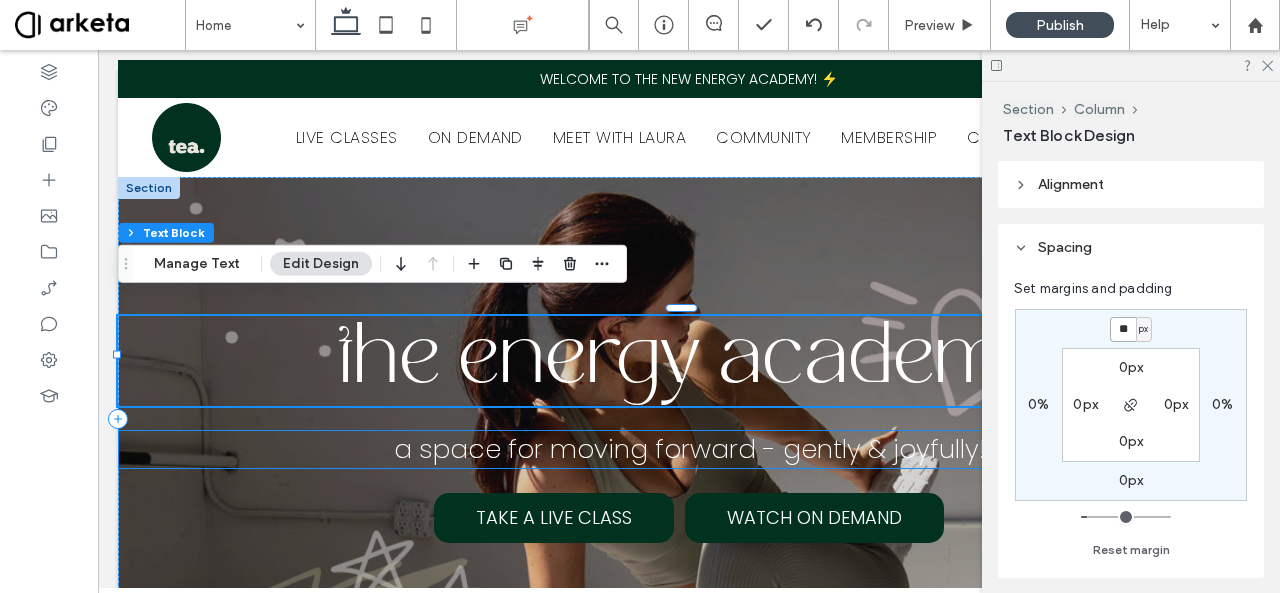 click on "a space for moving forward - gently & joyfully!" at bounding box center [689, 449] 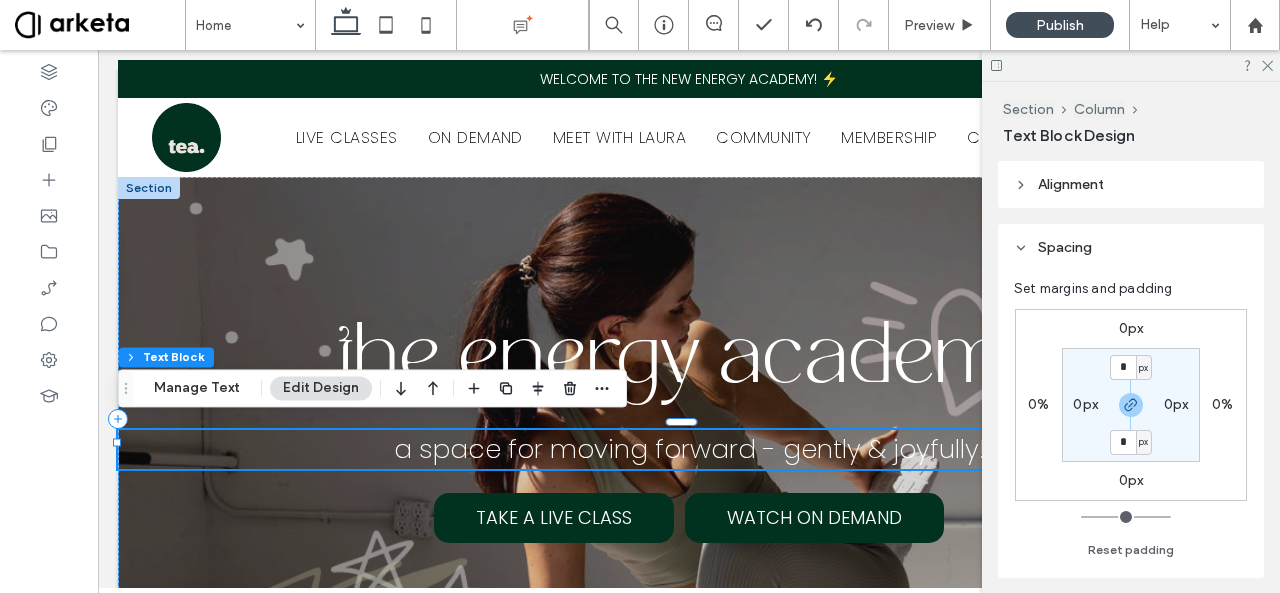 click on "0px" at bounding box center (1131, 328) 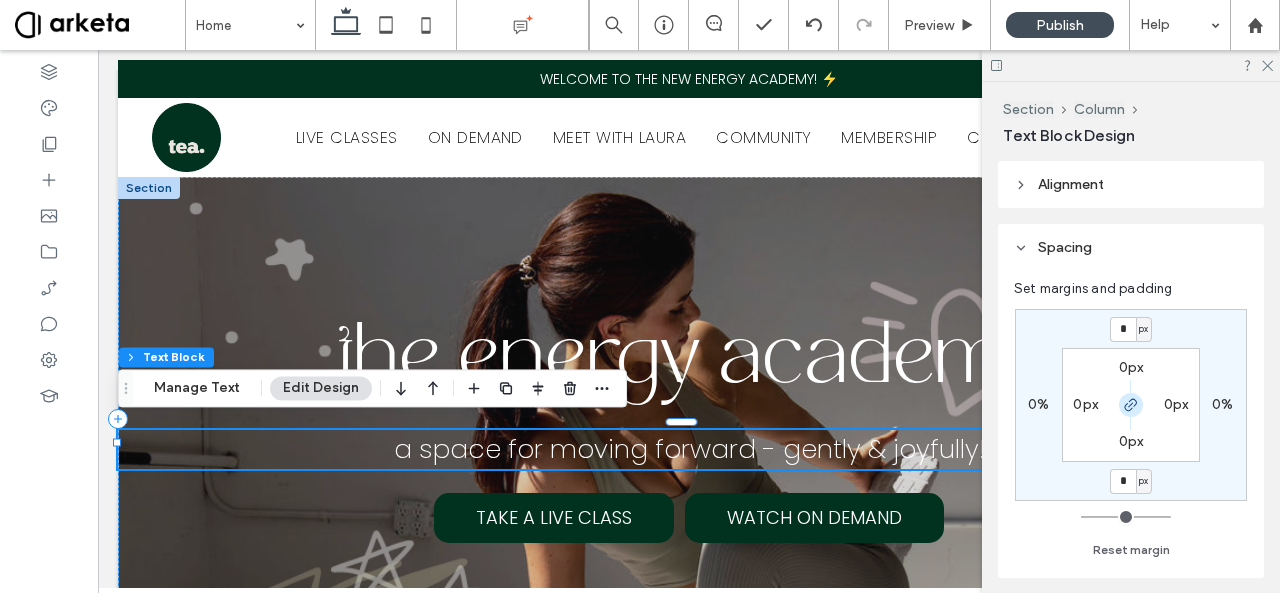 click at bounding box center (1131, 405) 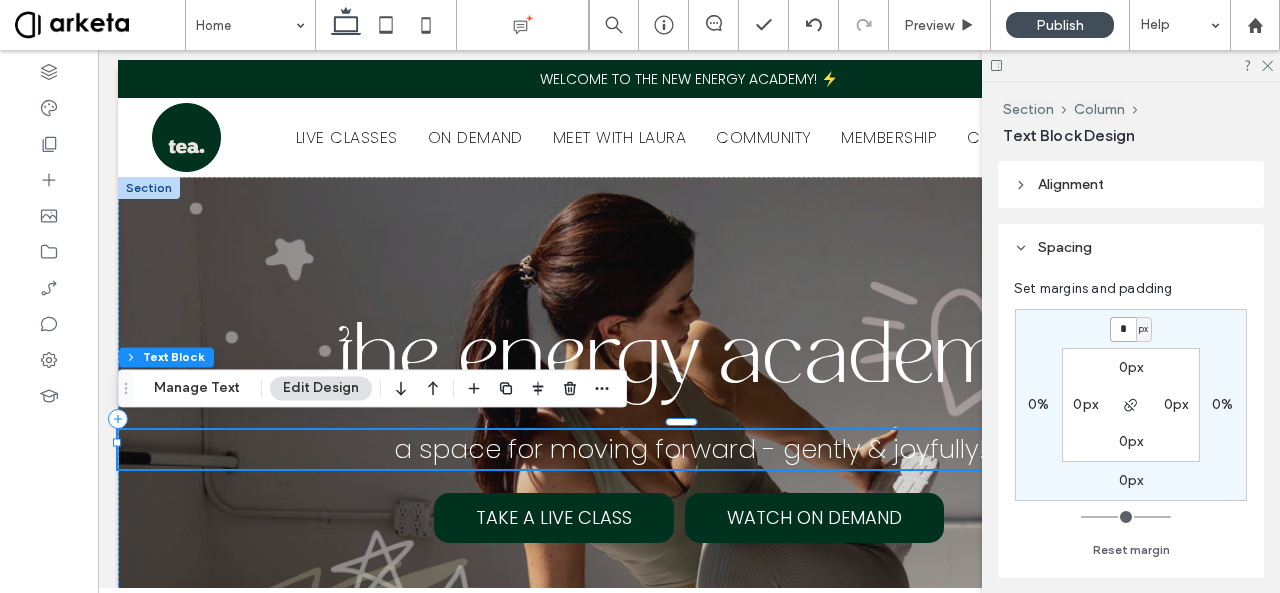 click on "*" at bounding box center (1123, 329) 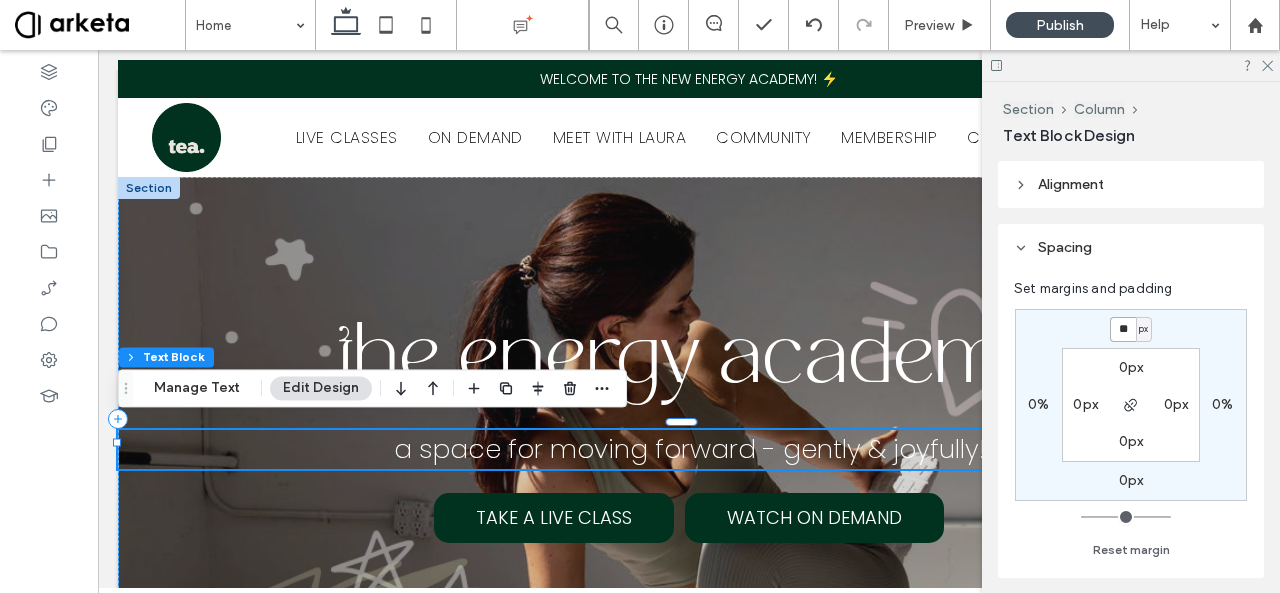 type on "**" 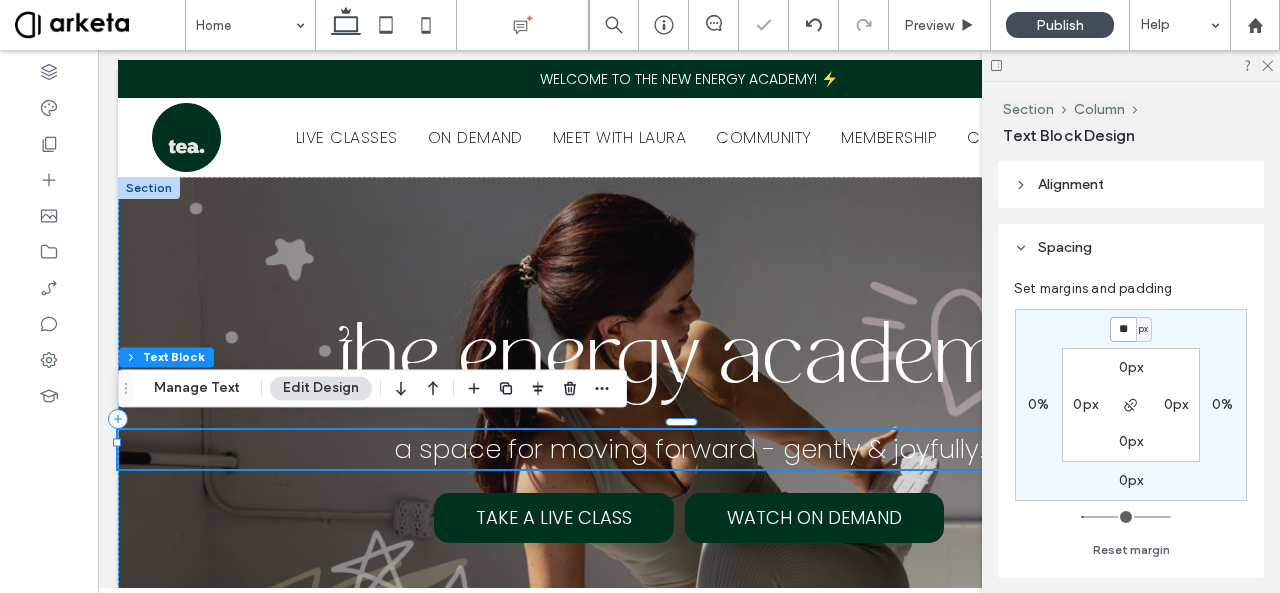 type on "**" 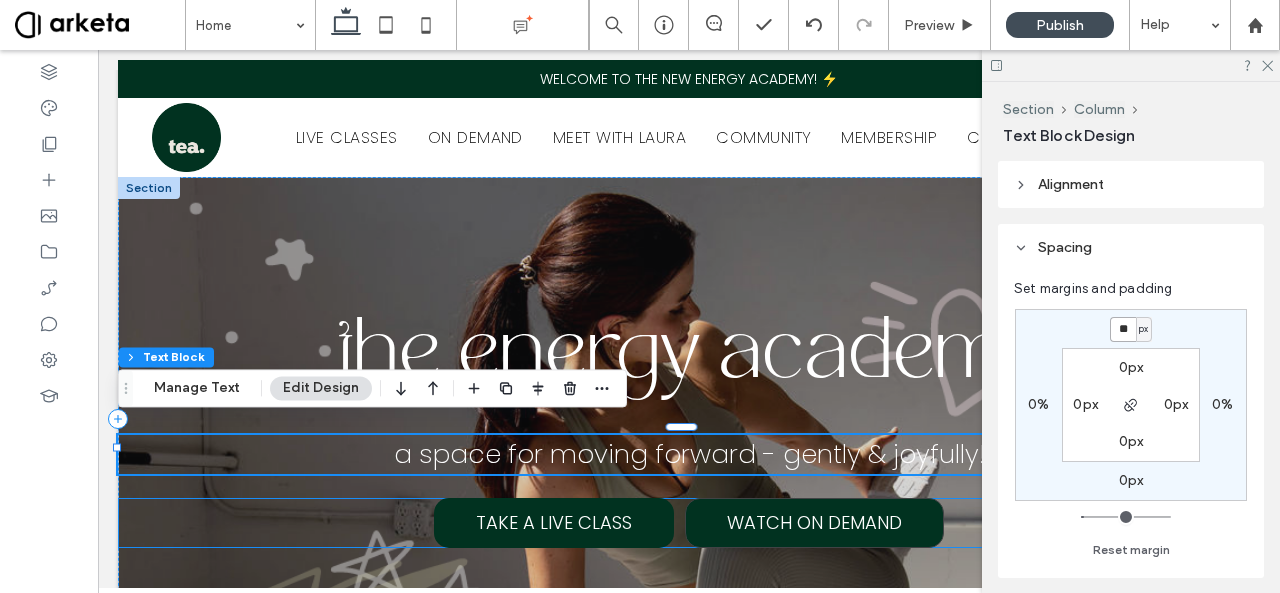 click on "WATCH ON DEMAND" at bounding box center [814, 523] 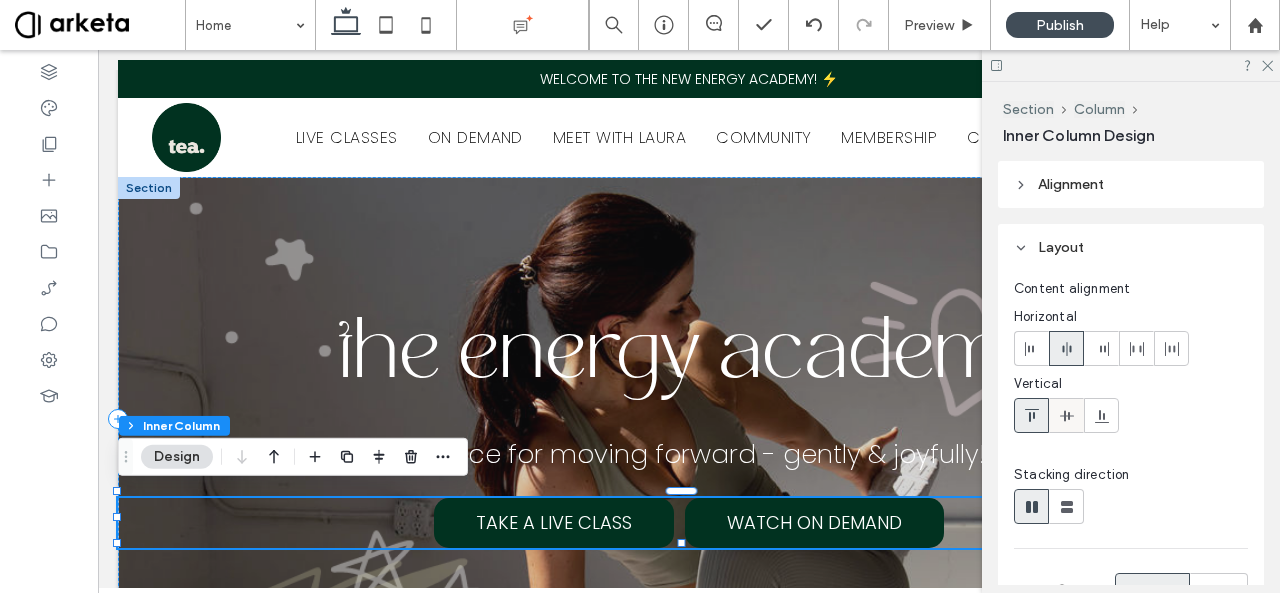 scroll, scrollTop: 430, scrollLeft: 0, axis: vertical 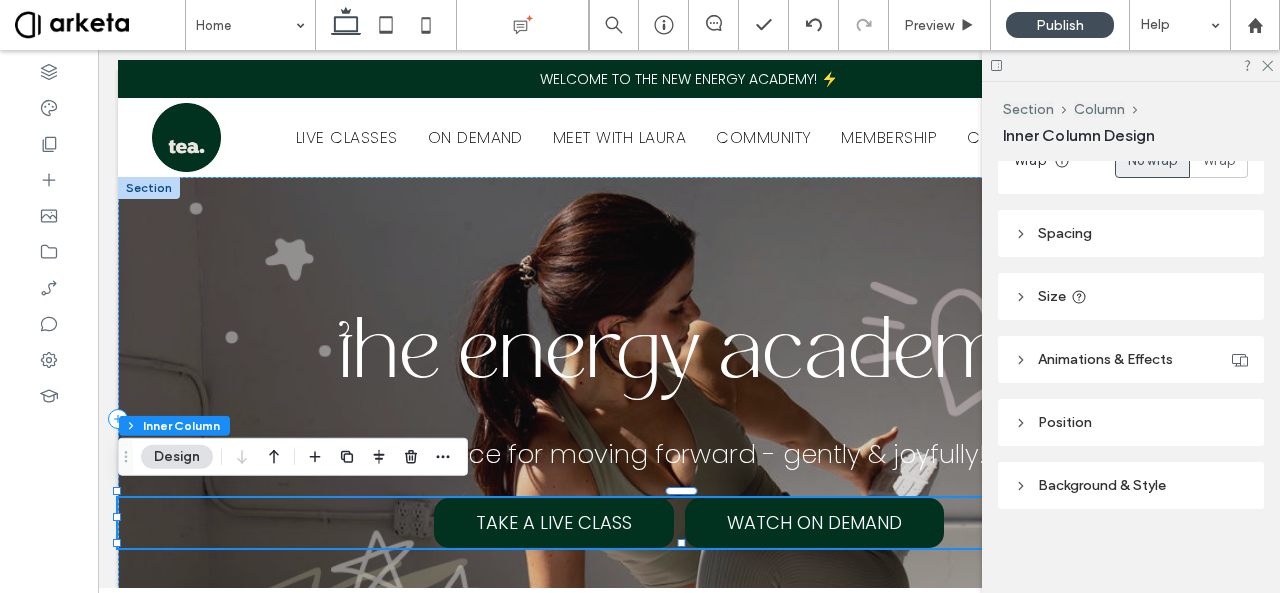 click on "Spacing" at bounding box center (1131, 233) 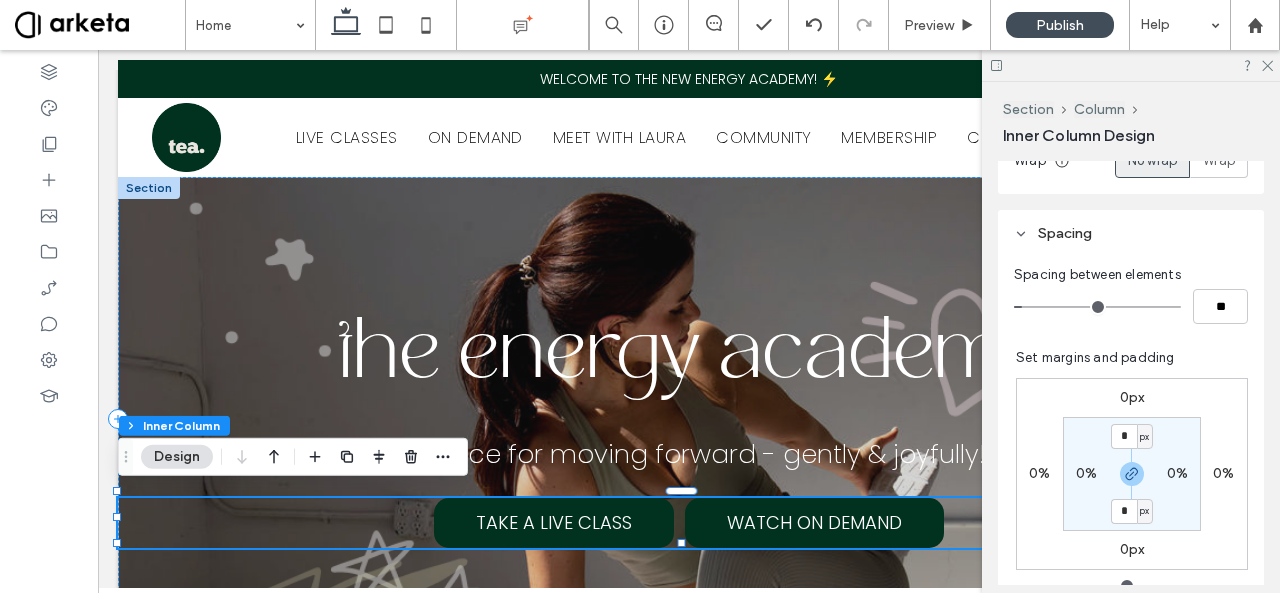 click on "0px" at bounding box center [1132, 397] 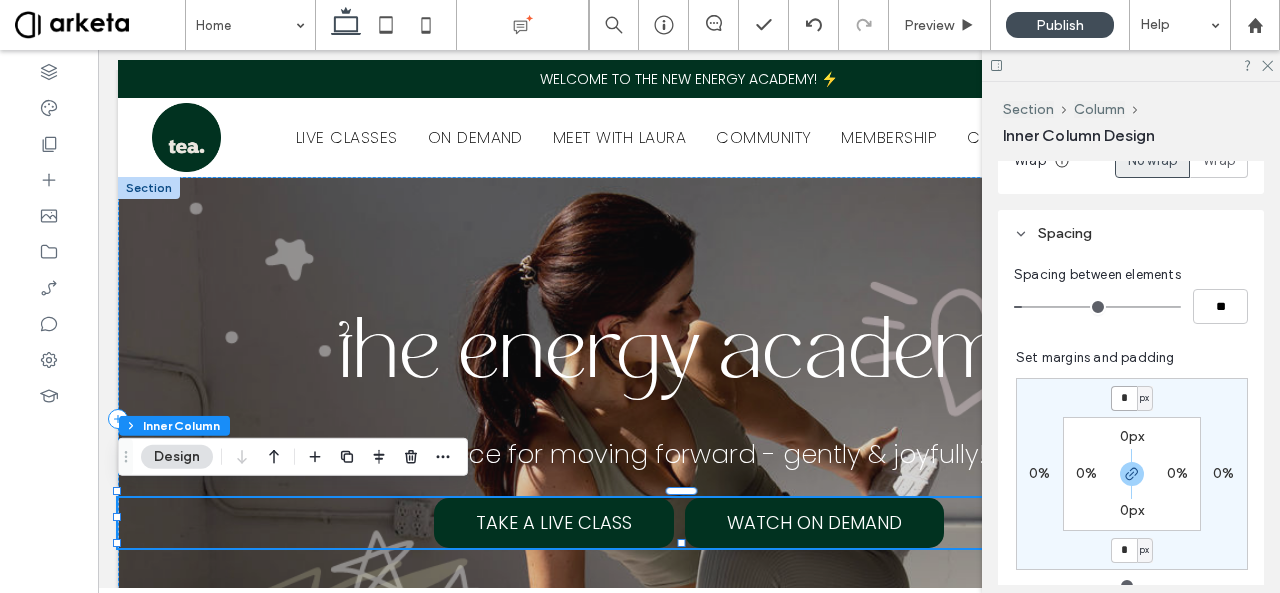 click on "*" at bounding box center [1124, 398] 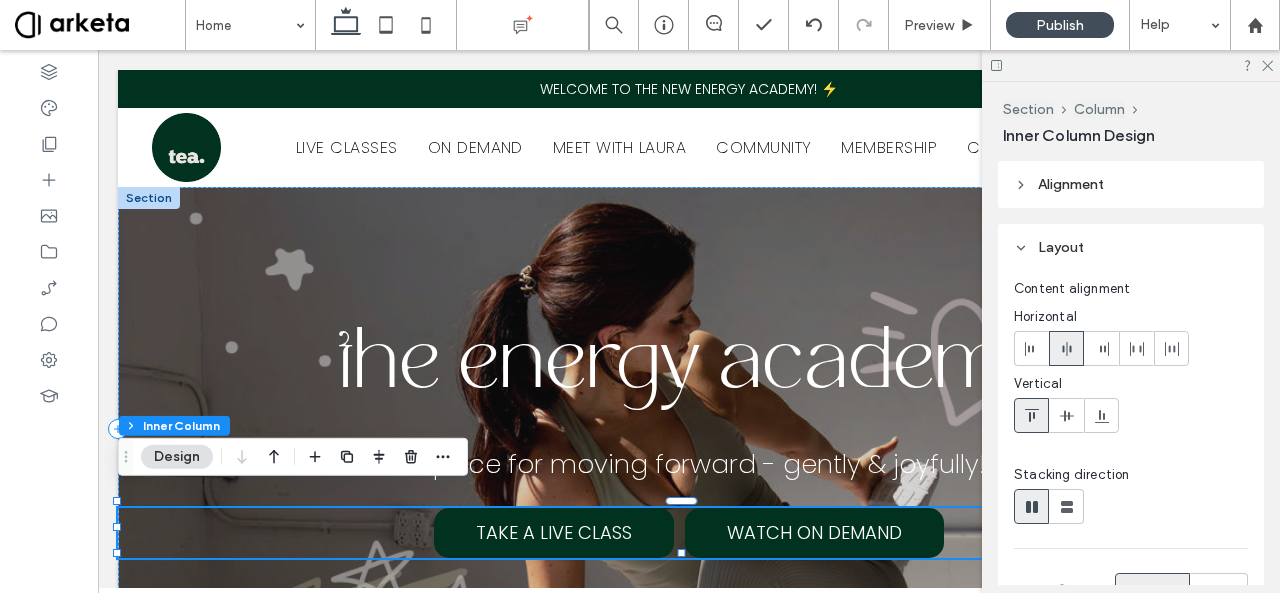 scroll, scrollTop: 10, scrollLeft: 0, axis: vertical 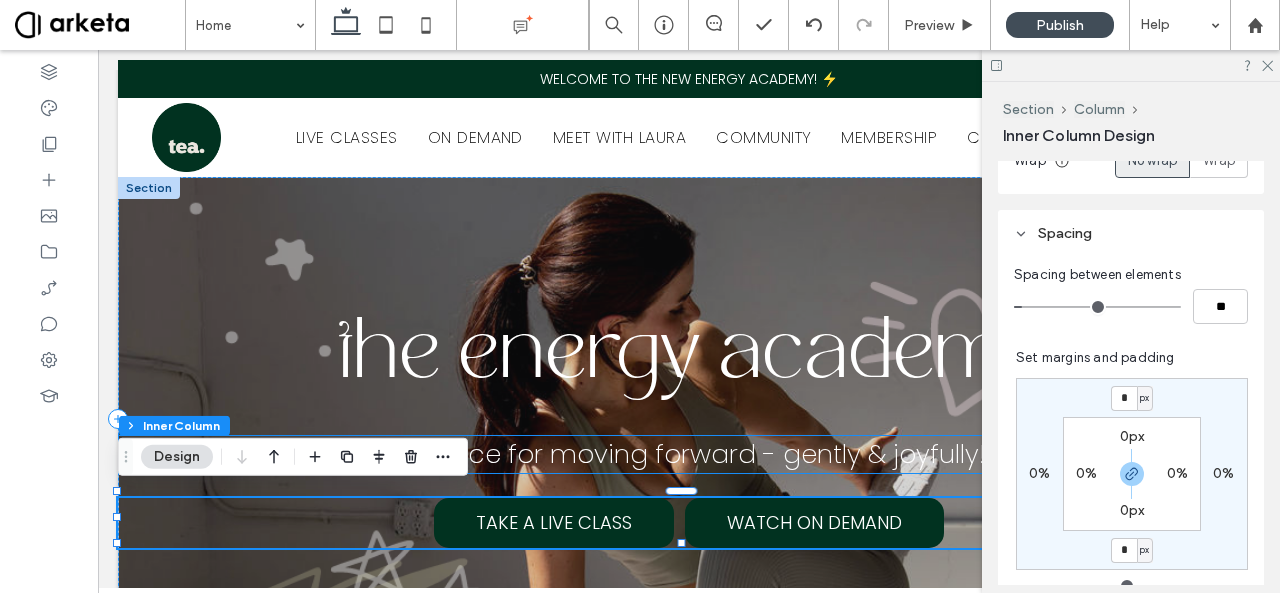 click on "a space for moving forward - gently & joyfully!" at bounding box center [689, 454] 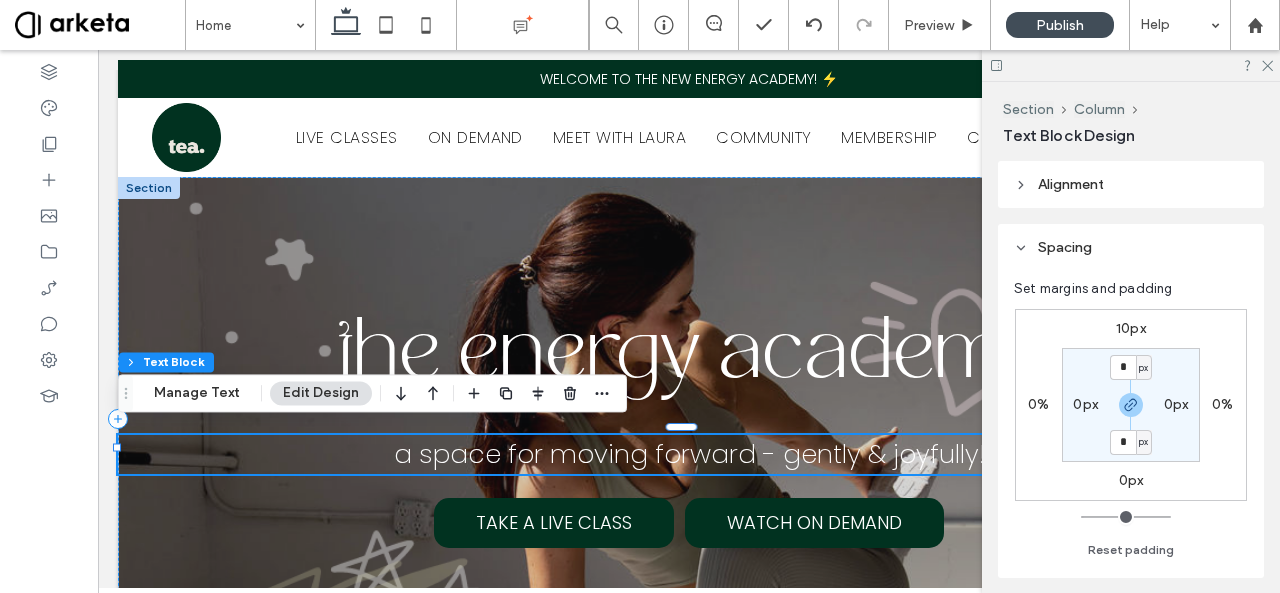 click on "10px" at bounding box center (1131, 328) 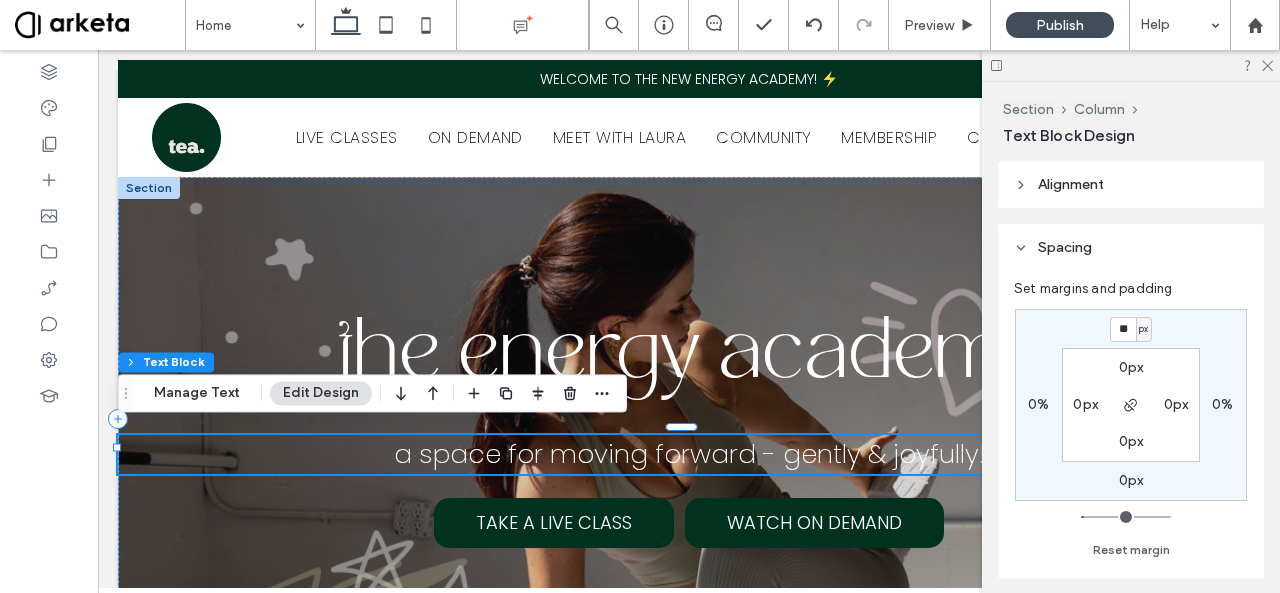 type on "**" 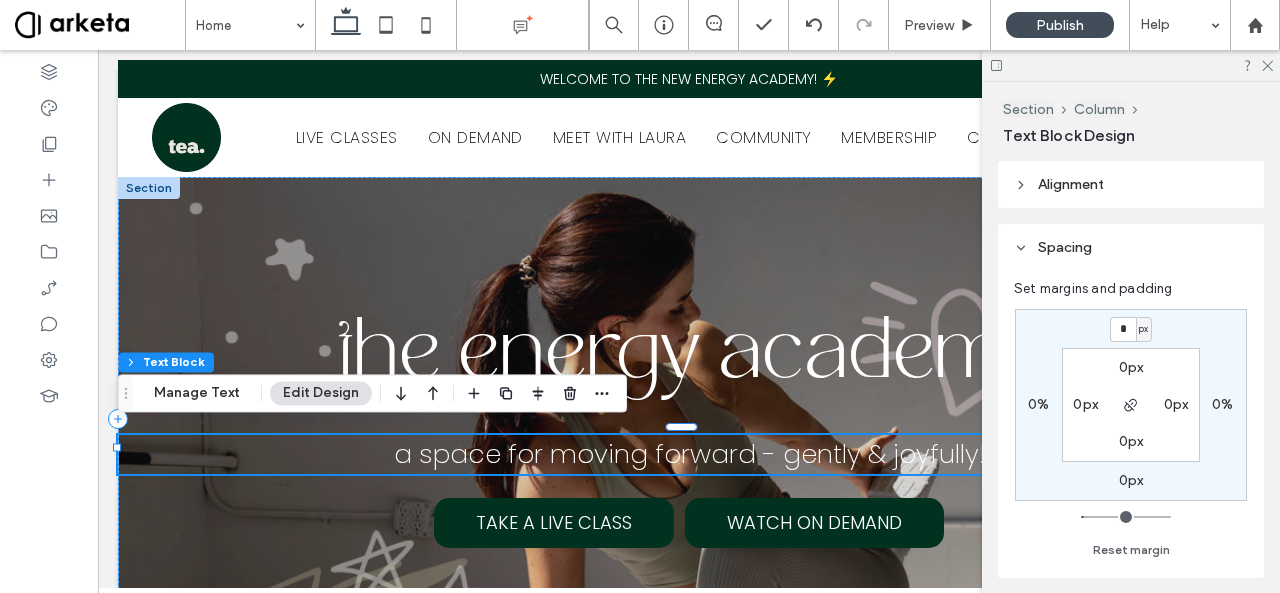 type on "*" 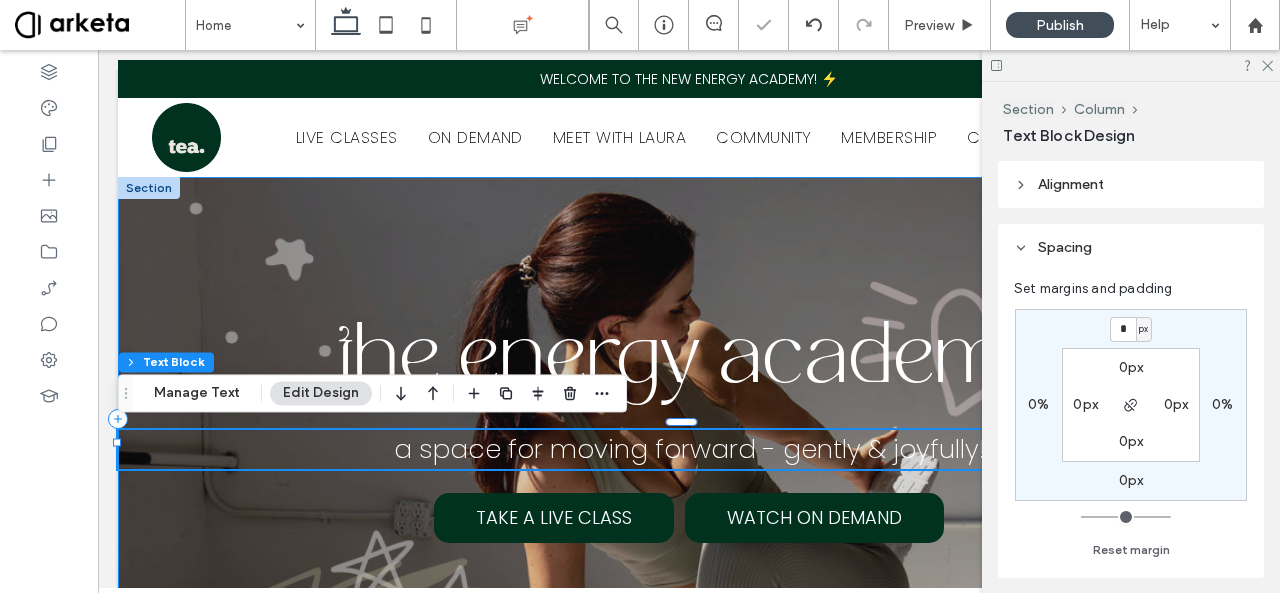click on "the energy academy
a space for moving forward - gently & joyfully!
TAKE A LIVE CLASS
WATCH ON DEMAND" at bounding box center (689, 419) 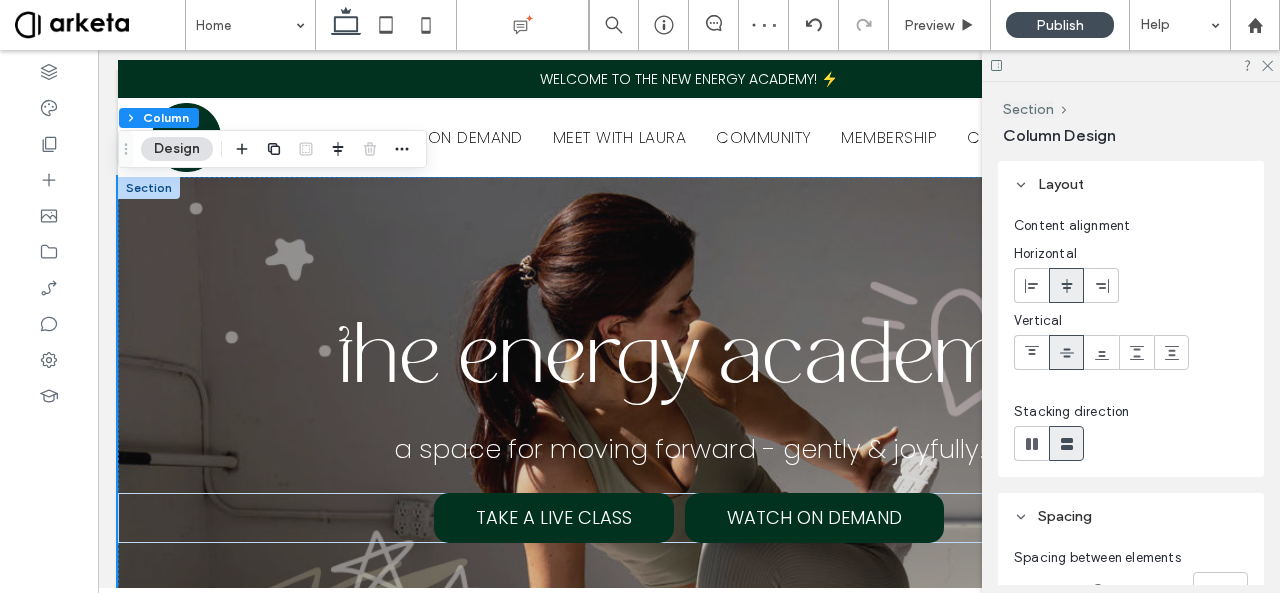 scroll, scrollTop: 288, scrollLeft: 0, axis: vertical 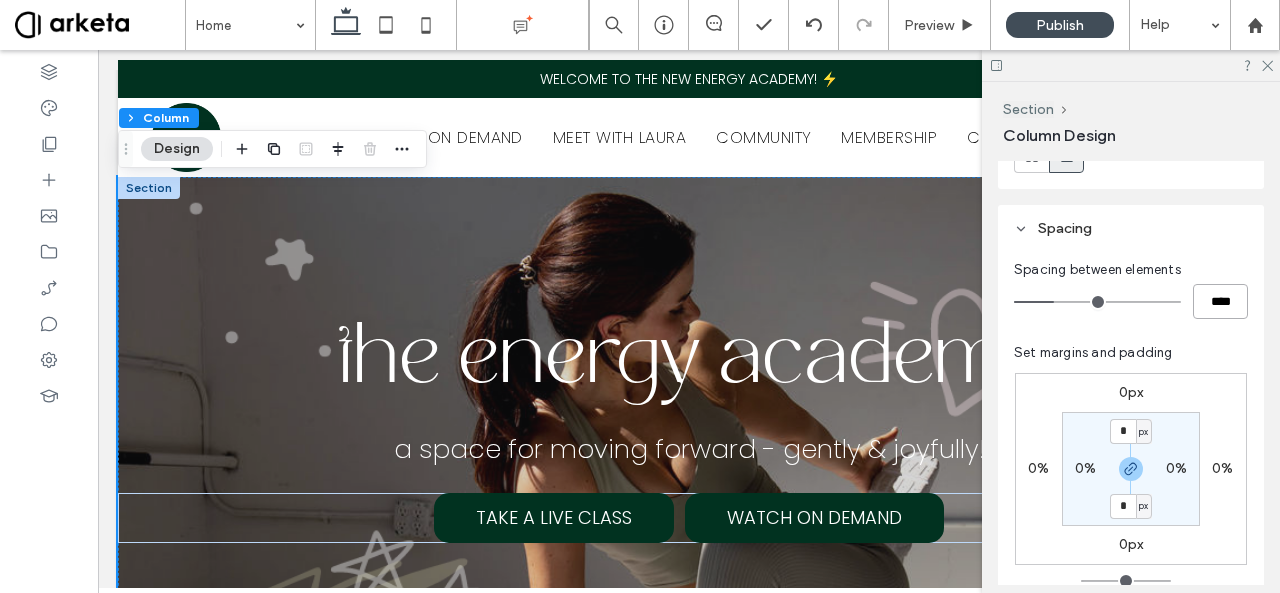click on "****" at bounding box center [1220, 301] 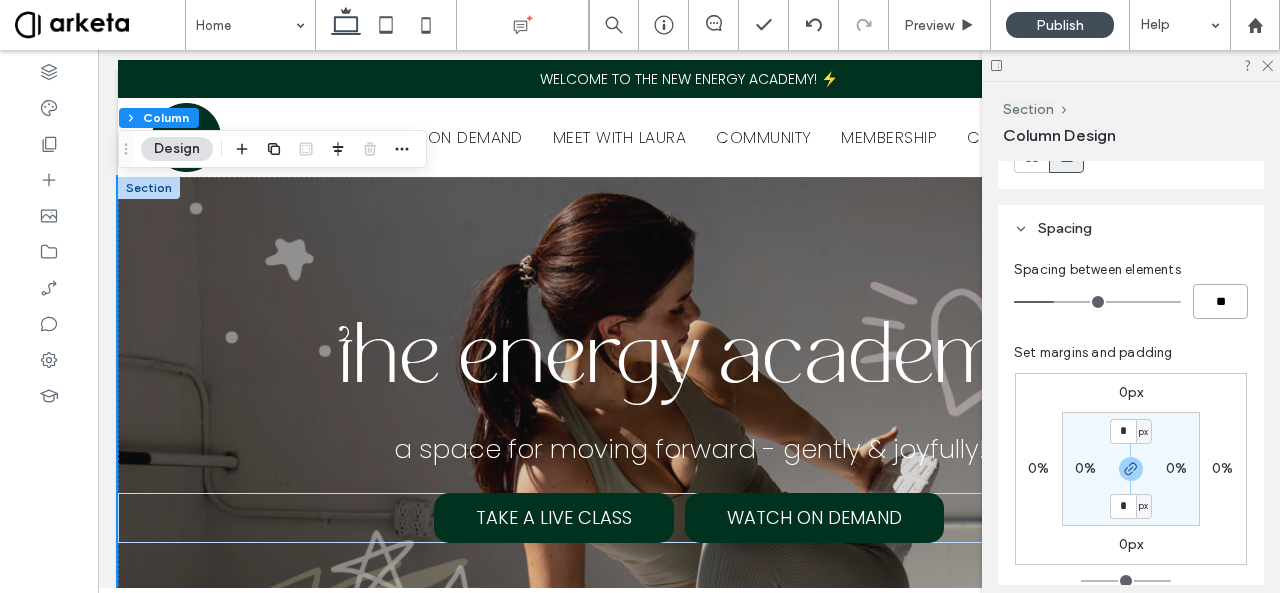 type on "****" 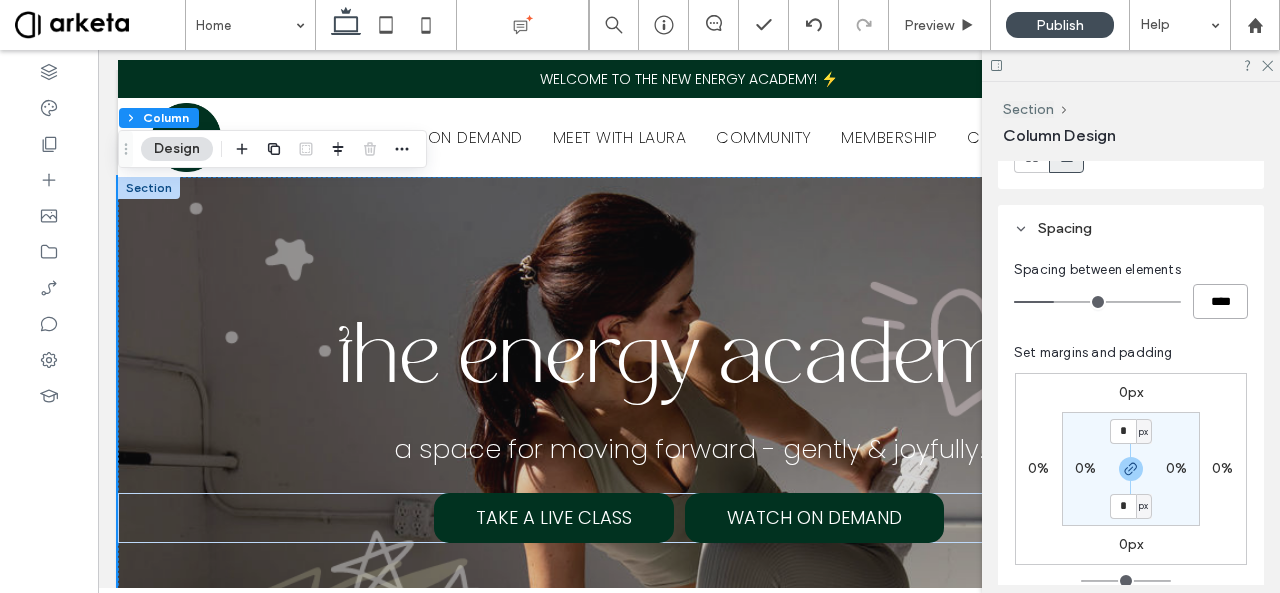 type on "**" 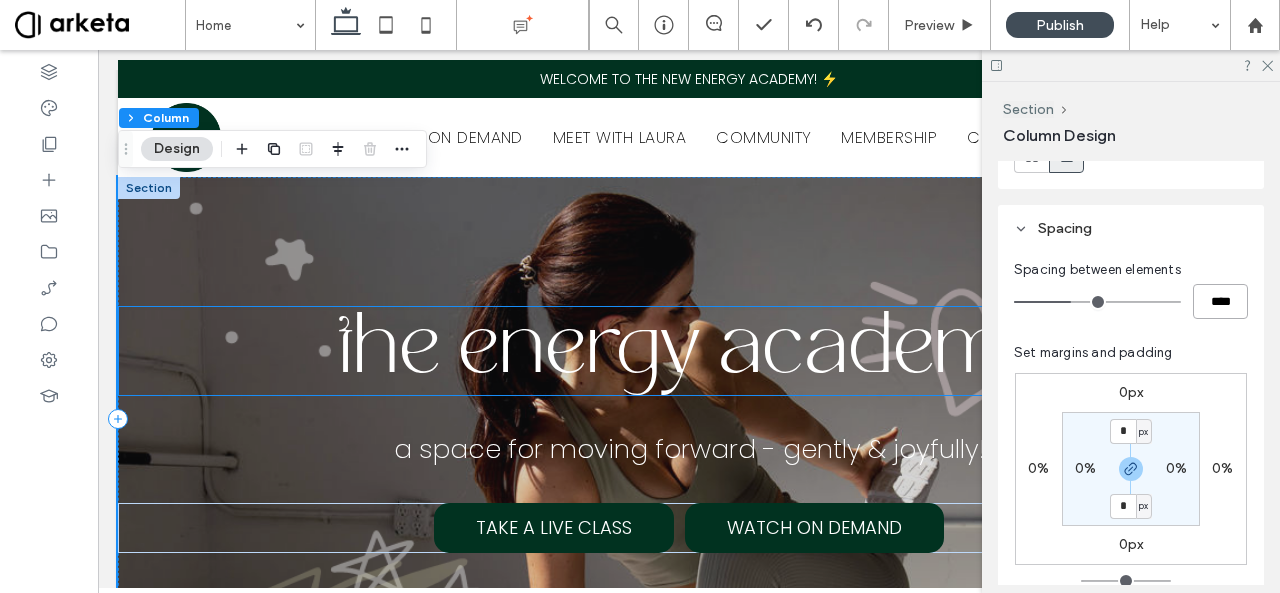 click on "the energy academy" at bounding box center (689, 353) 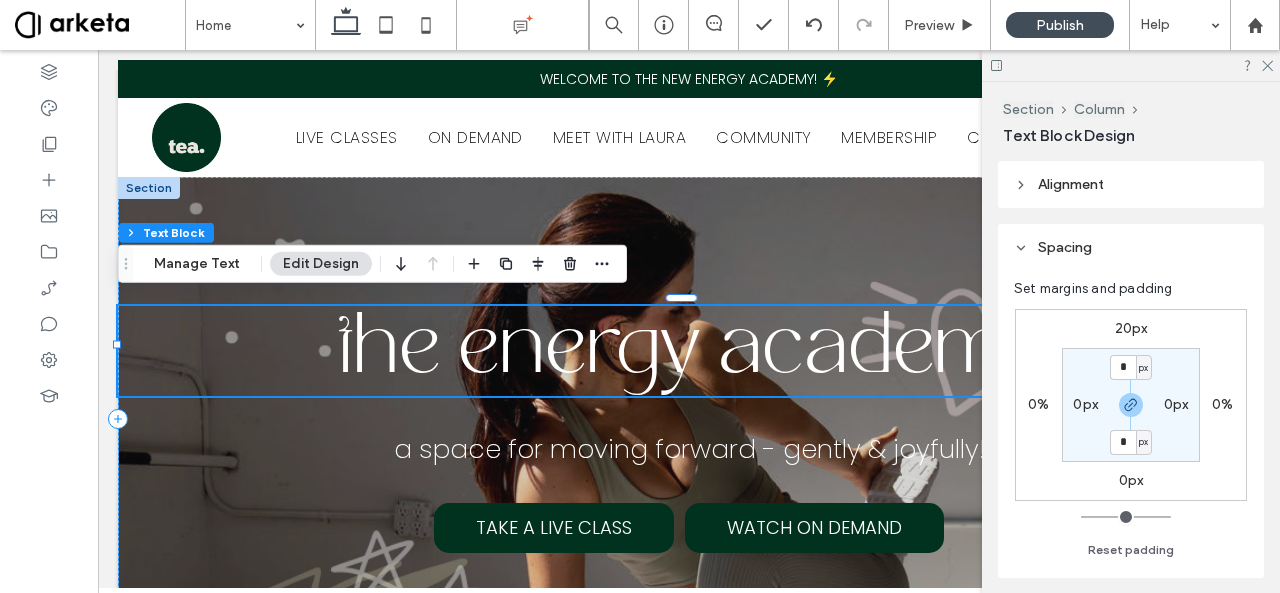 click on "20px" at bounding box center [1131, 328] 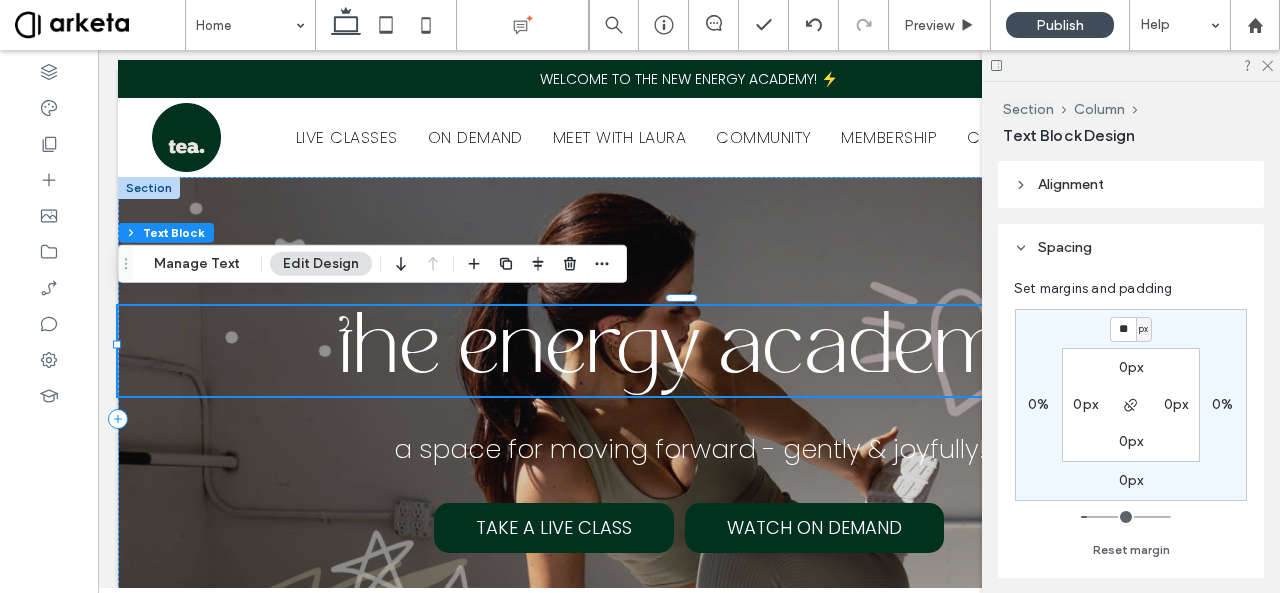 type on "**" 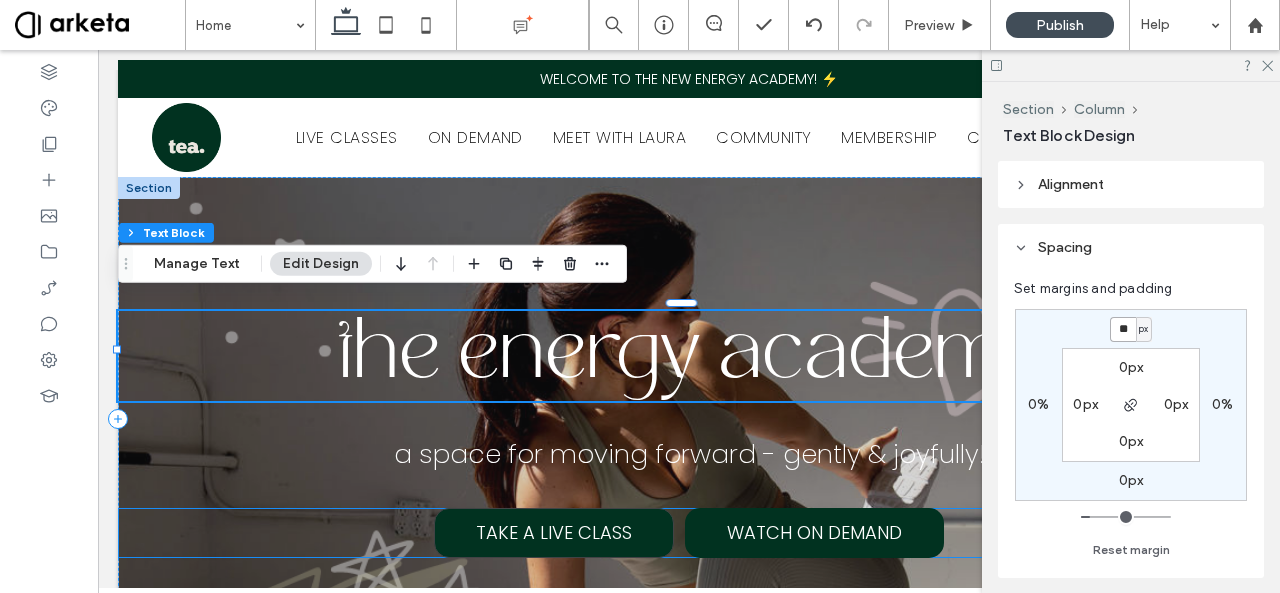 click on "TAKE A LIVE CLASS" at bounding box center [554, 532] 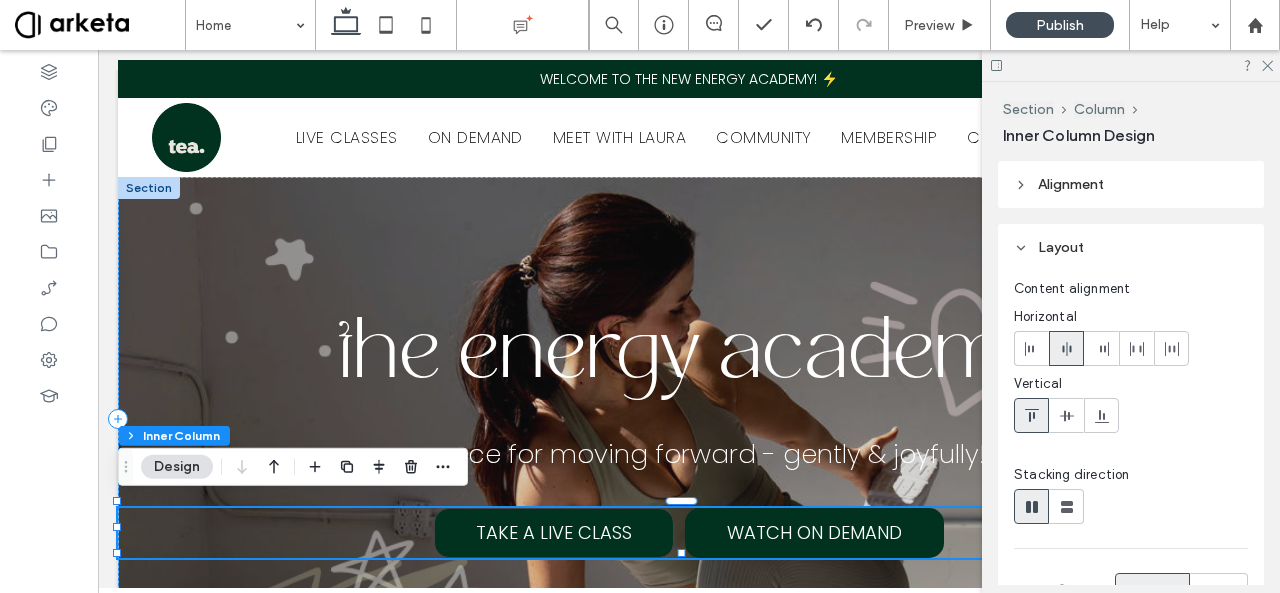 click on "TAKE A LIVE CLASS" at bounding box center (554, 532) 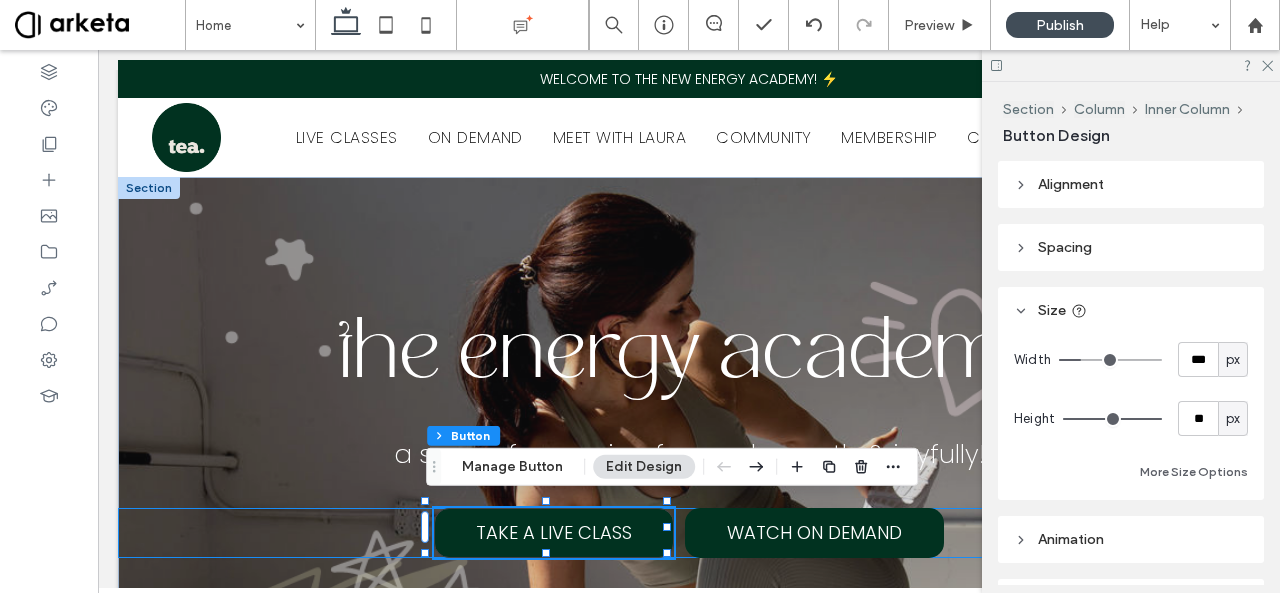 type on "**" 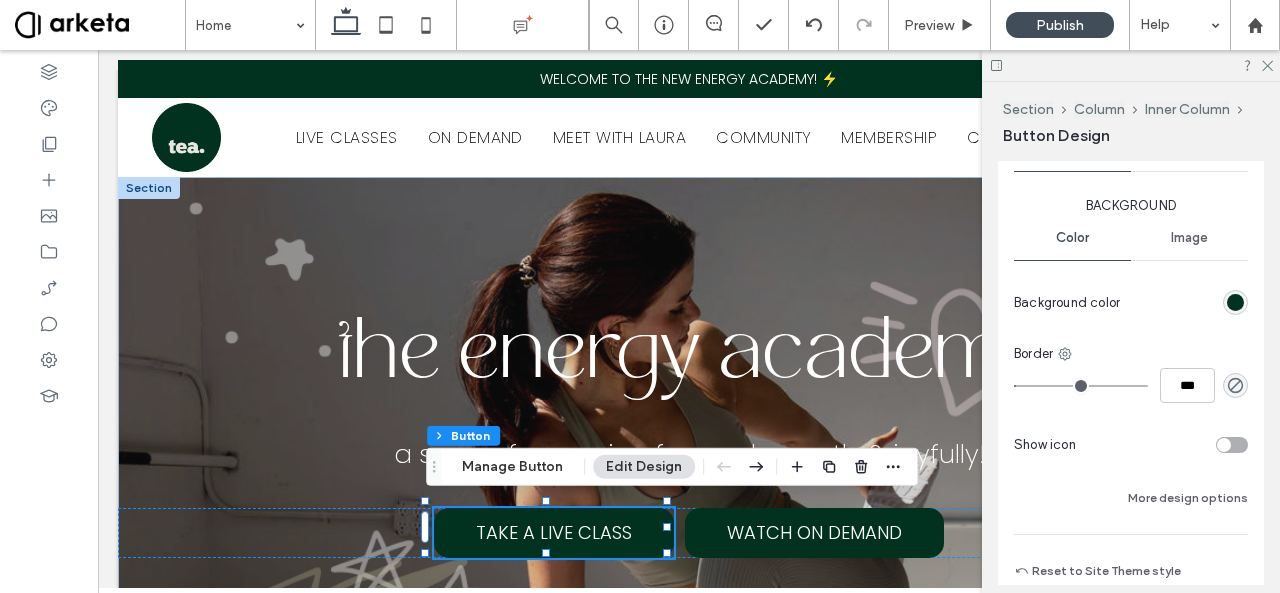scroll, scrollTop: 659, scrollLeft: 0, axis: vertical 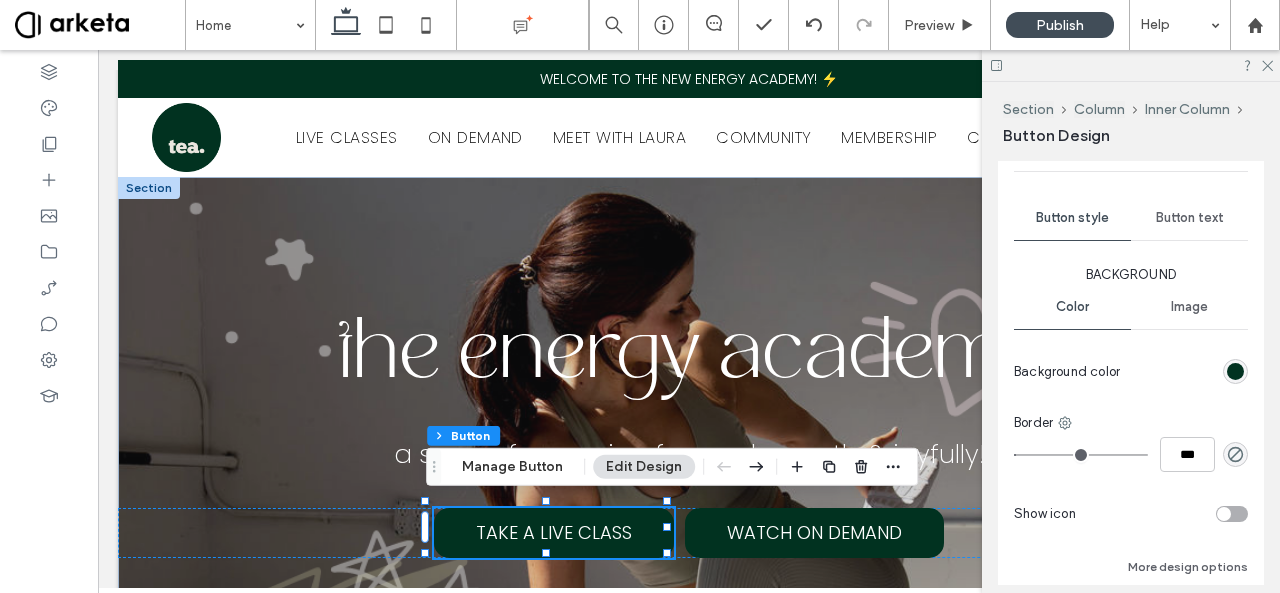 type on "*" 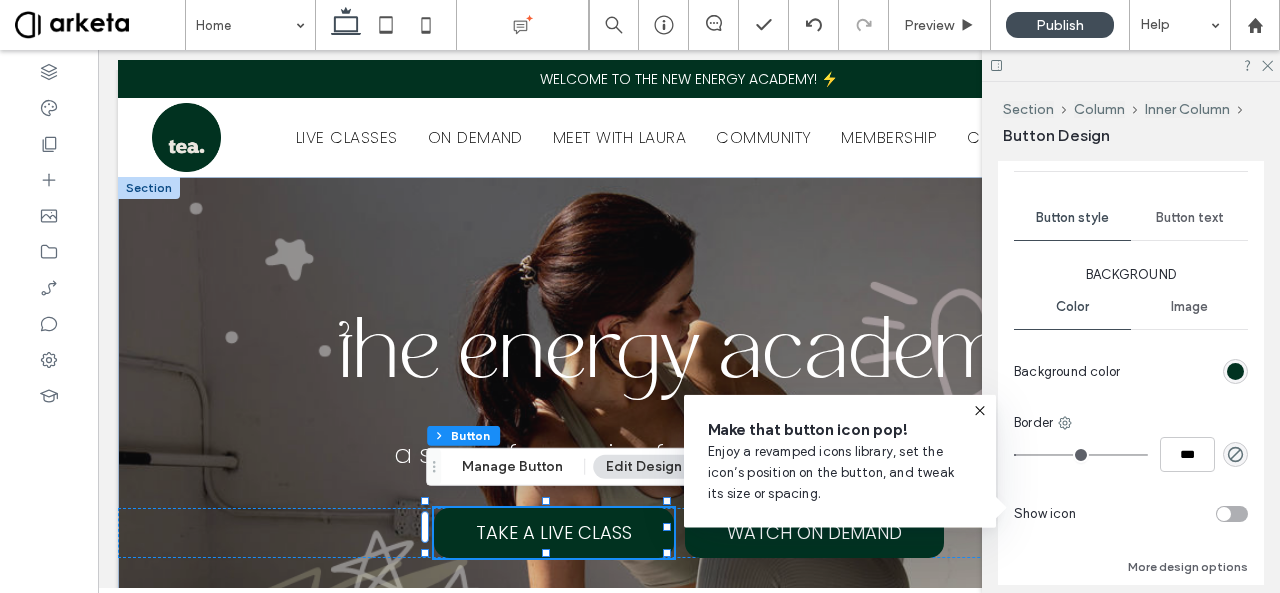 click on "Button text" at bounding box center [1189, 218] 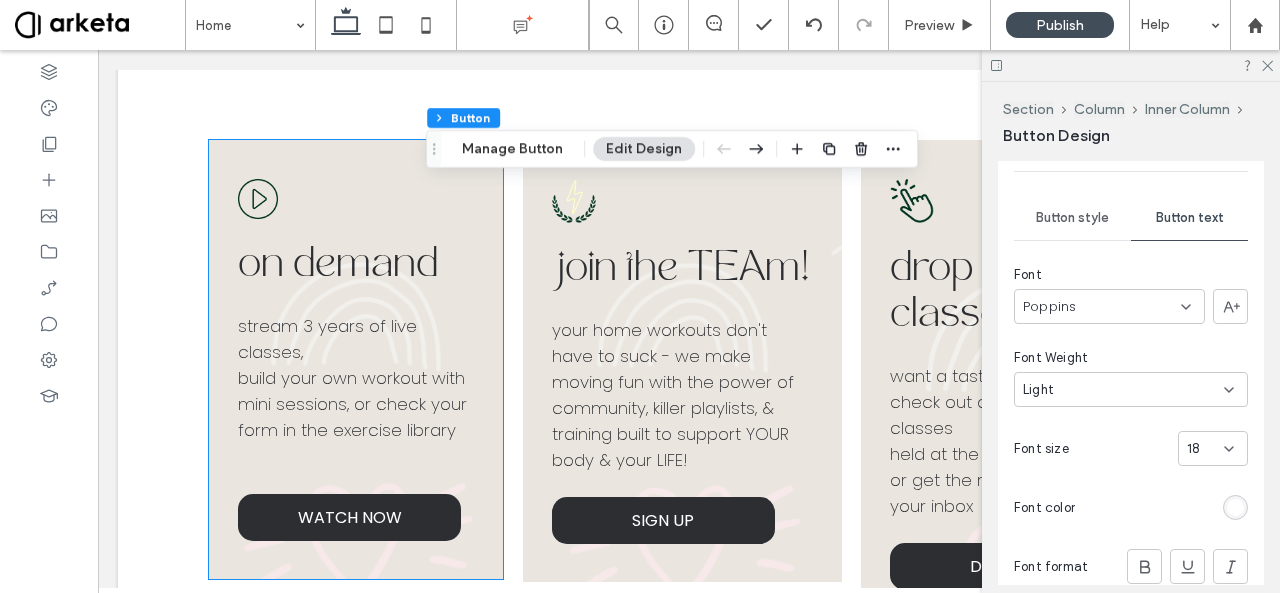 scroll, scrollTop: 718, scrollLeft: 0, axis: vertical 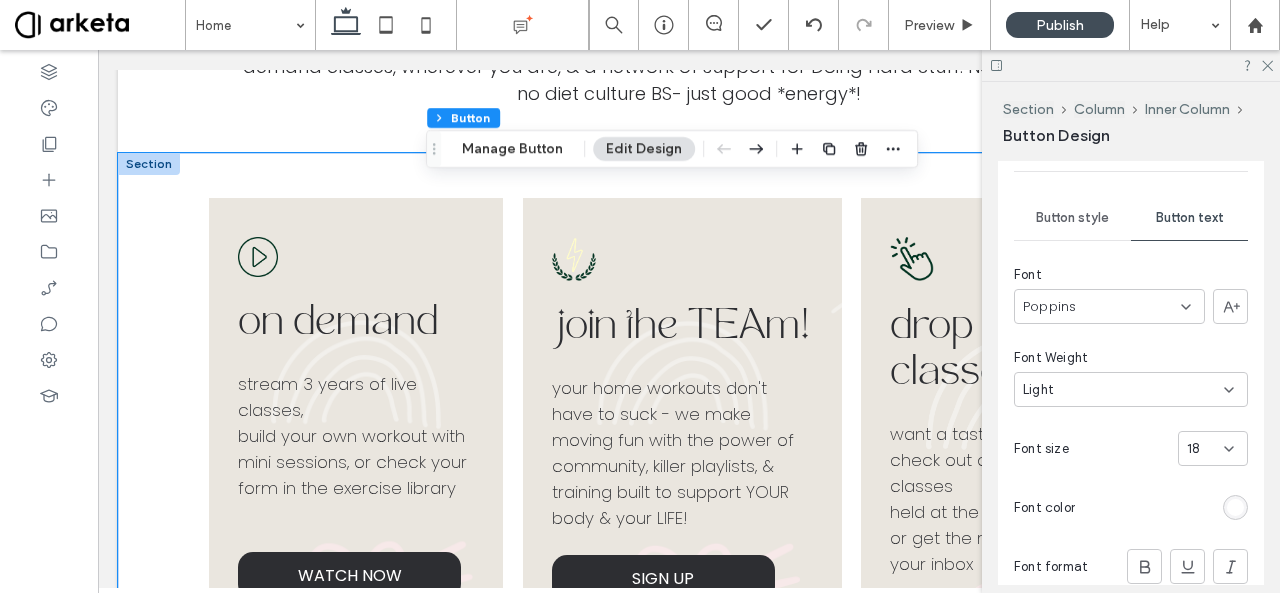 click on "on demand
stream 3 years of live classes, build your own workout with mini sessions, or check your form in the exercise library ﻿
WATCH NOW
join the TEAm!
your home workouts don't have to suck - we make moving fun with the power of community, killer playlists, & training built to support YOUR body & your LIFE!
SIGN UP
drop in classes
want a taste of TEA? check out our $10 drop in classes held at the end of the month - or get the recording sent to your inbox
DROP IN" at bounding box center [689, 443] 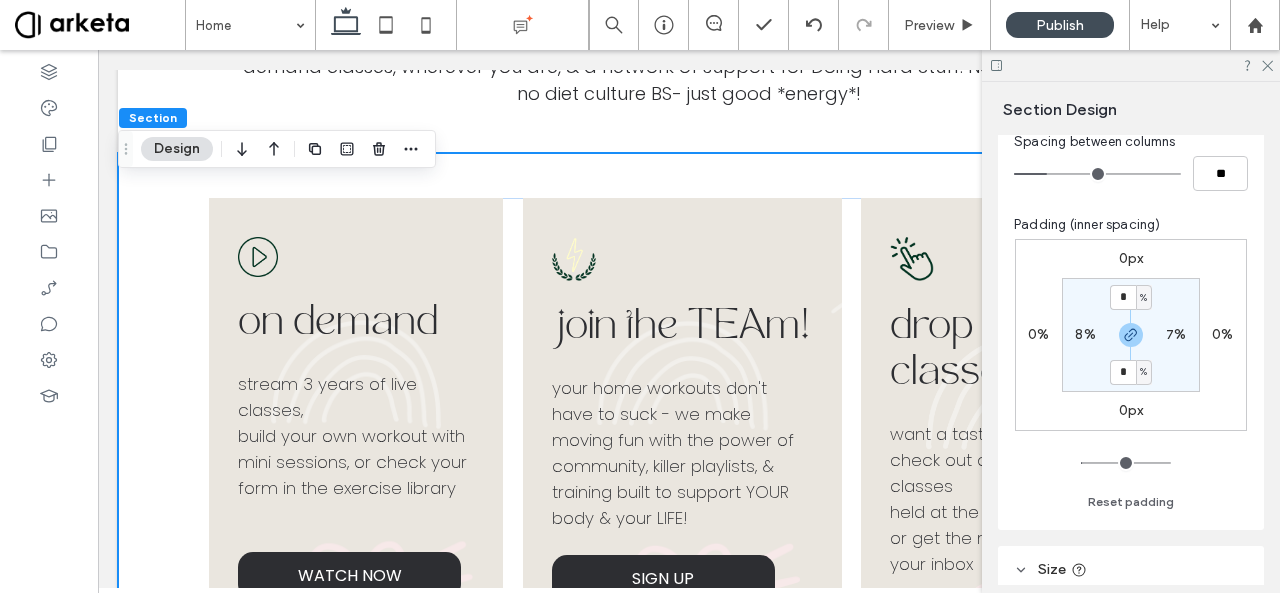 scroll, scrollTop: 336, scrollLeft: 0, axis: vertical 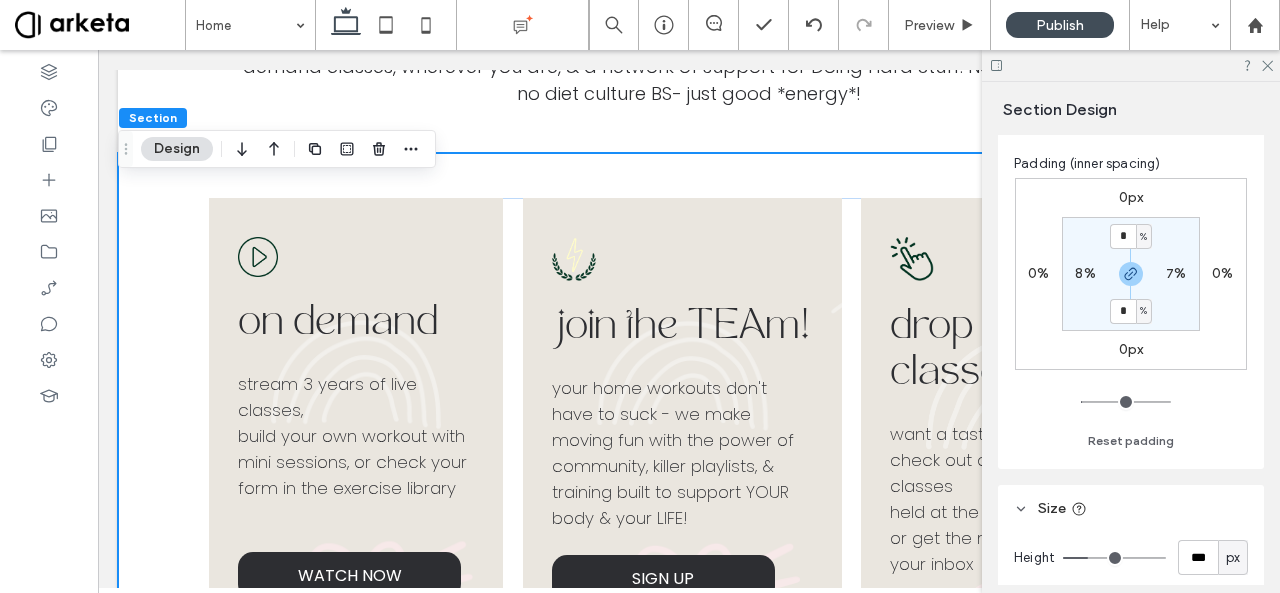 click on "on demand
stream 3 years of live classes, build your own workout with mini sessions, or check your form in the exercise library ﻿
WATCH NOW
join the TEAm!
your home workouts don't have to suck - we make moving fun with the power of community, killer playlists, & training built to support YOUR body & your LIFE!
SIGN UP
drop in classes
want a taste of TEA? check out our $10 drop in classes held at the end of the month - or get the recording sent to your inbox
DROP IN" at bounding box center (689, 443) 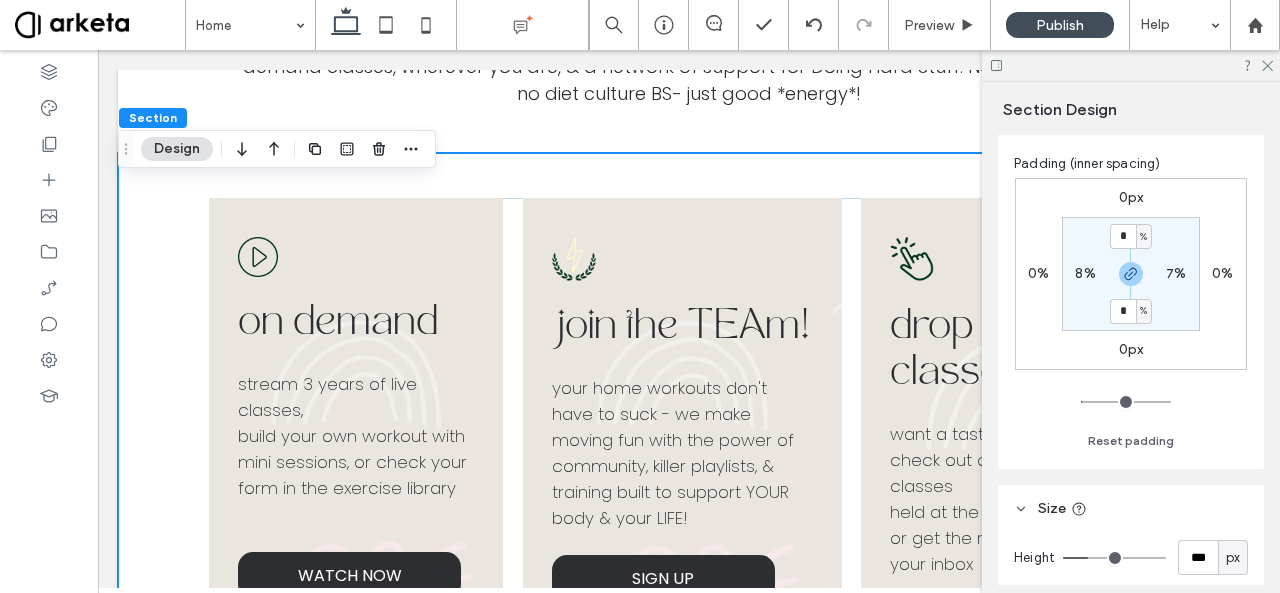 click on "8%" at bounding box center [1085, 274] 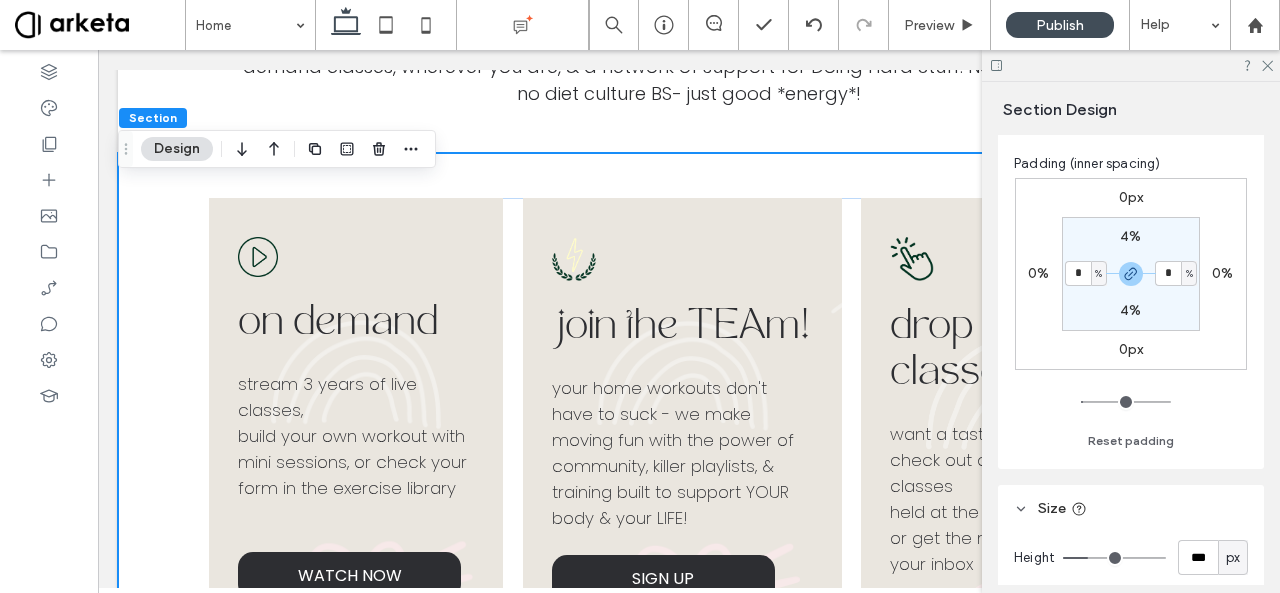 type on "*" 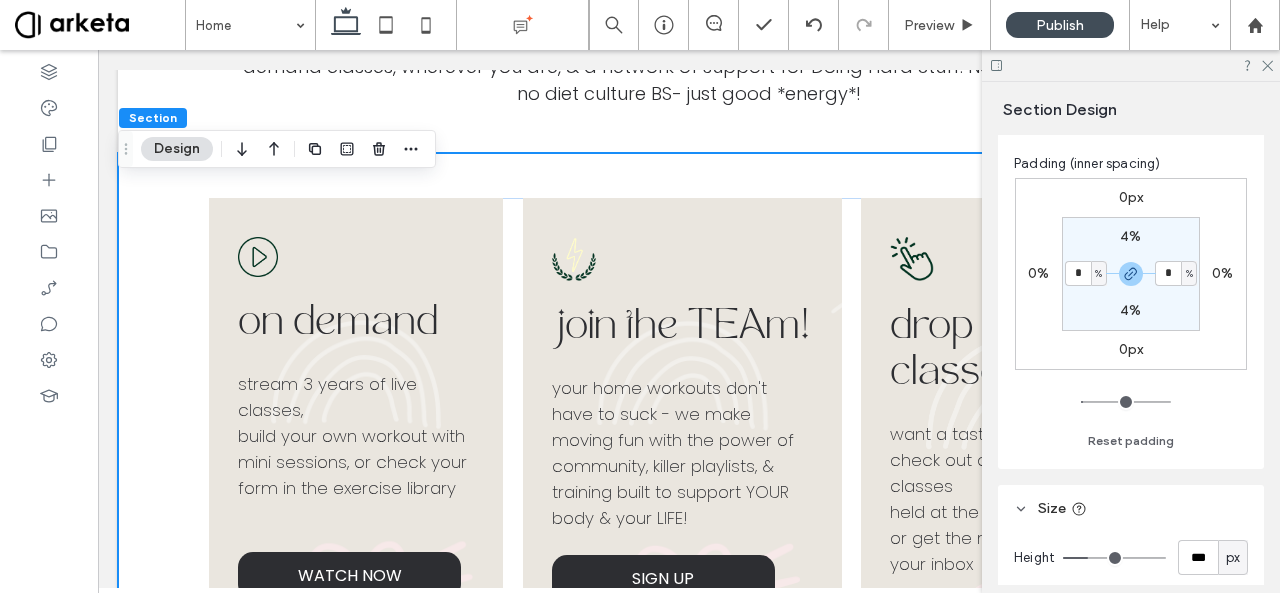 type on "*" 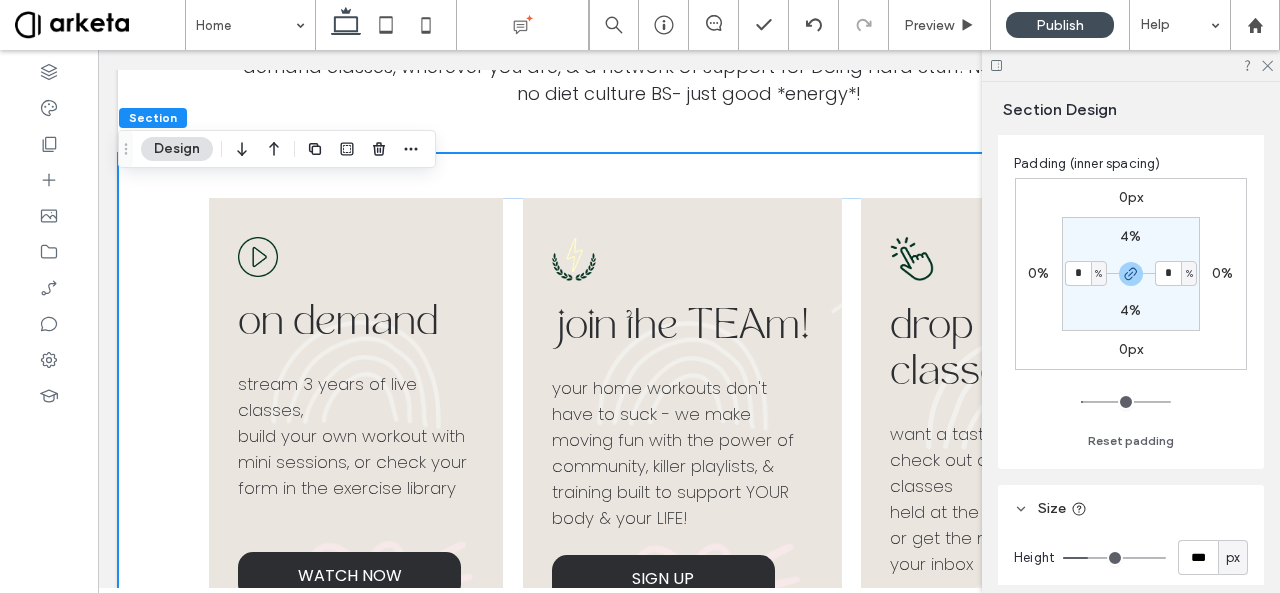 type on "*" 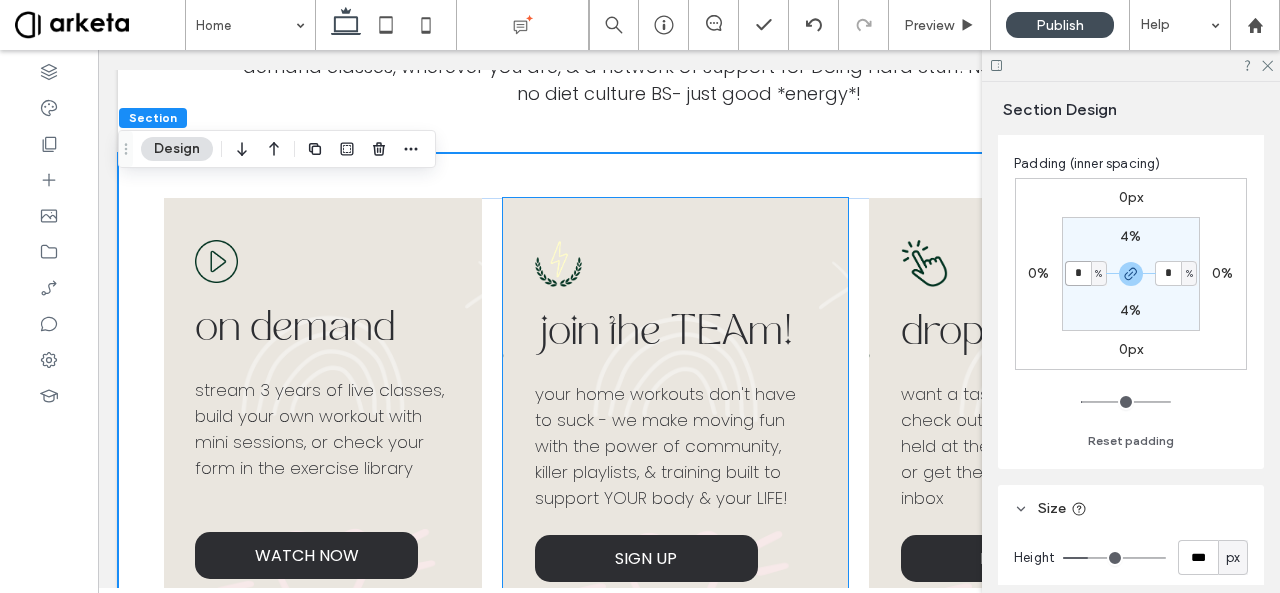 type on "*" 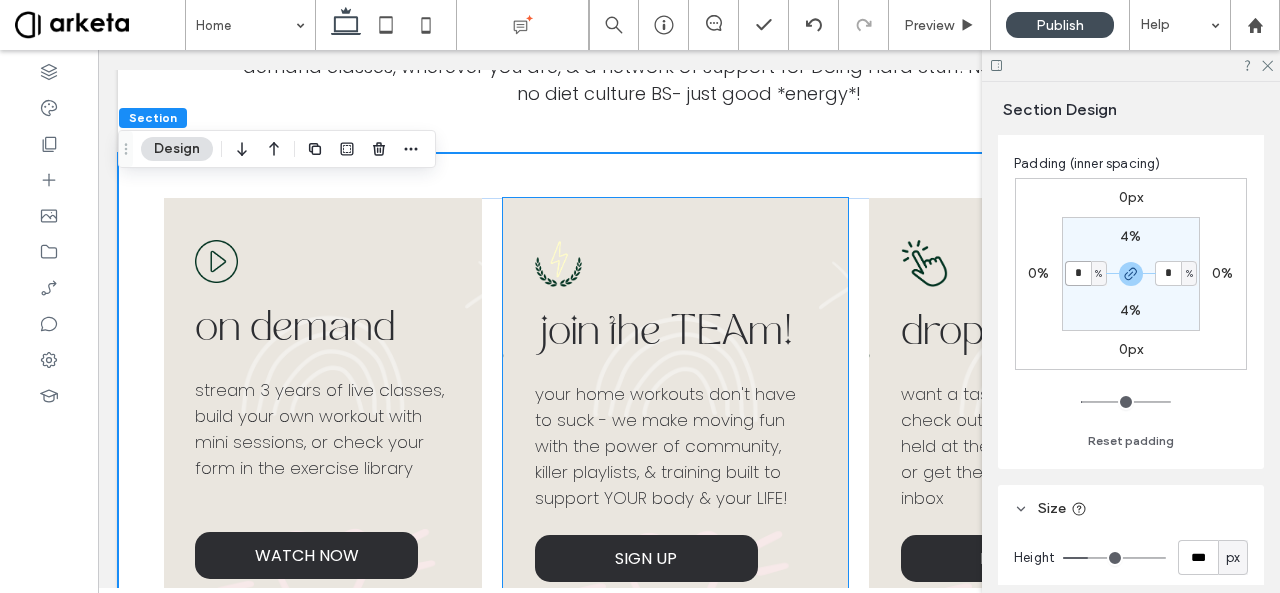 type on "*" 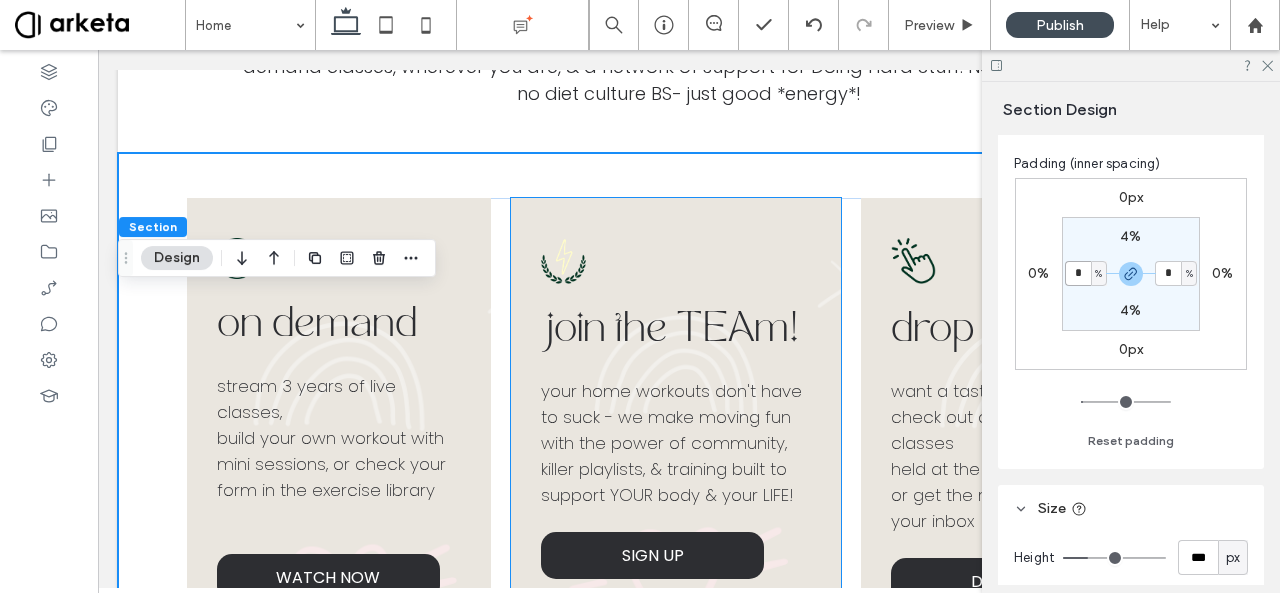 scroll, scrollTop: 453, scrollLeft: 0, axis: vertical 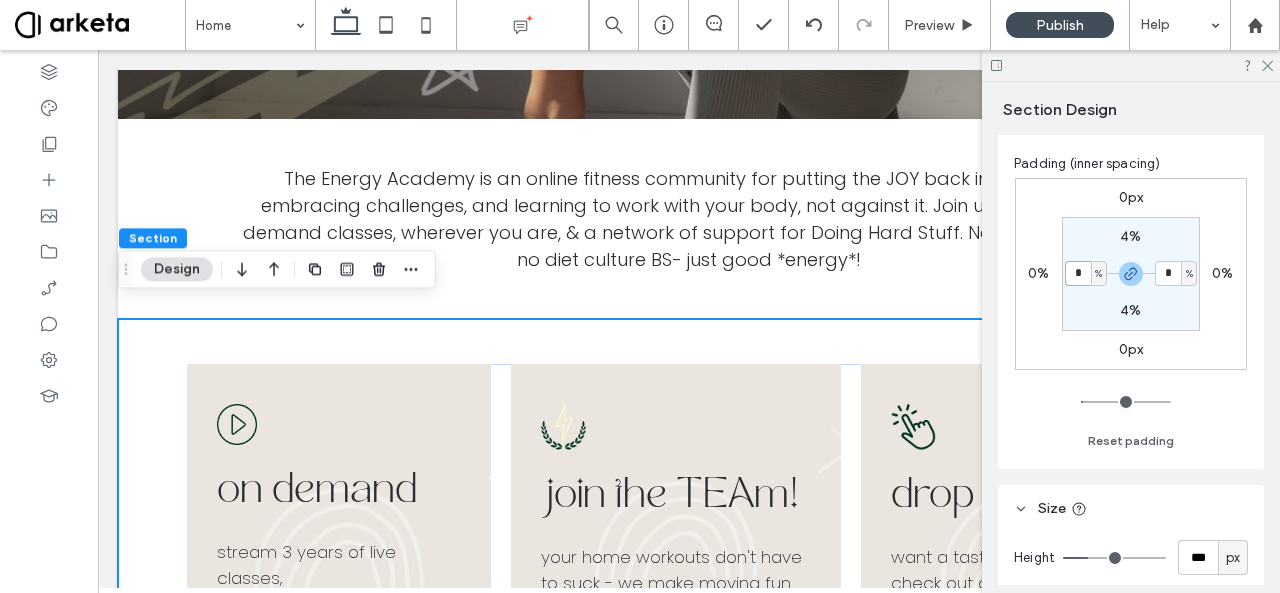 type on "*" 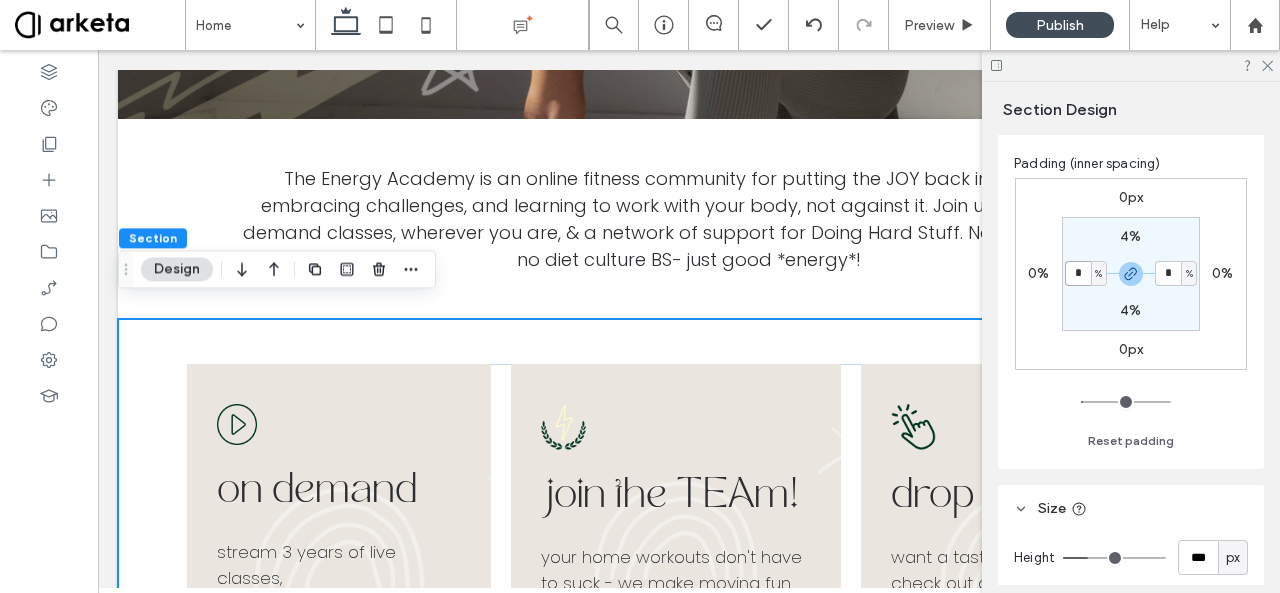 type on "*" 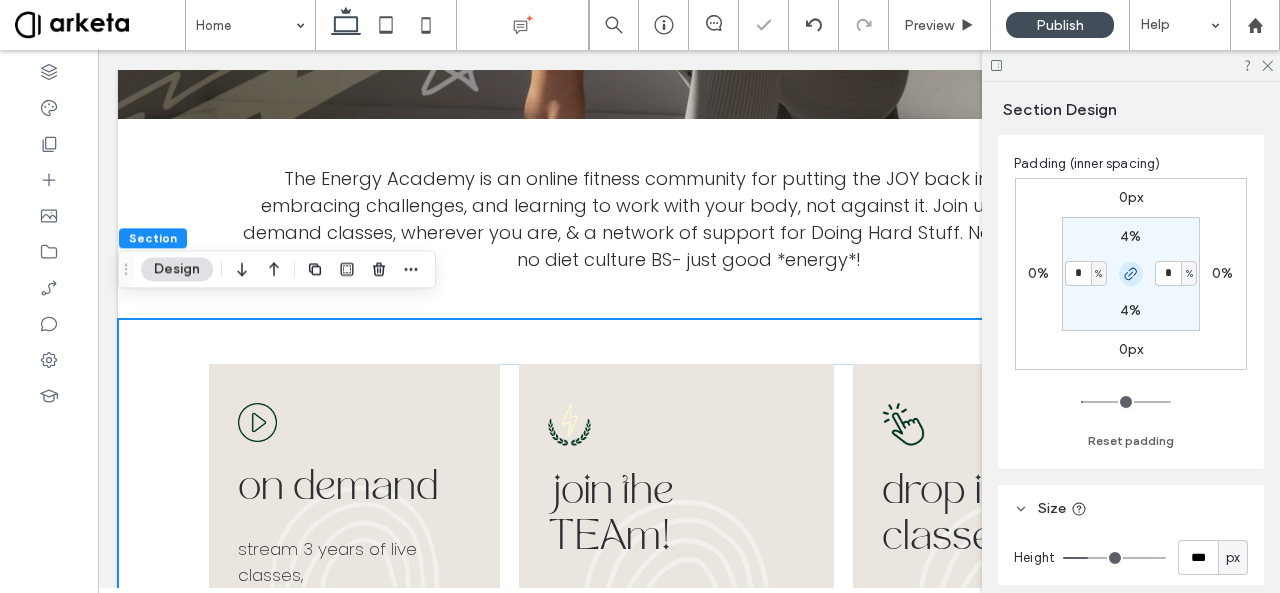 click at bounding box center (1131, 274) 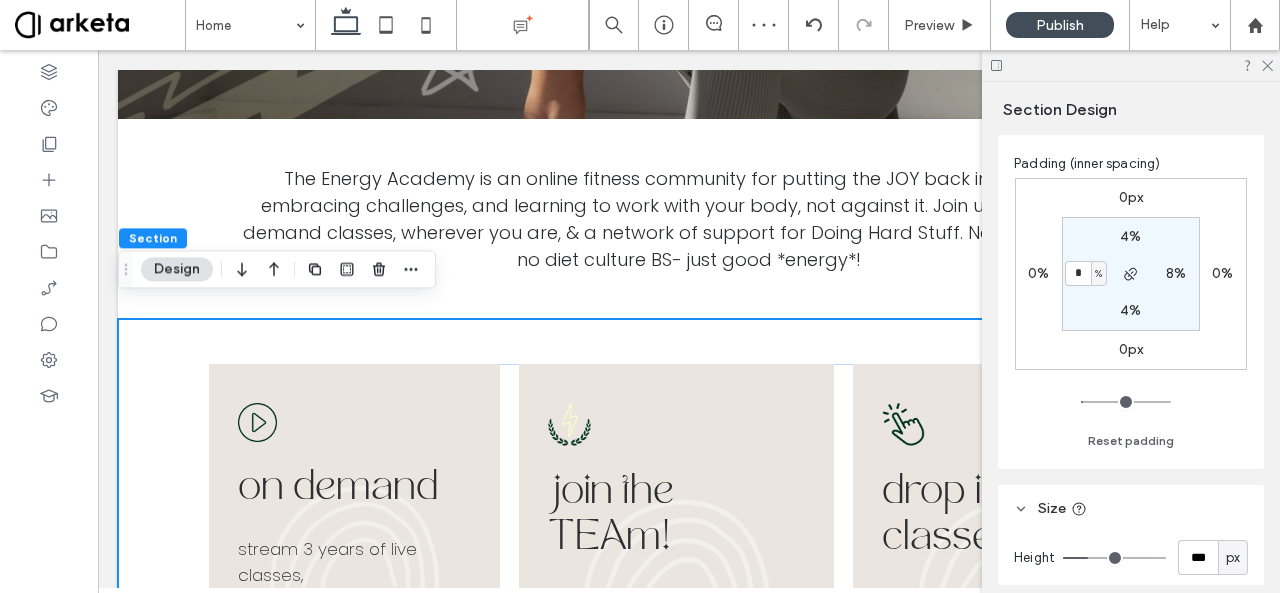 click on "8%" at bounding box center (1176, 273) 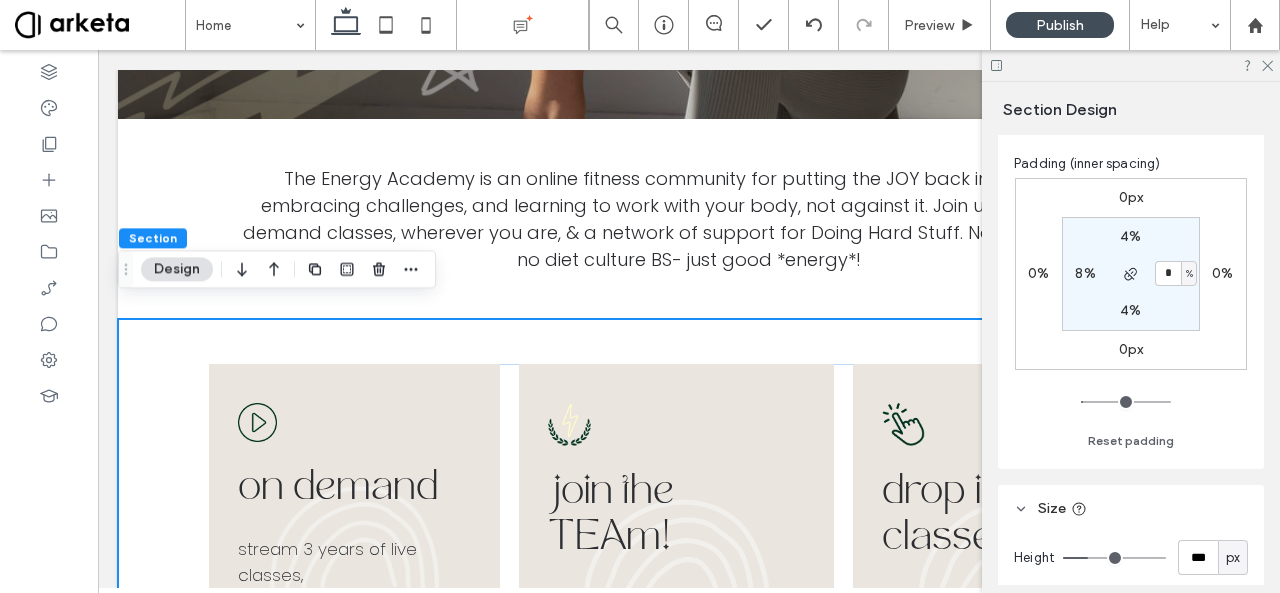 type on "*" 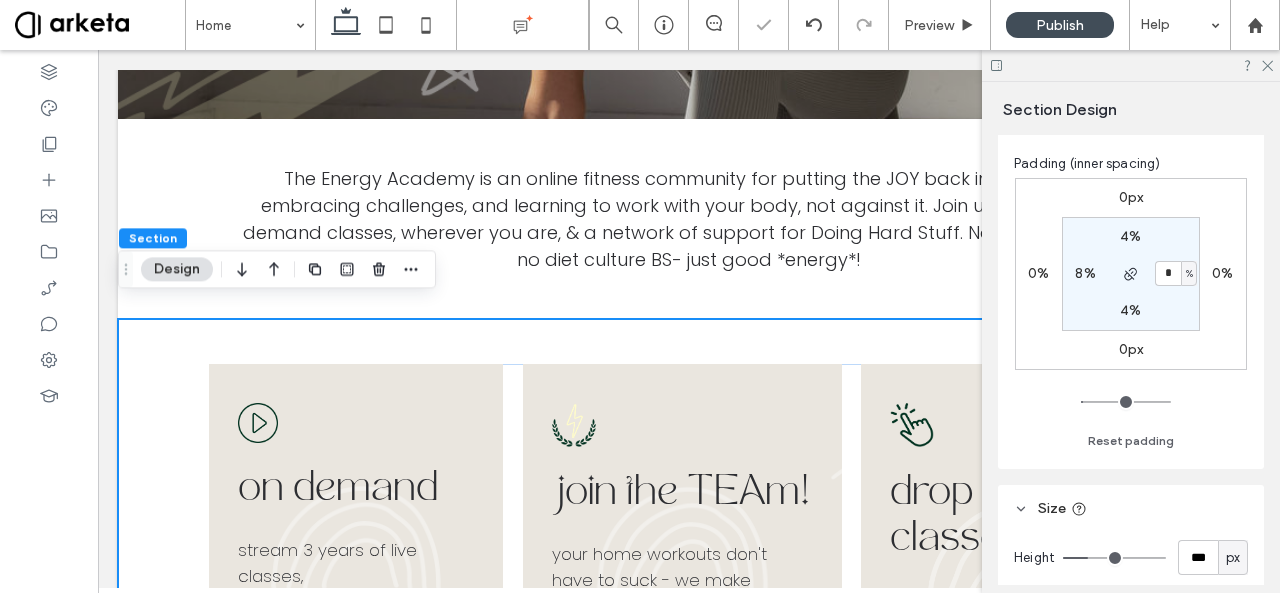 click on "0px 0% 0px 0% 4% * % 4% 8% Reset padding" at bounding box center [1131, 315] 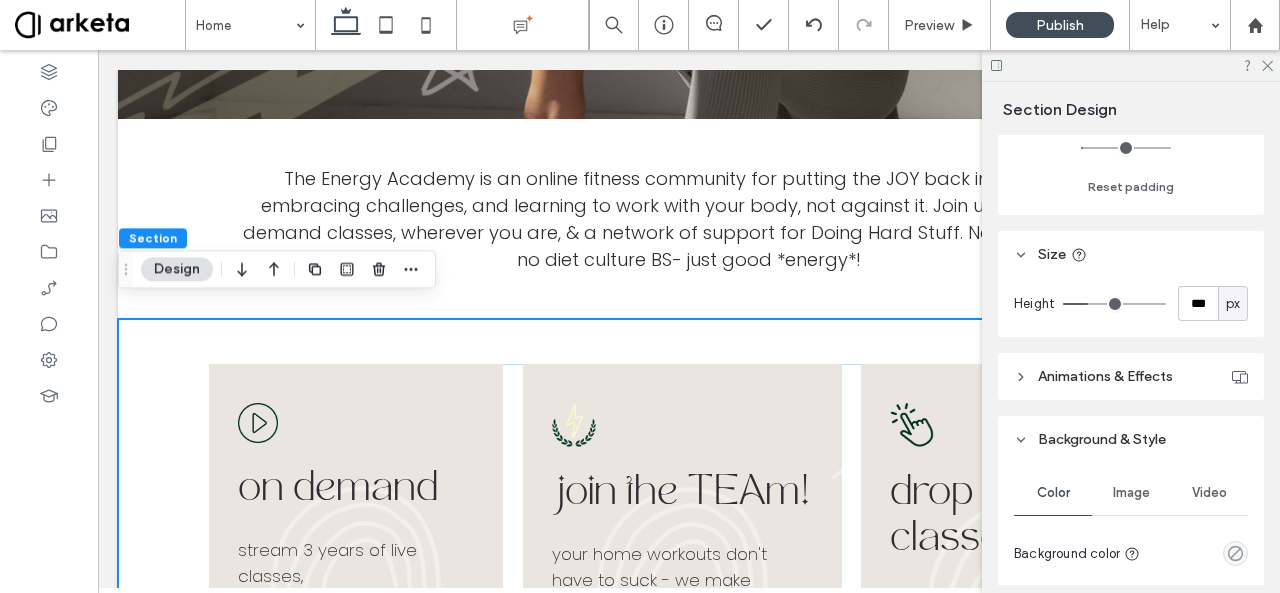 scroll, scrollTop: 588, scrollLeft: 0, axis: vertical 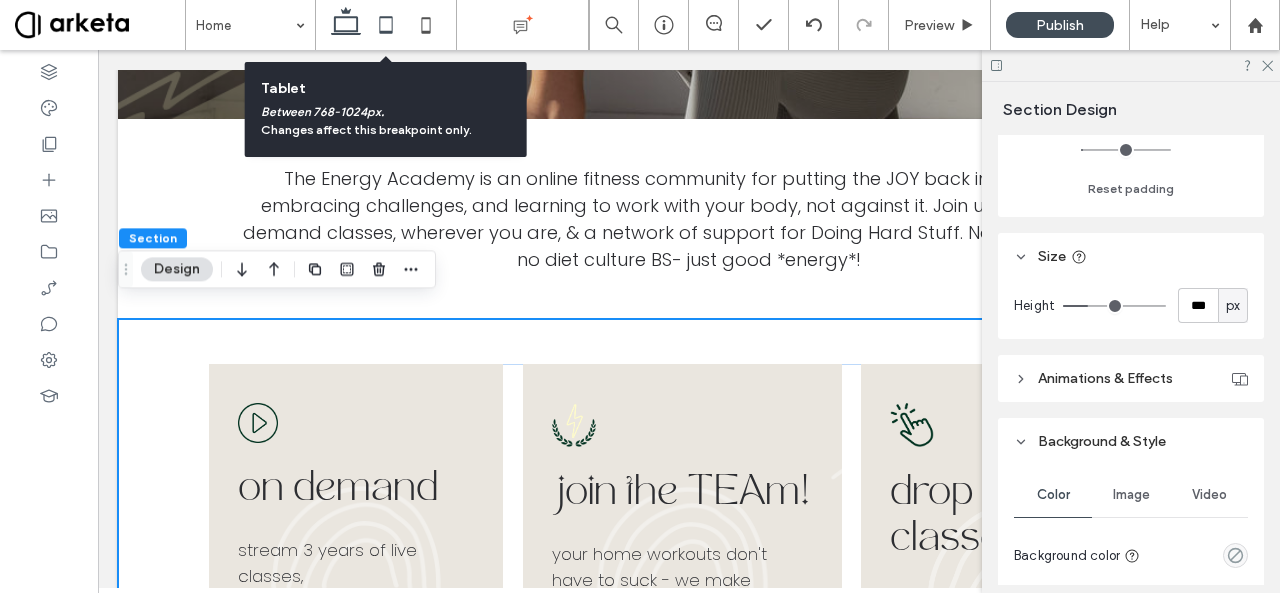 click 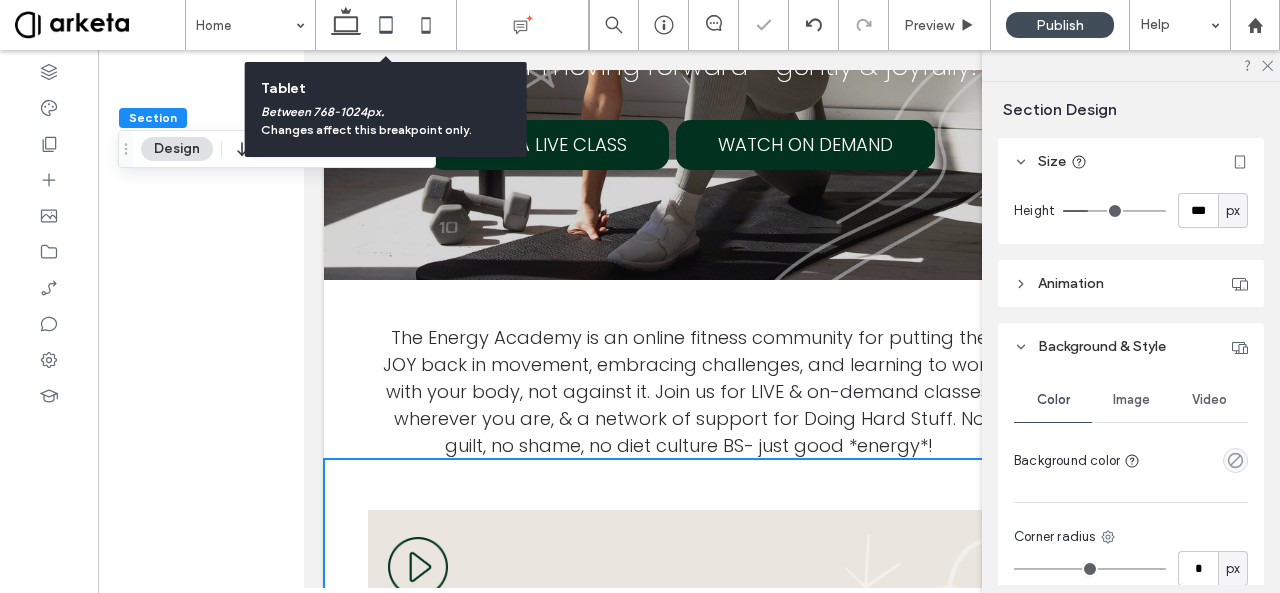 type on "*" 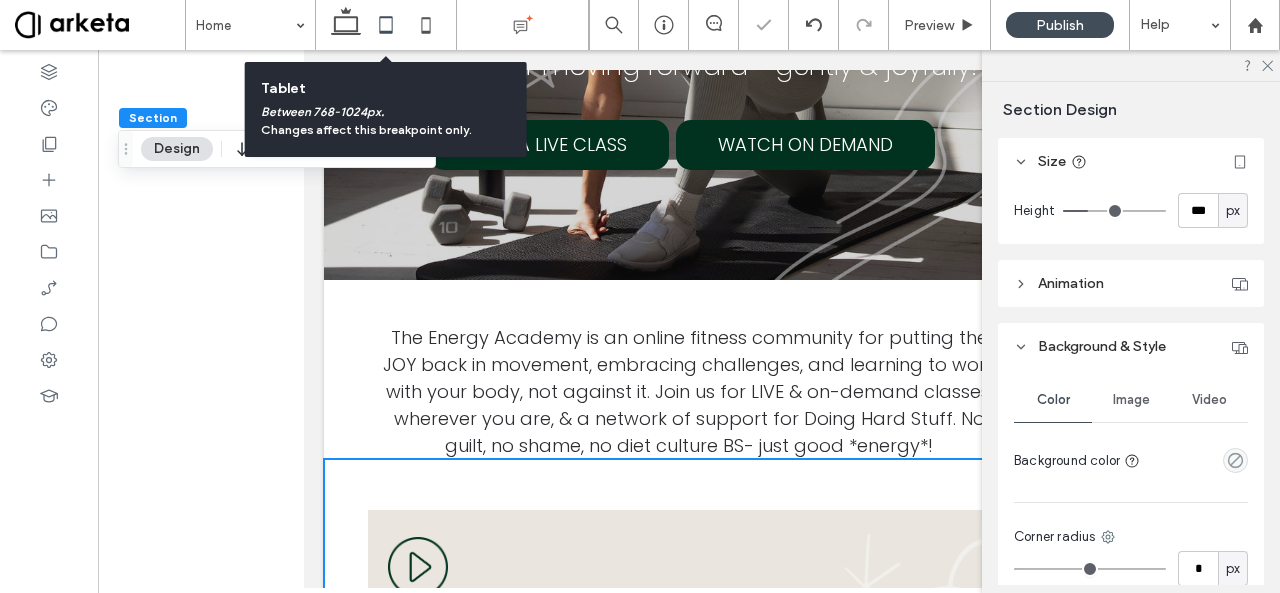 type on "*" 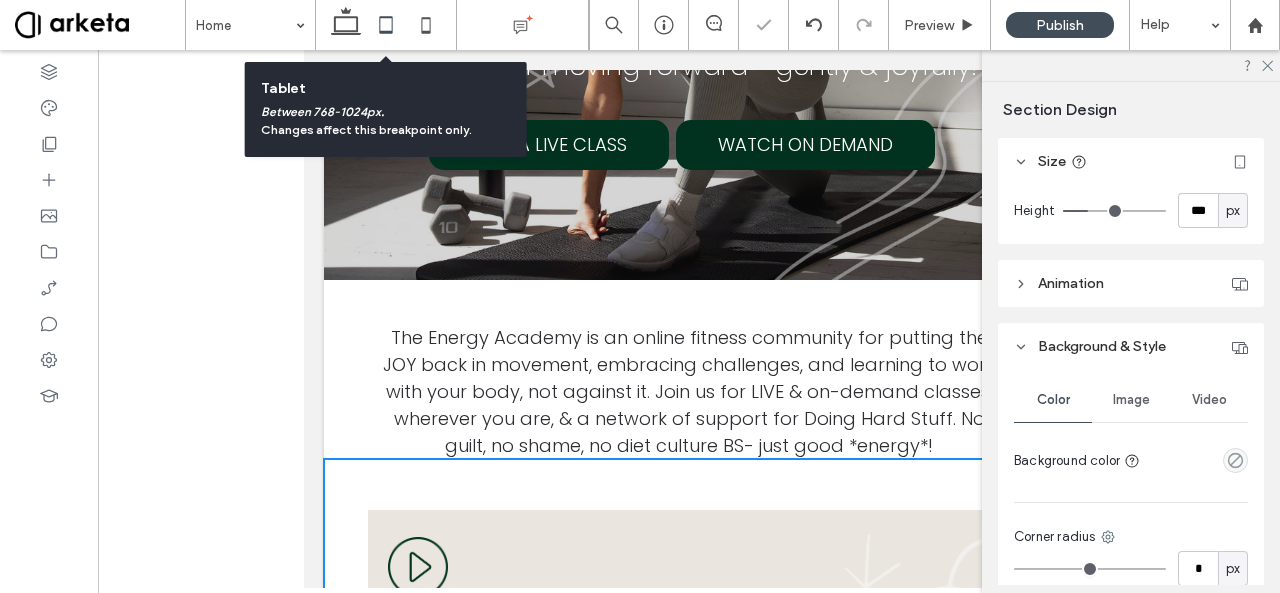 scroll, scrollTop: 492, scrollLeft: 0, axis: vertical 